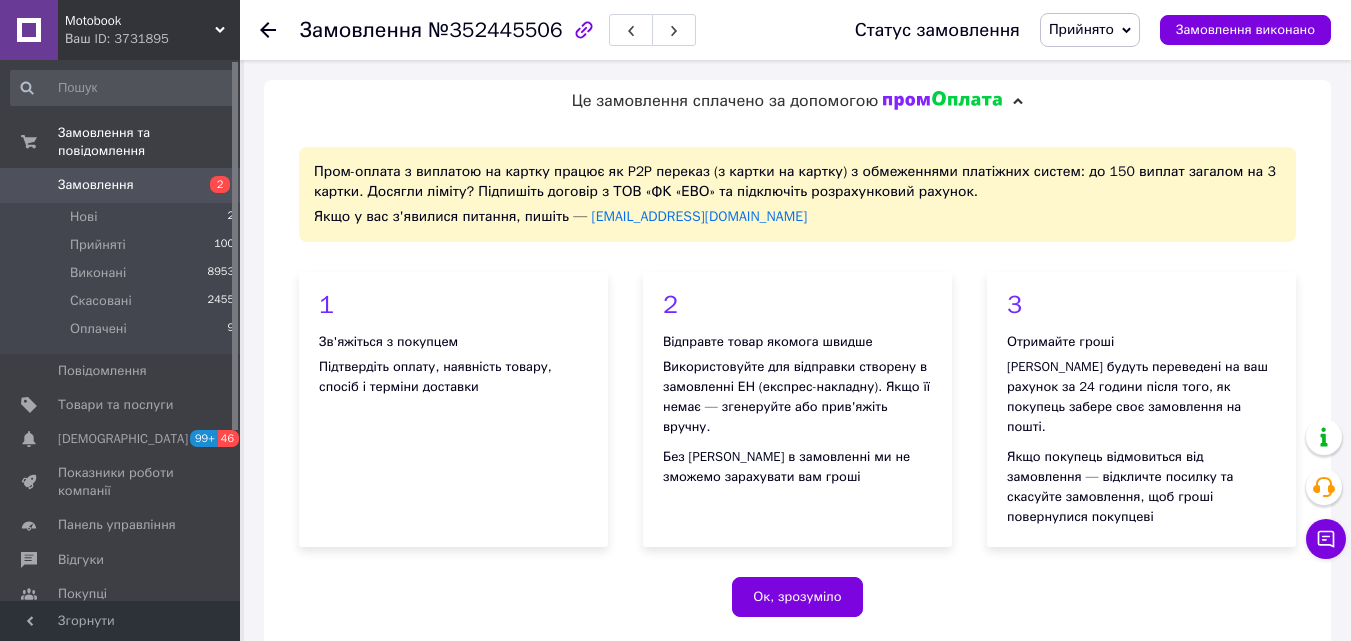 scroll, scrollTop: 1164, scrollLeft: 0, axis: vertical 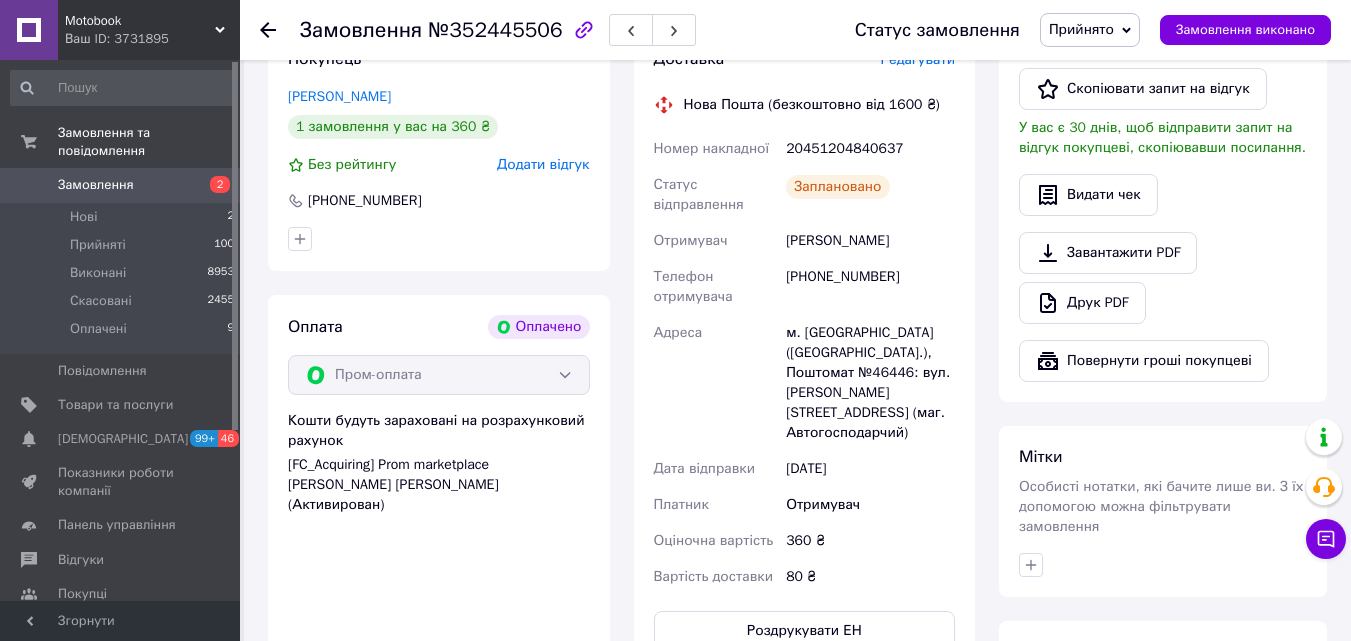 click on "Замовлення" at bounding box center [121, 185] 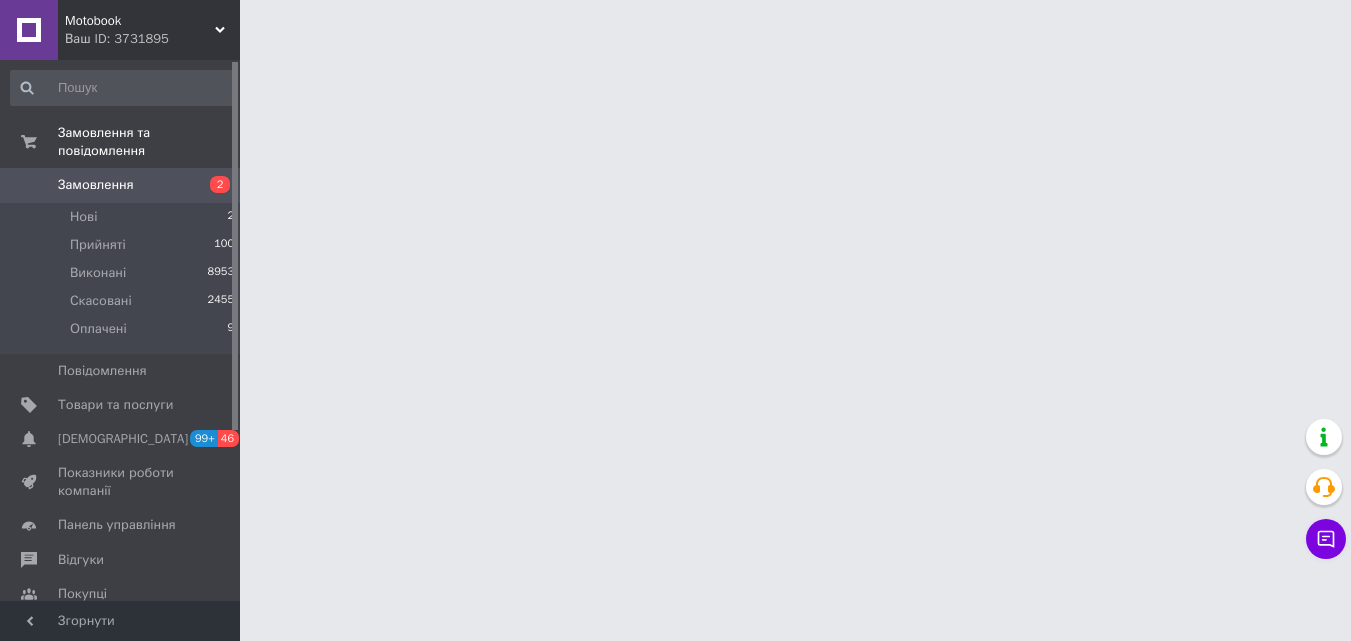 scroll, scrollTop: 0, scrollLeft: 0, axis: both 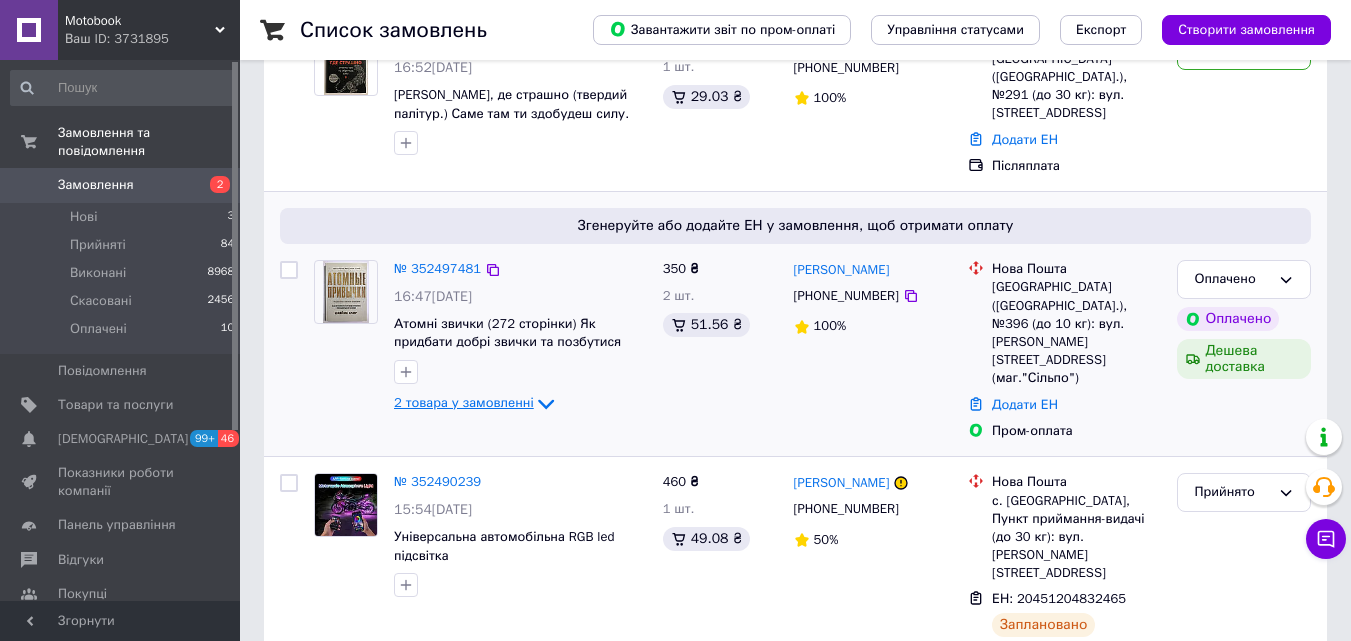 click on "2 товара у замовленні" at bounding box center (464, 403) 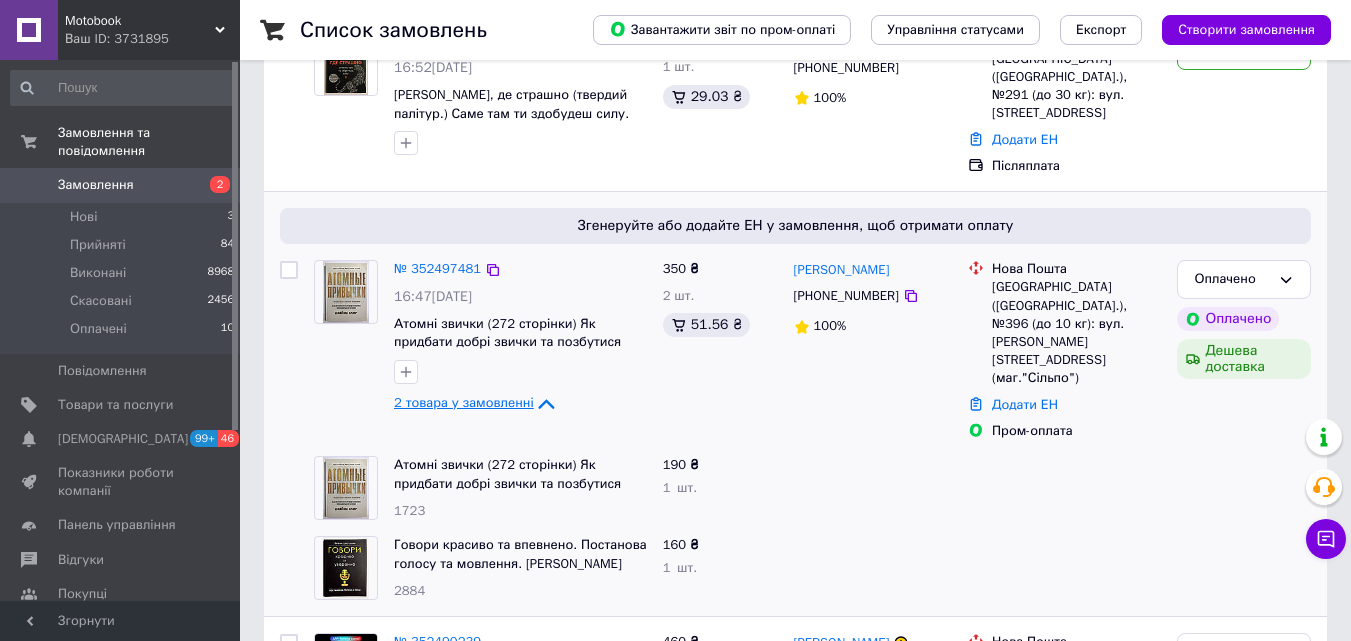click on "2 товара у замовленні" at bounding box center (464, 403) 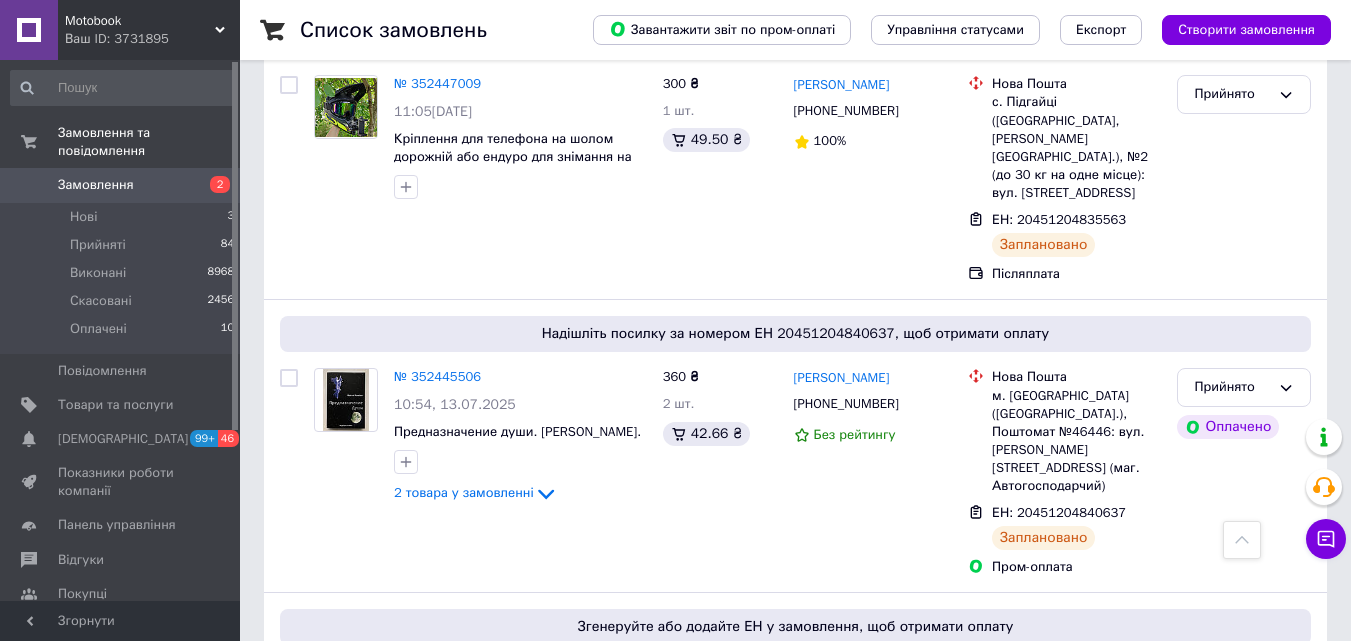 scroll, scrollTop: 3400, scrollLeft: 0, axis: vertical 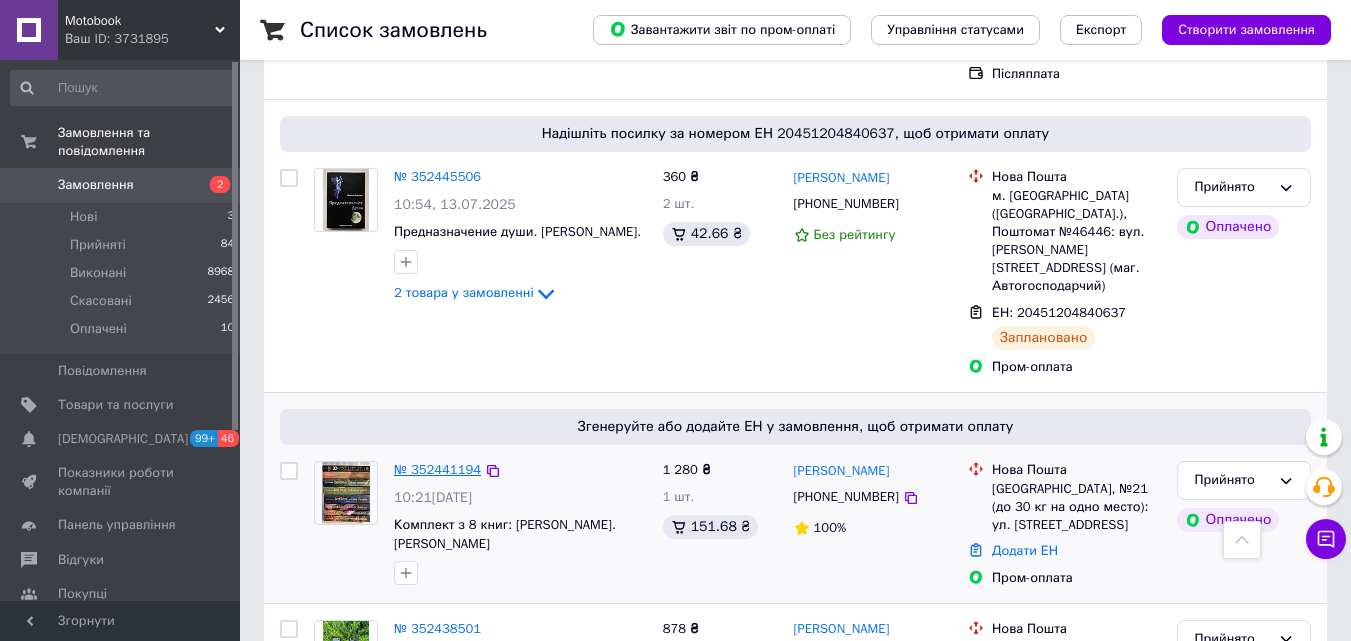 click on "№ 352441194" at bounding box center [437, 469] 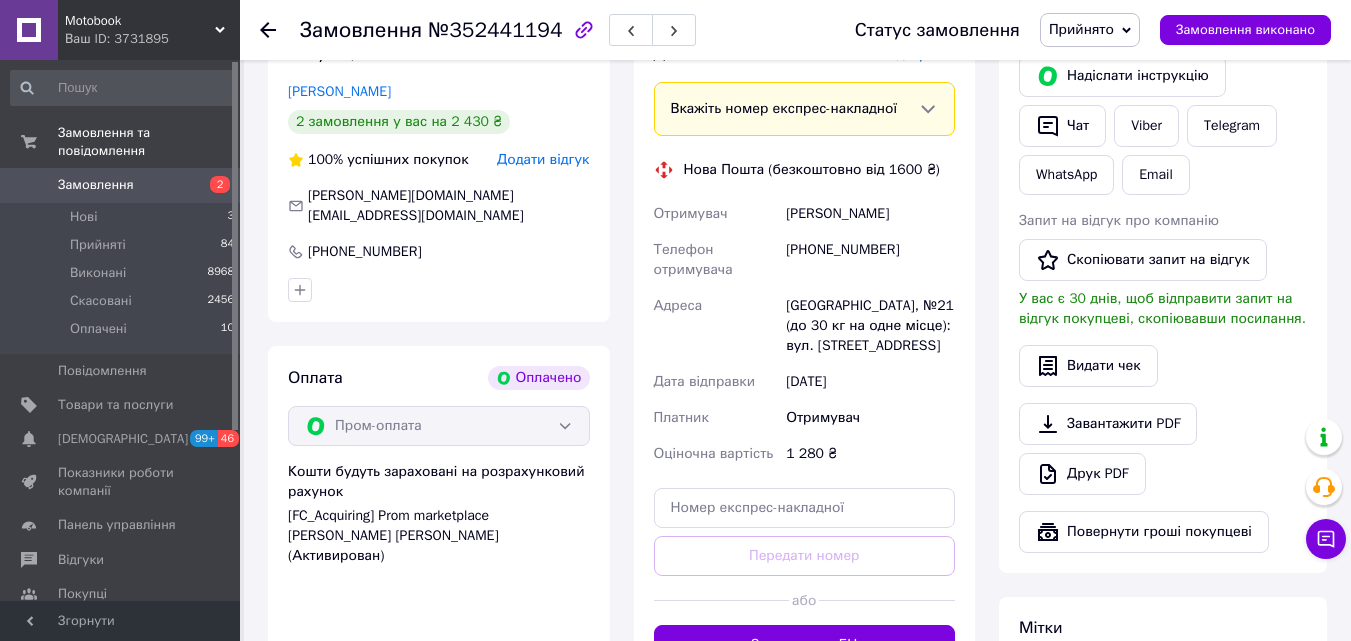 scroll, scrollTop: 693, scrollLeft: 0, axis: vertical 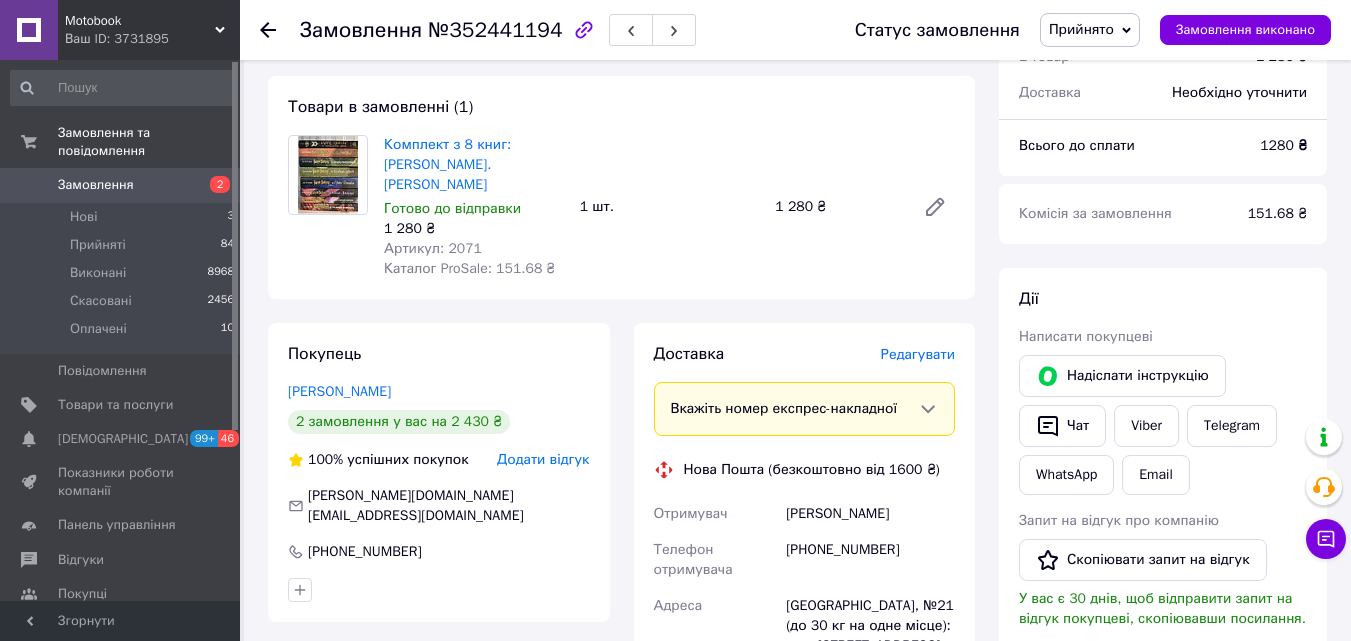 click on "Редагувати" at bounding box center (918, 354) 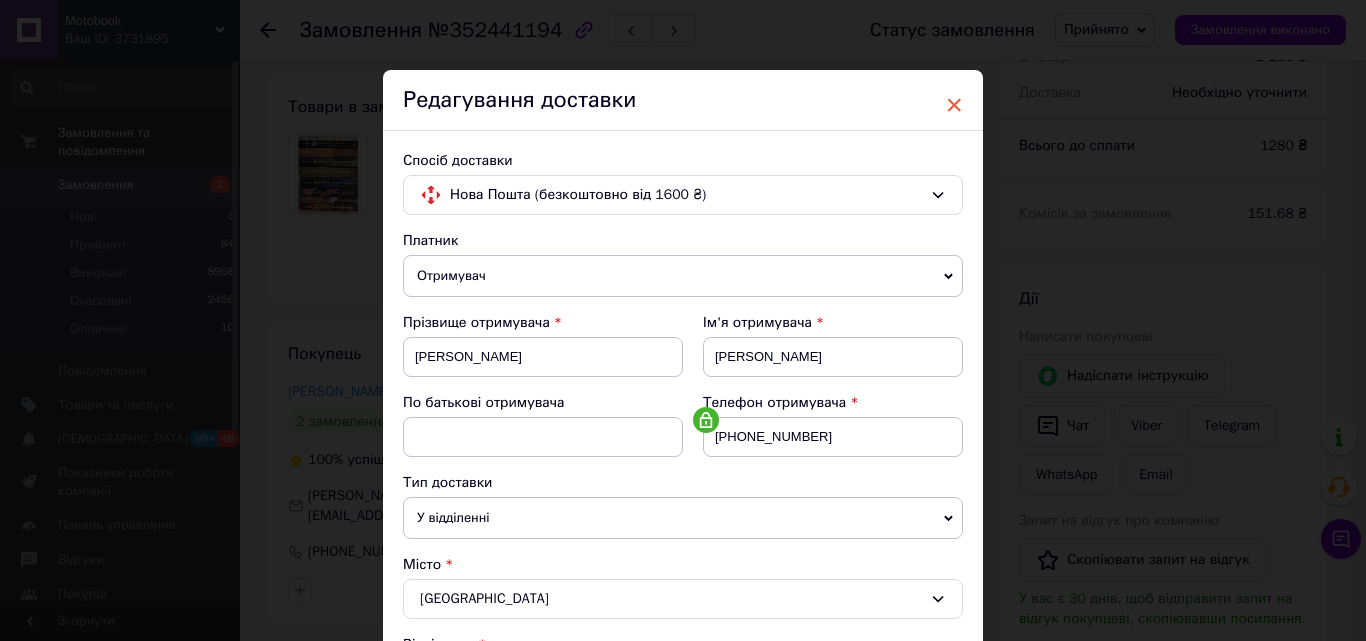 click on "×" at bounding box center (954, 105) 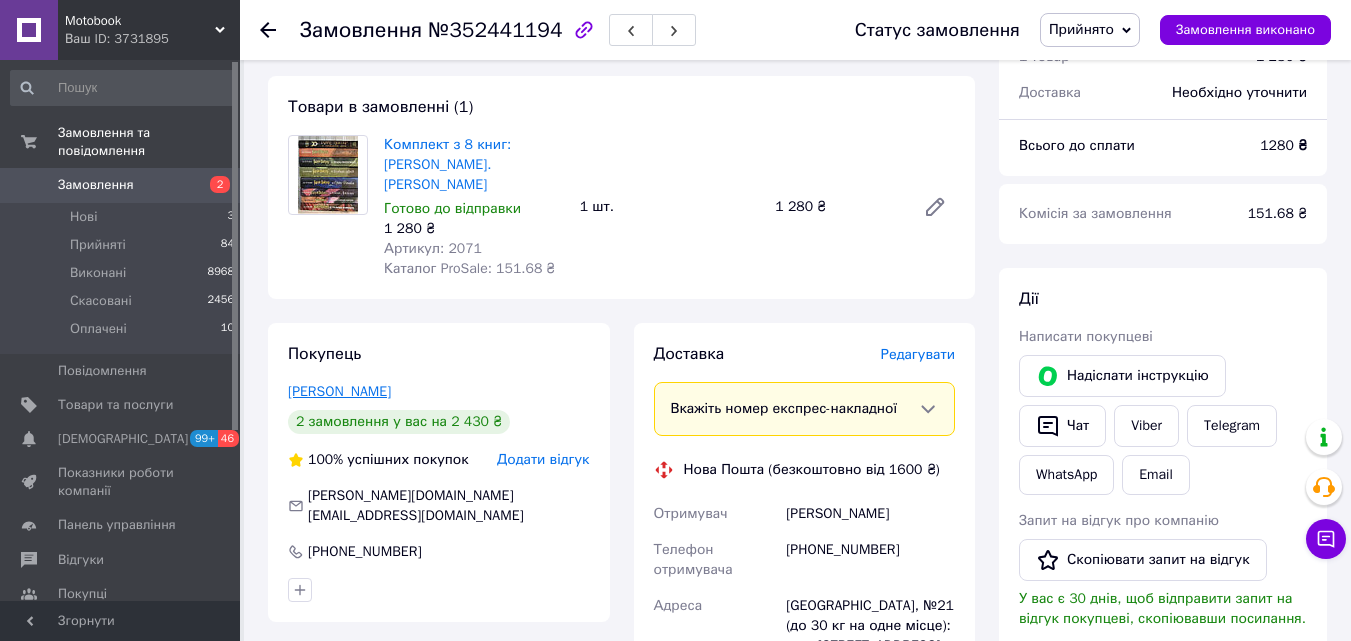 click on "[PERSON_NAME]" at bounding box center [339, 391] 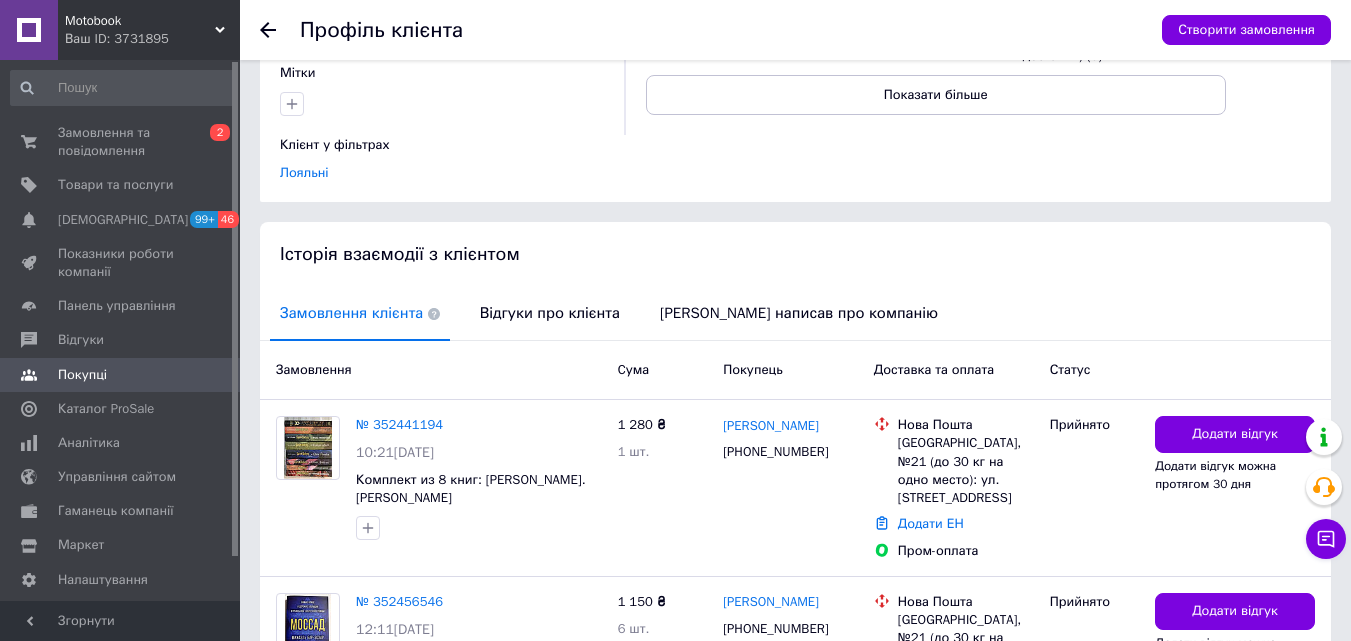scroll, scrollTop: 500, scrollLeft: 0, axis: vertical 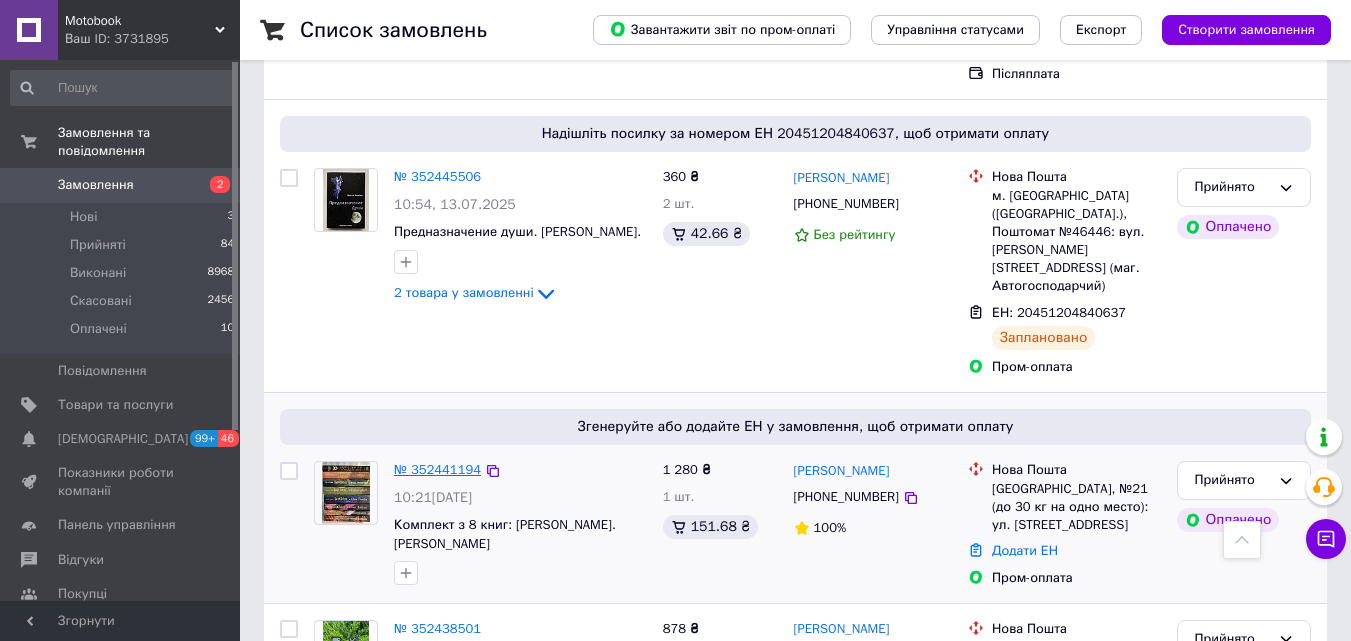 click on "№ 352441194" at bounding box center [437, 469] 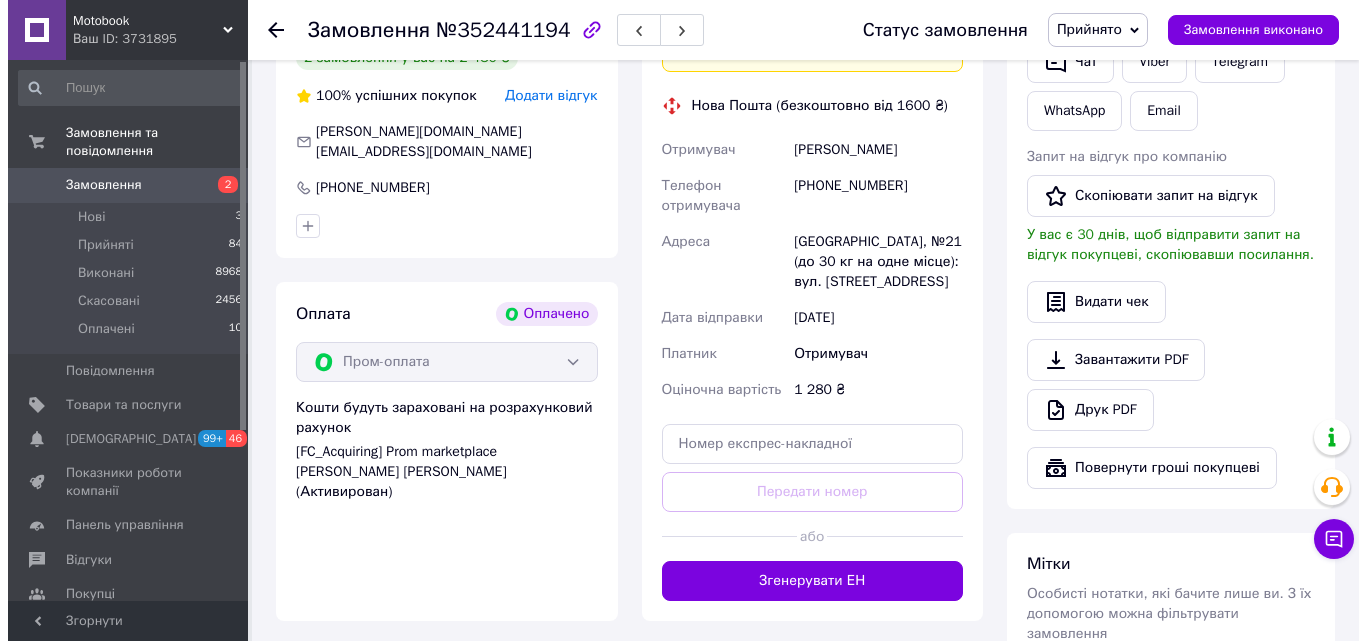 scroll, scrollTop: 557, scrollLeft: 0, axis: vertical 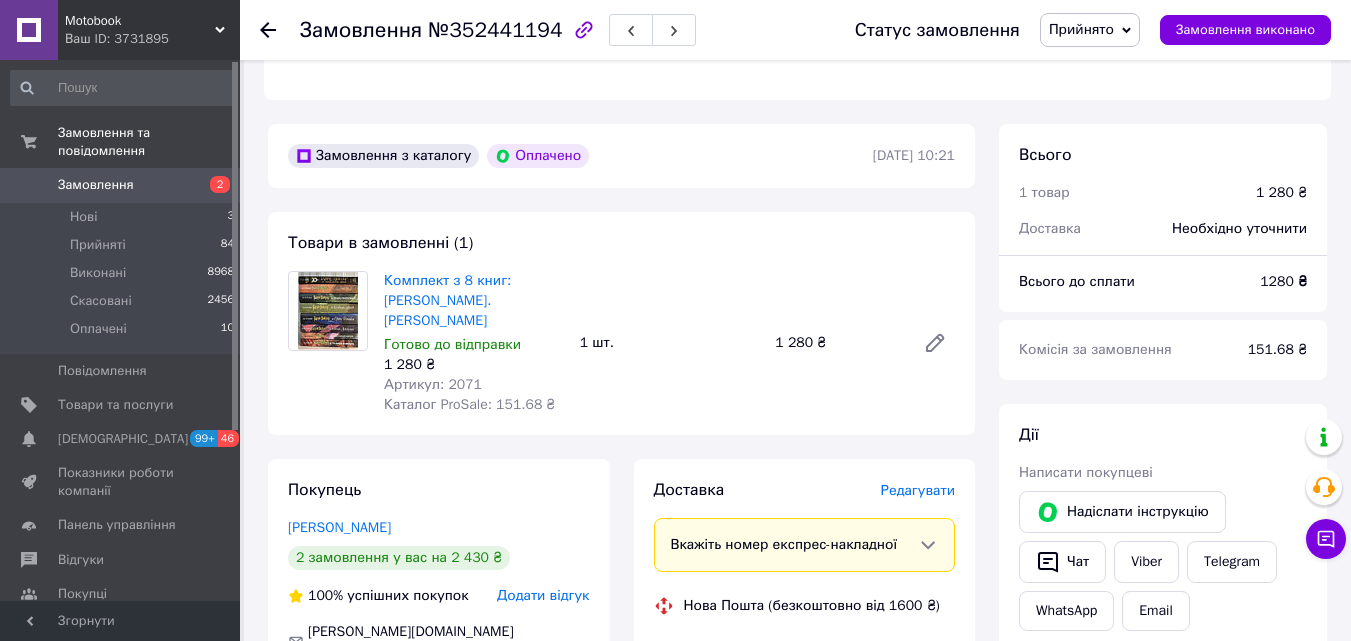 click on "Редагувати" at bounding box center (918, 490) 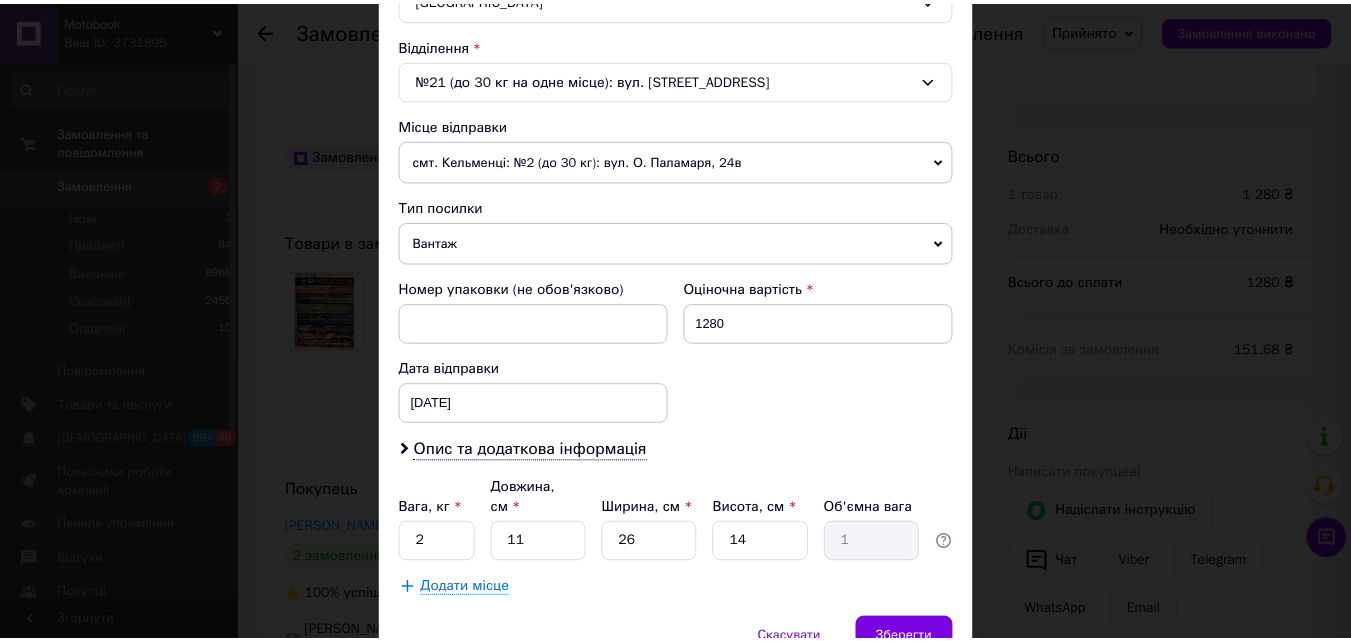 scroll, scrollTop: 687, scrollLeft: 0, axis: vertical 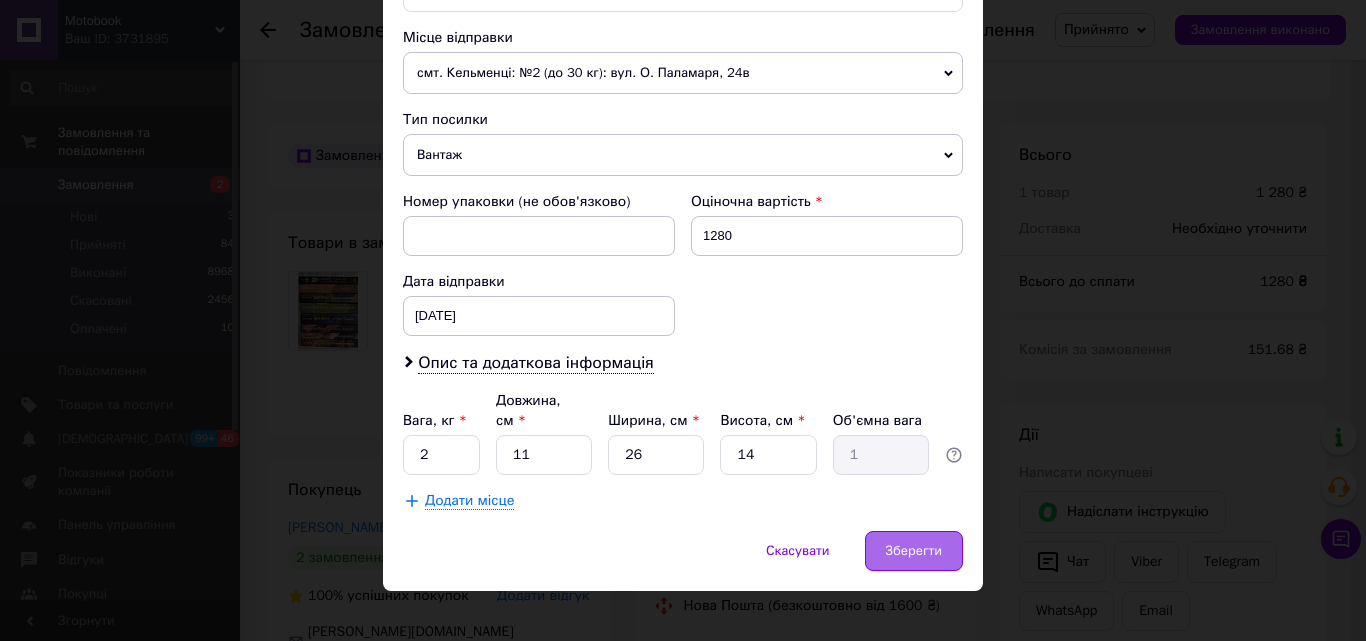 click on "Зберегти" at bounding box center [914, 551] 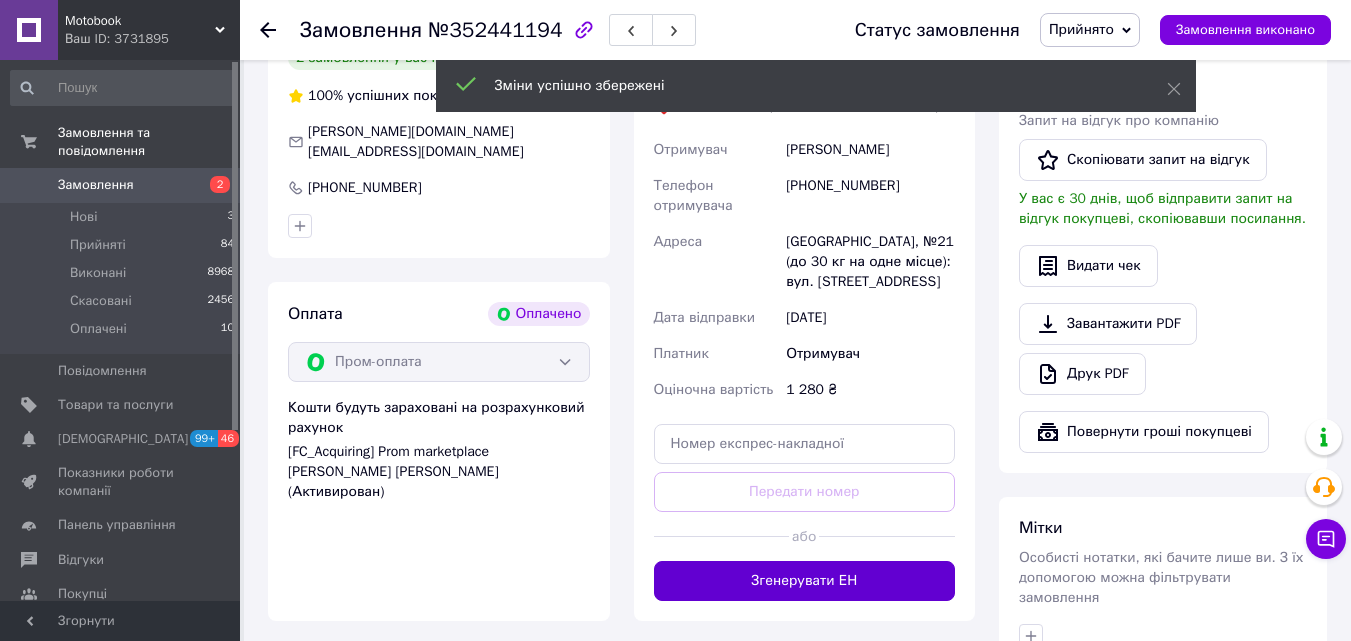 click on "Згенерувати ЕН" at bounding box center [805, 581] 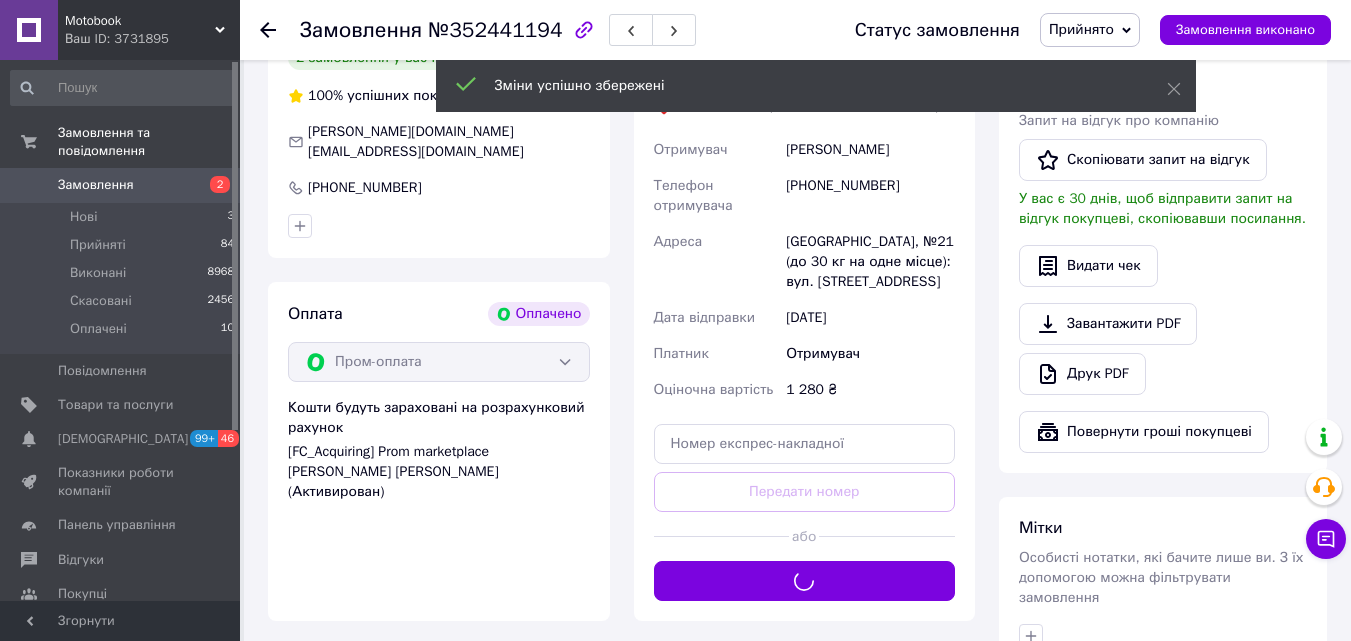 scroll, scrollTop: 857, scrollLeft: 0, axis: vertical 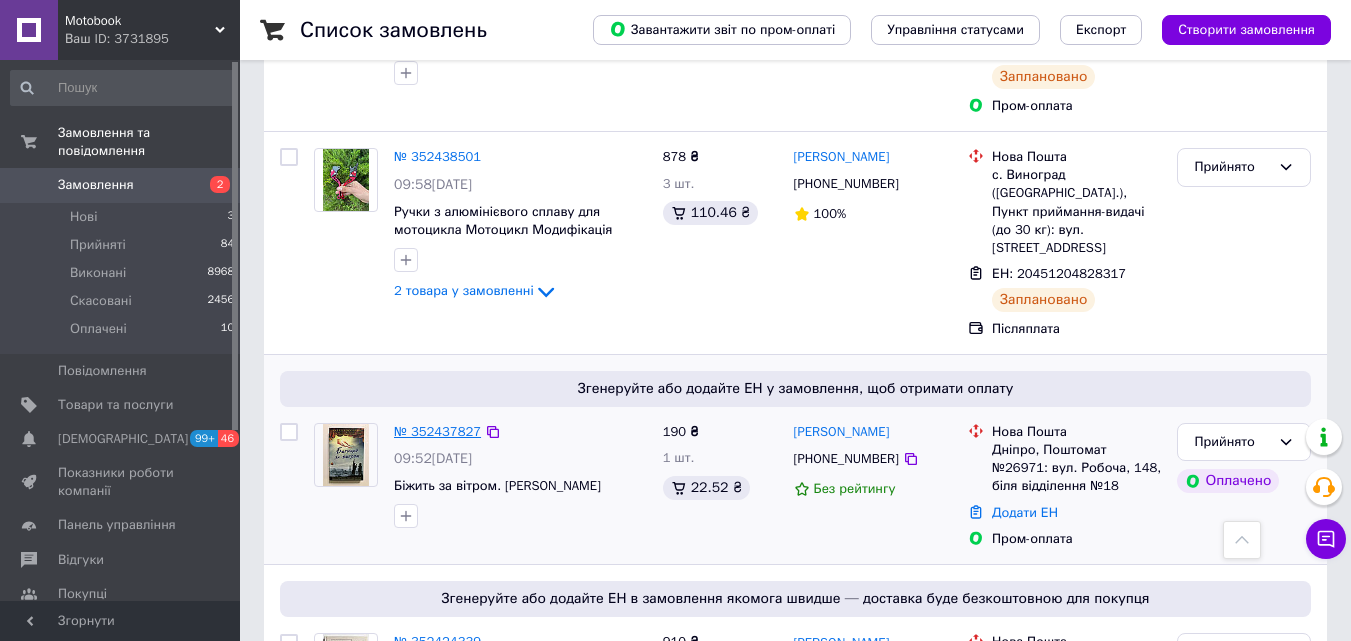 click on "№ 352437827" at bounding box center [437, 431] 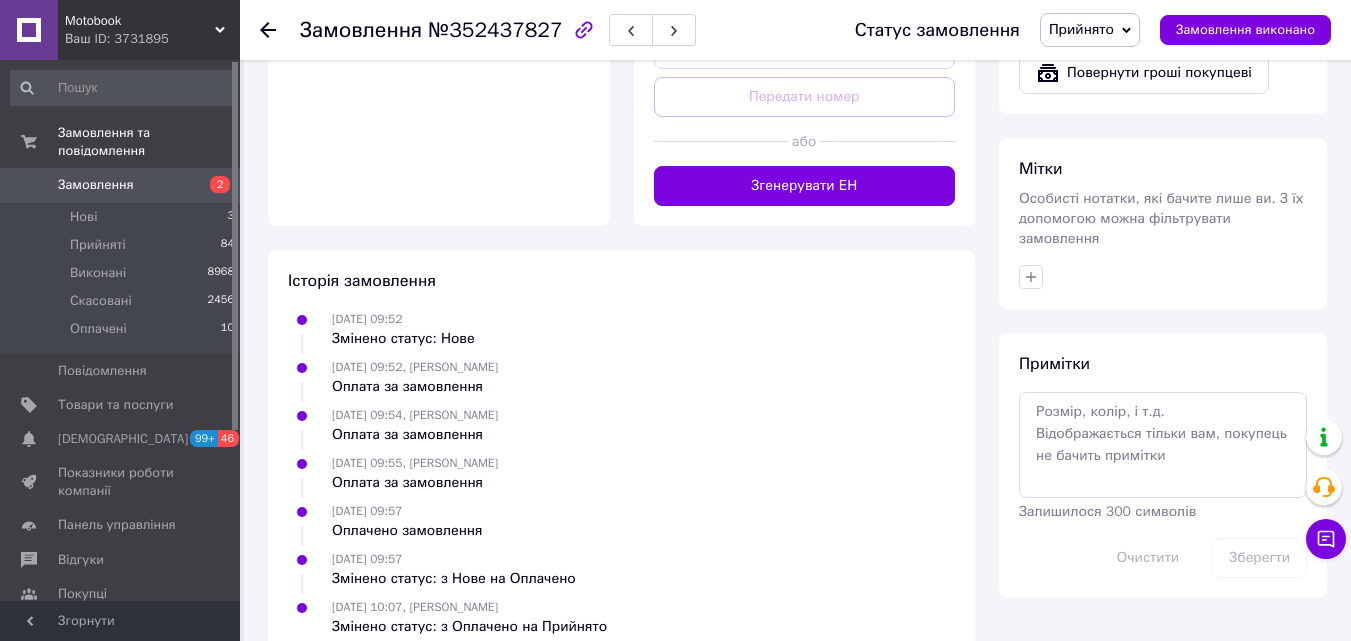 scroll, scrollTop: 1052, scrollLeft: 0, axis: vertical 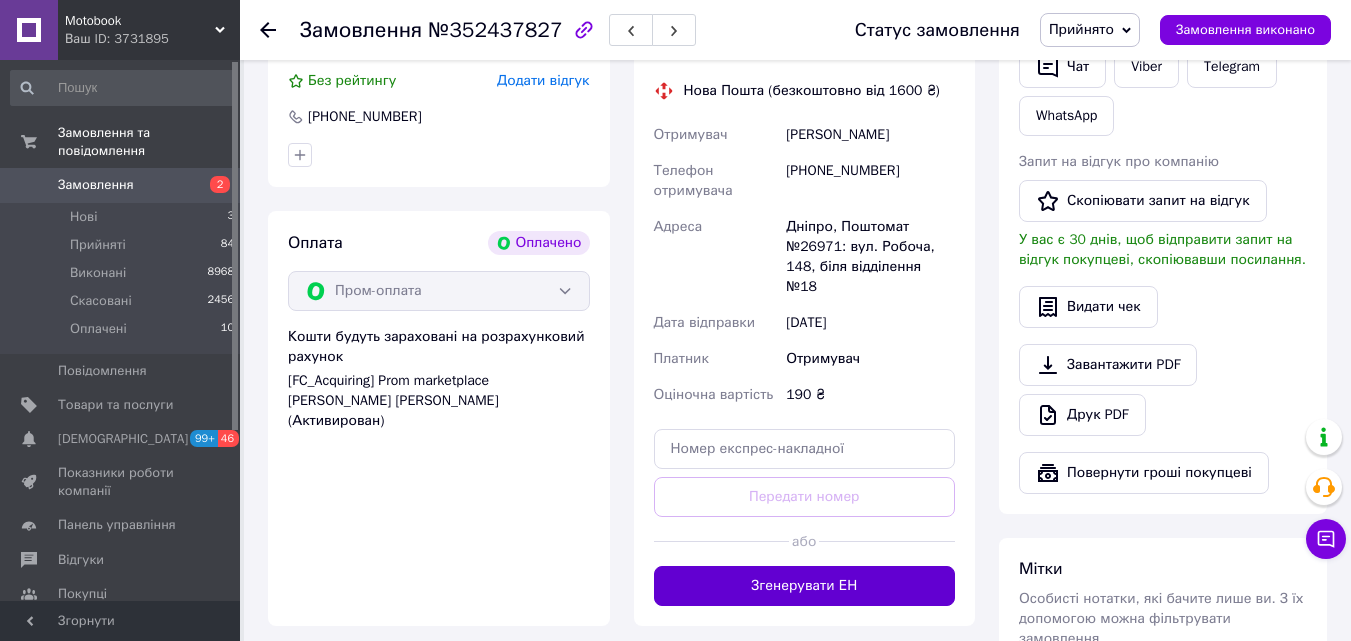 click on "Згенерувати ЕН" at bounding box center [805, 586] 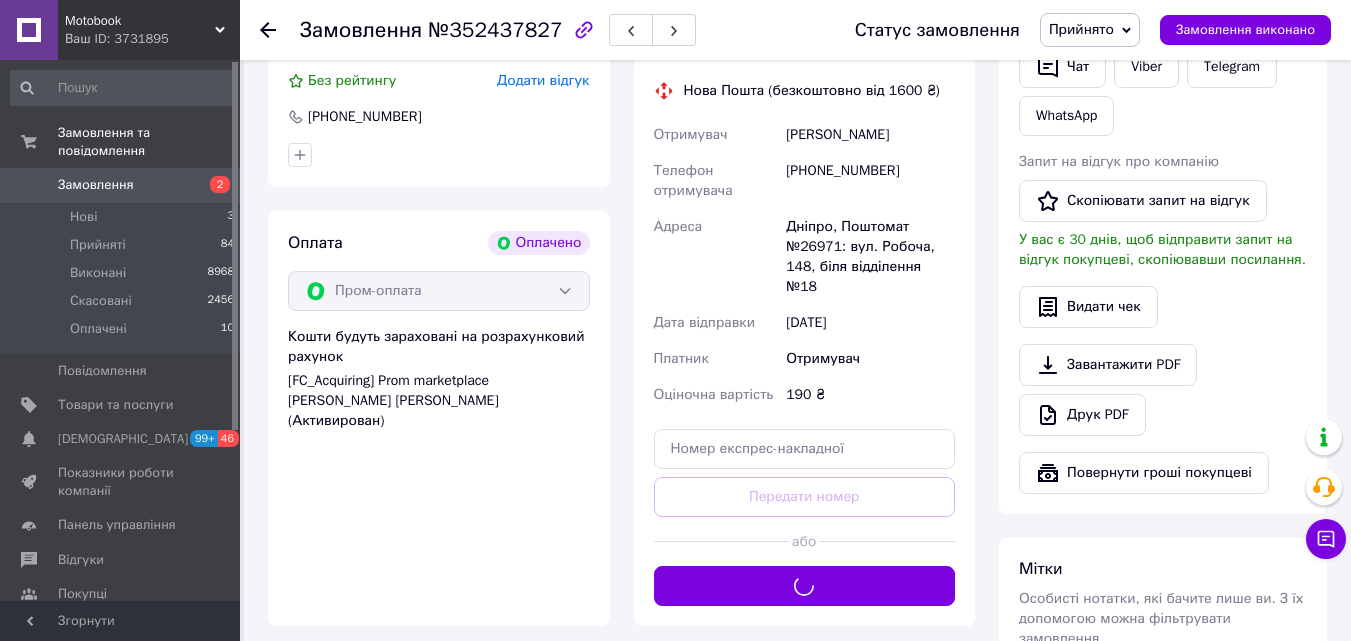 scroll, scrollTop: 852, scrollLeft: 0, axis: vertical 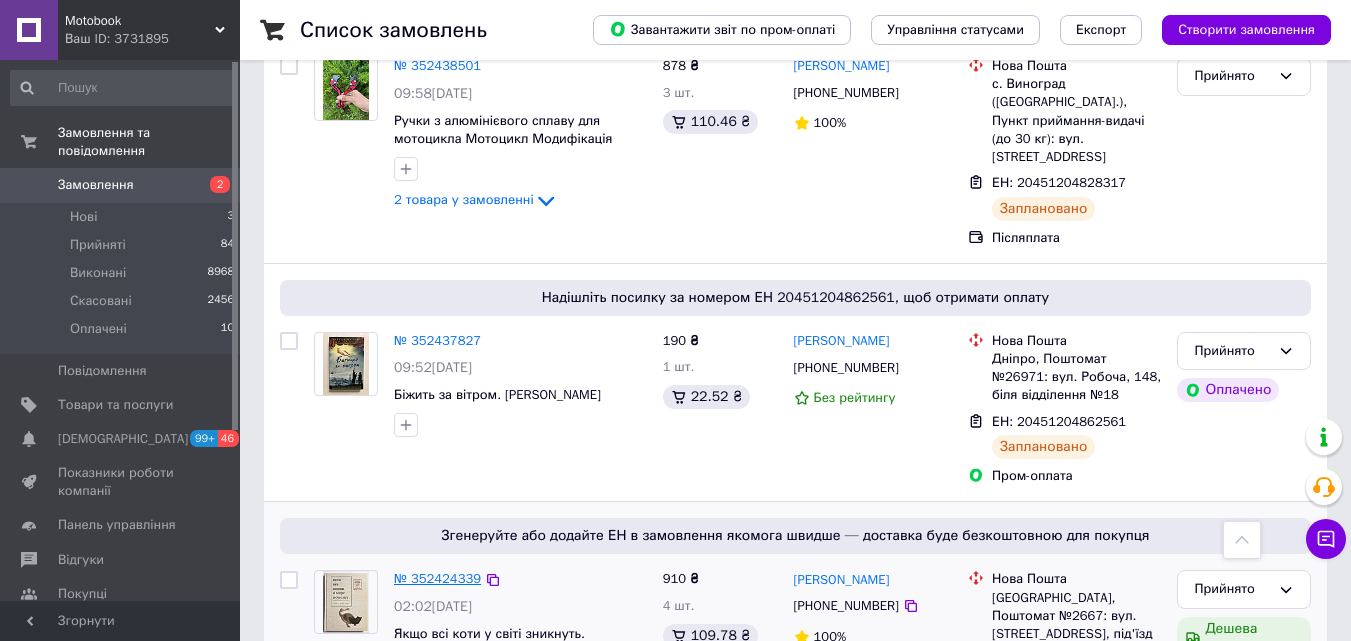 click on "№ 352424339" at bounding box center [437, 578] 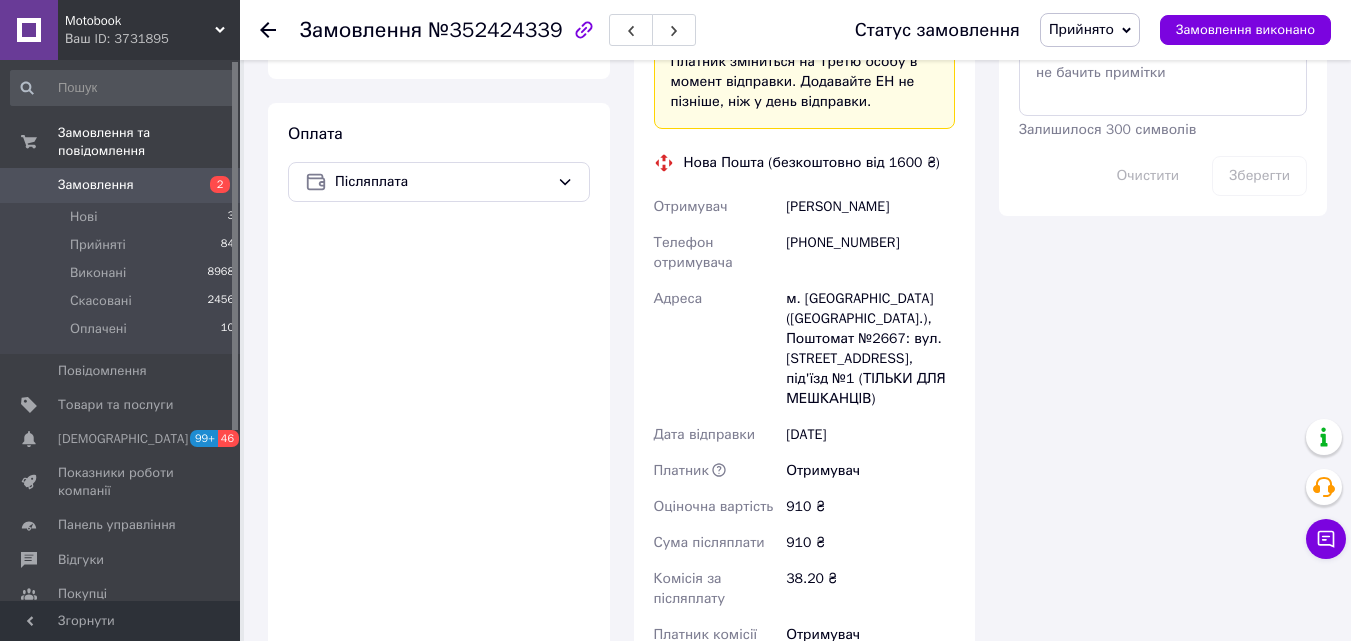 scroll, scrollTop: 1415, scrollLeft: 0, axis: vertical 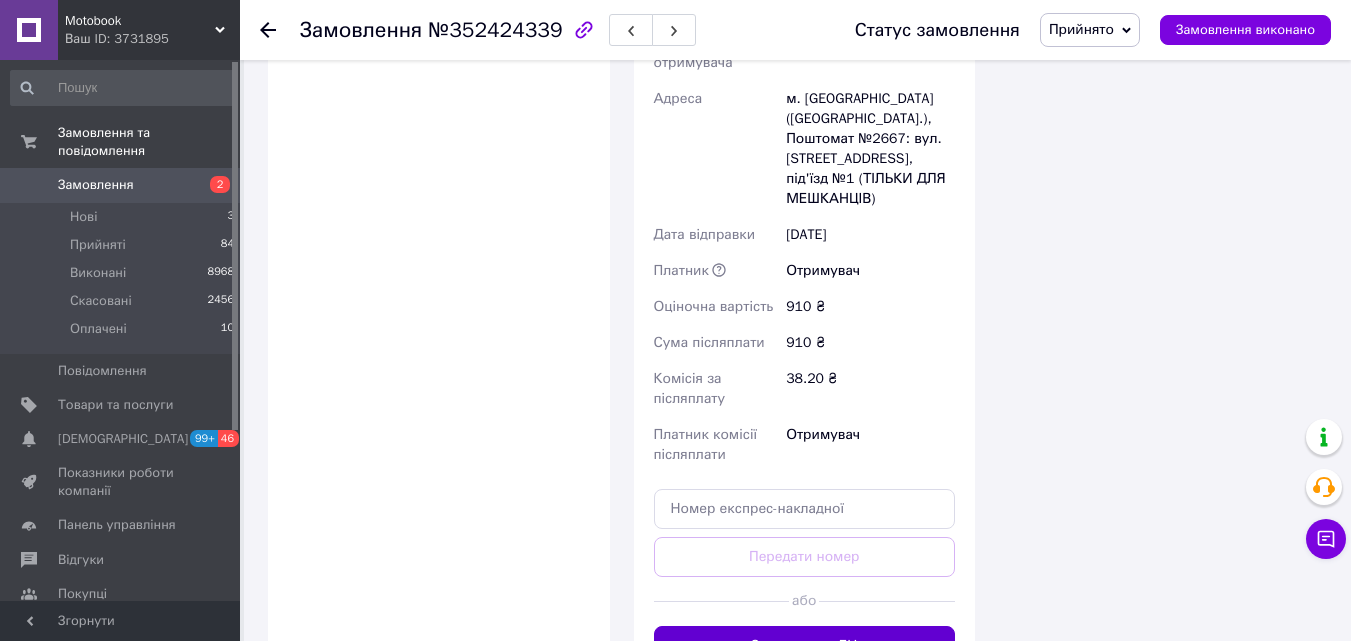 click on "Згенерувати ЕН" at bounding box center (805, 646) 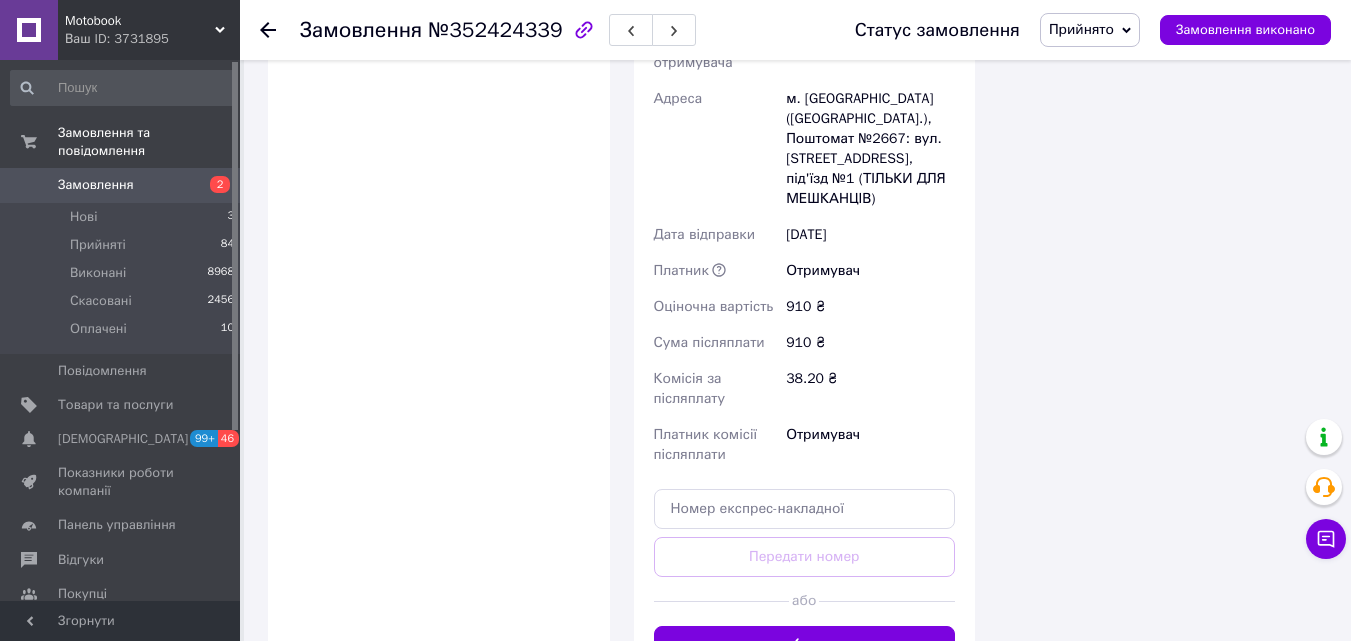 scroll, scrollTop: 1215, scrollLeft: 0, axis: vertical 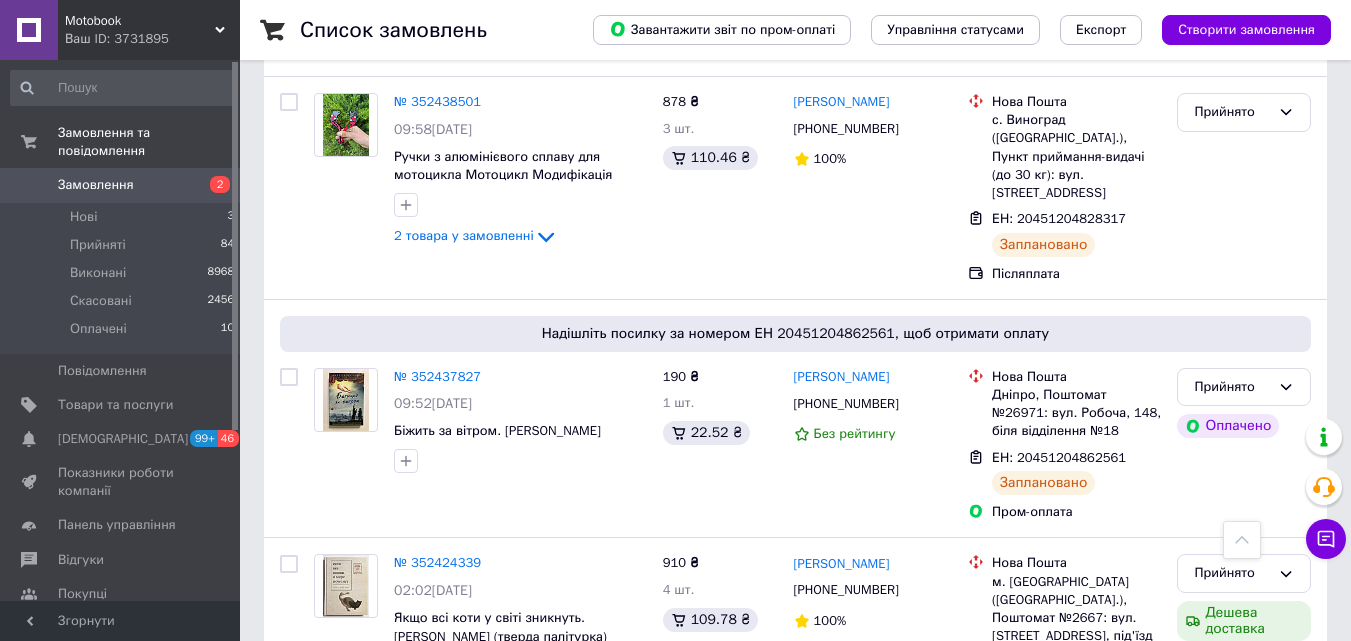 click on "2" at bounding box center (327, 823) 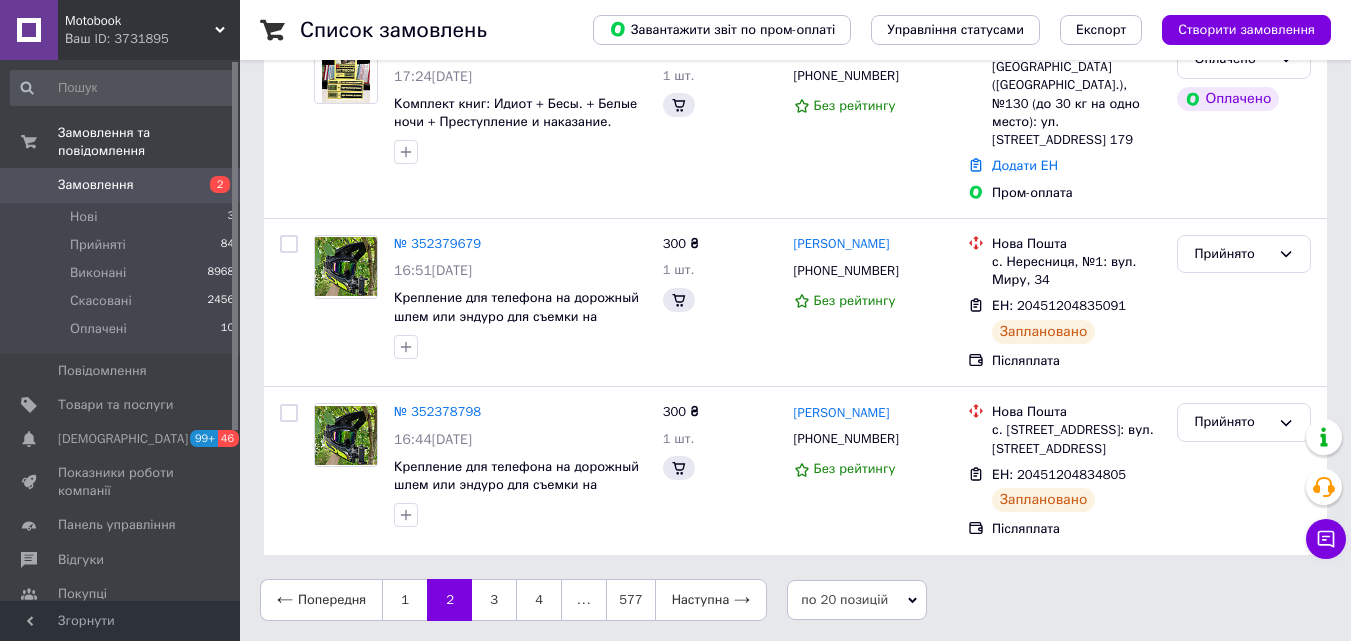 scroll, scrollTop: 0, scrollLeft: 0, axis: both 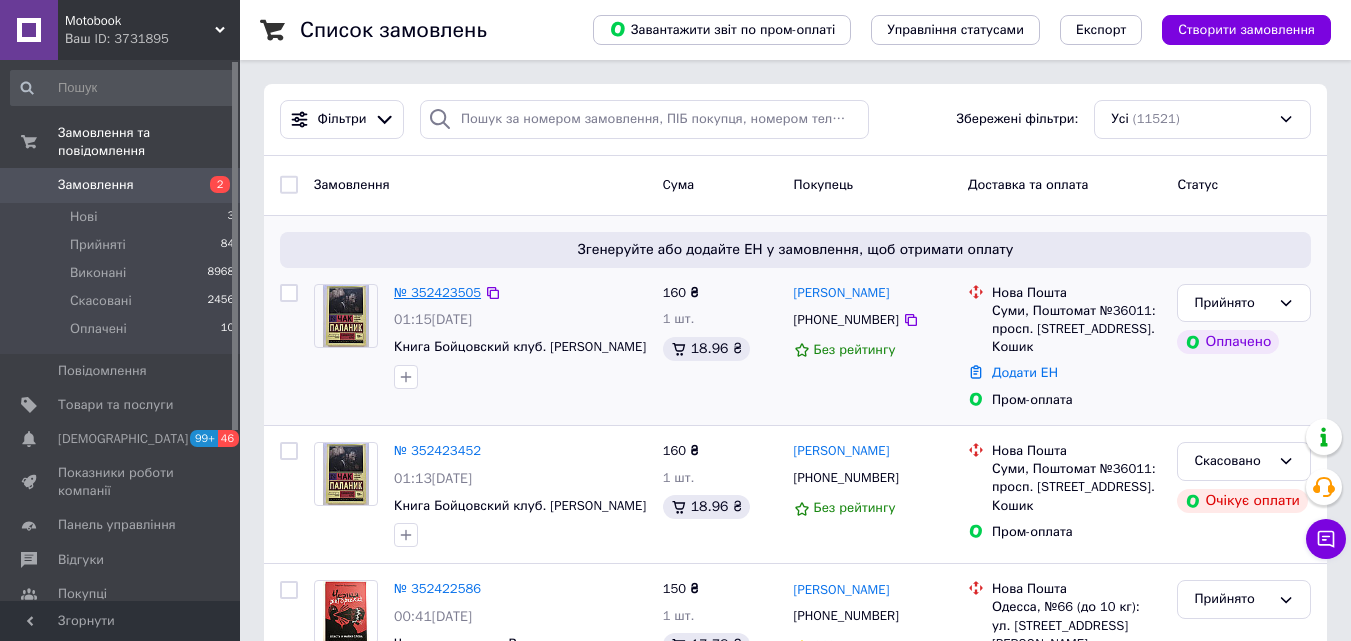 click on "№ 352423505" at bounding box center [437, 292] 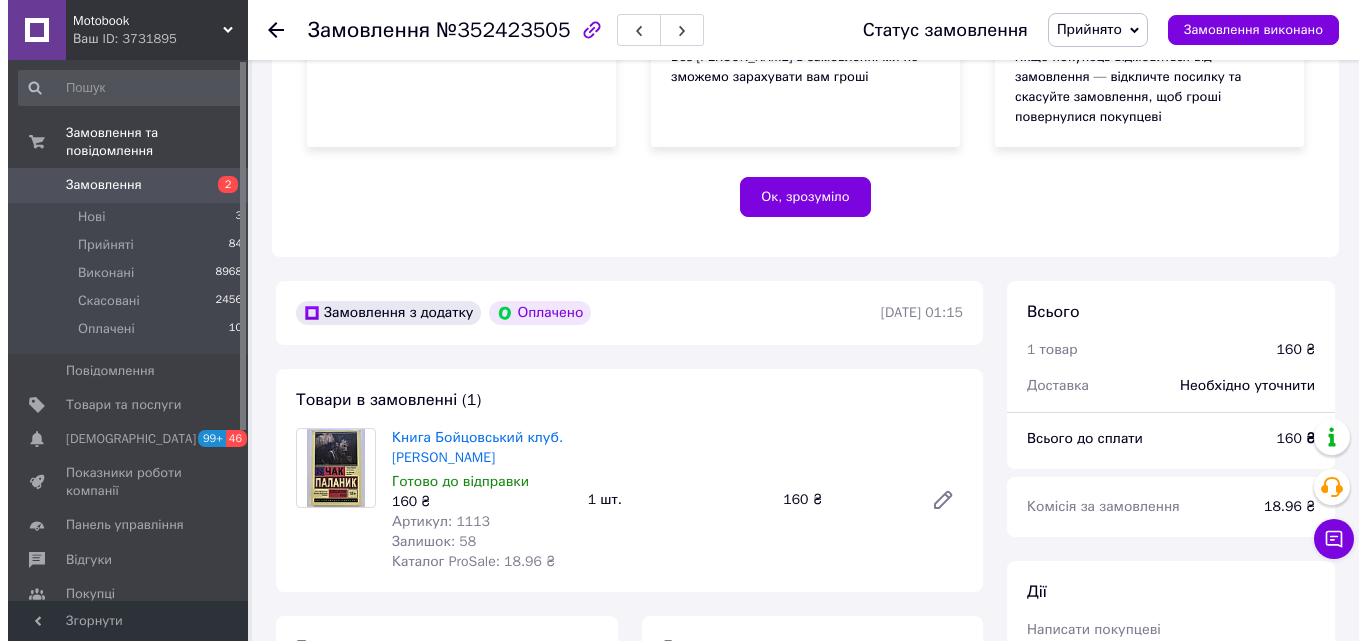 scroll, scrollTop: 700, scrollLeft: 0, axis: vertical 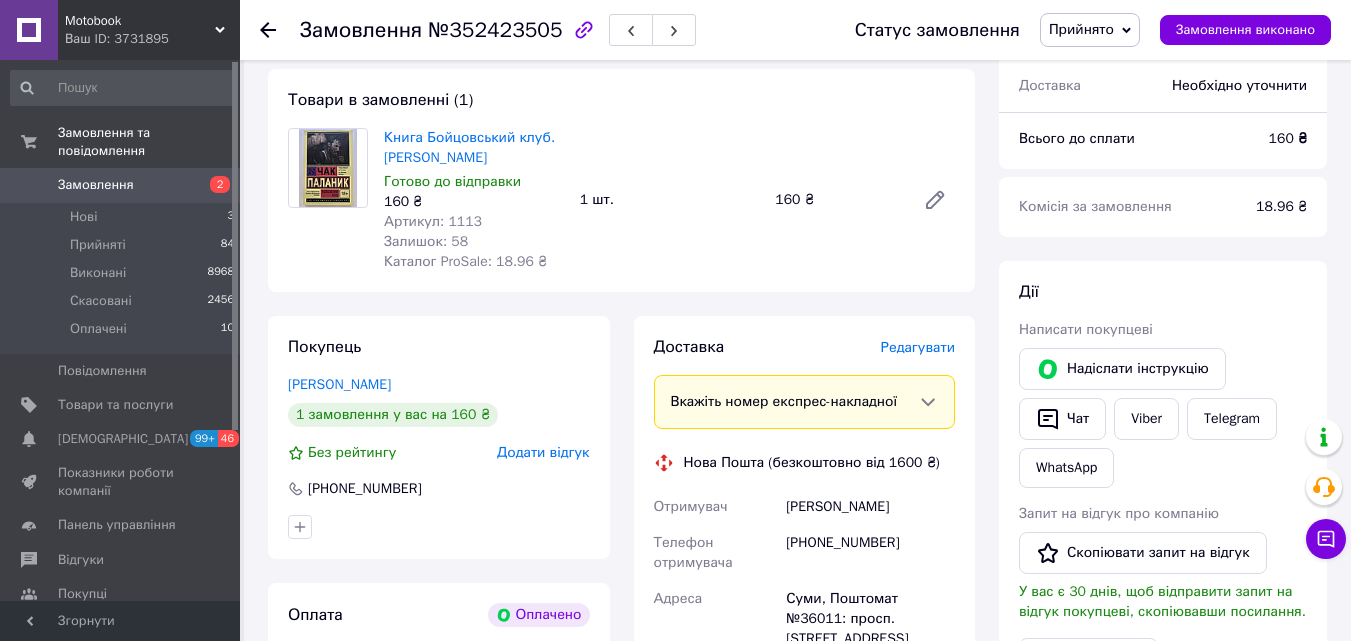 click on "Редагувати" at bounding box center (918, 347) 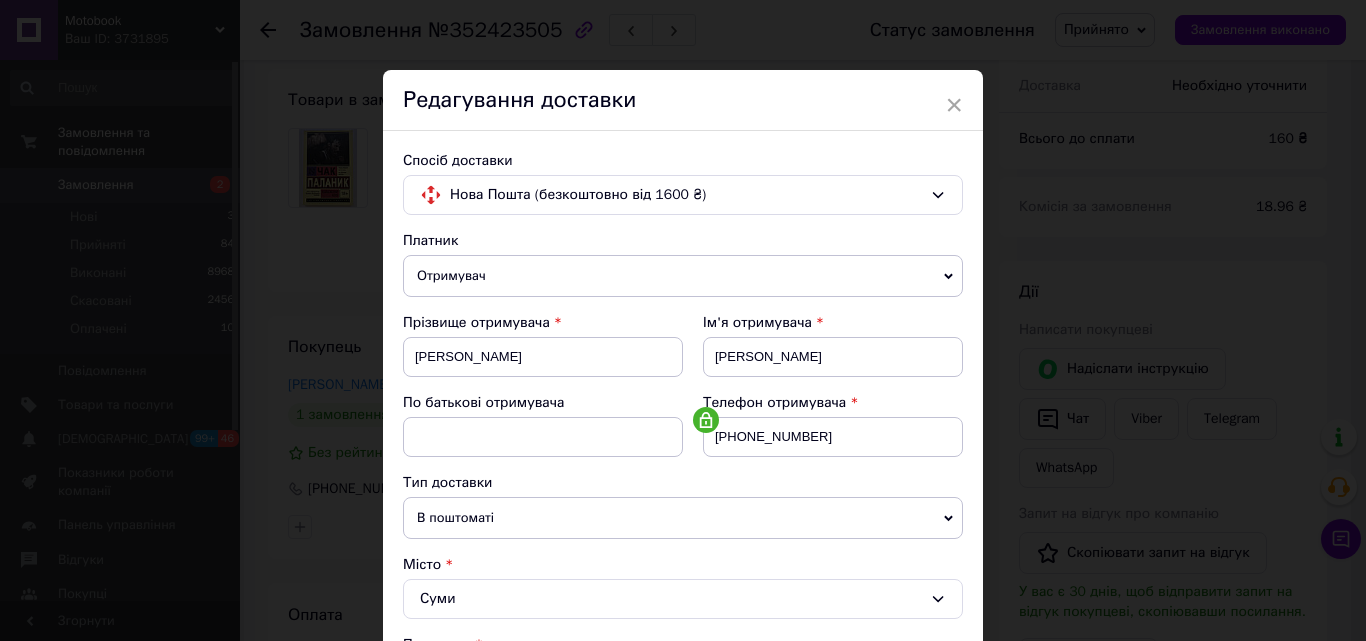 scroll, scrollTop: 500, scrollLeft: 0, axis: vertical 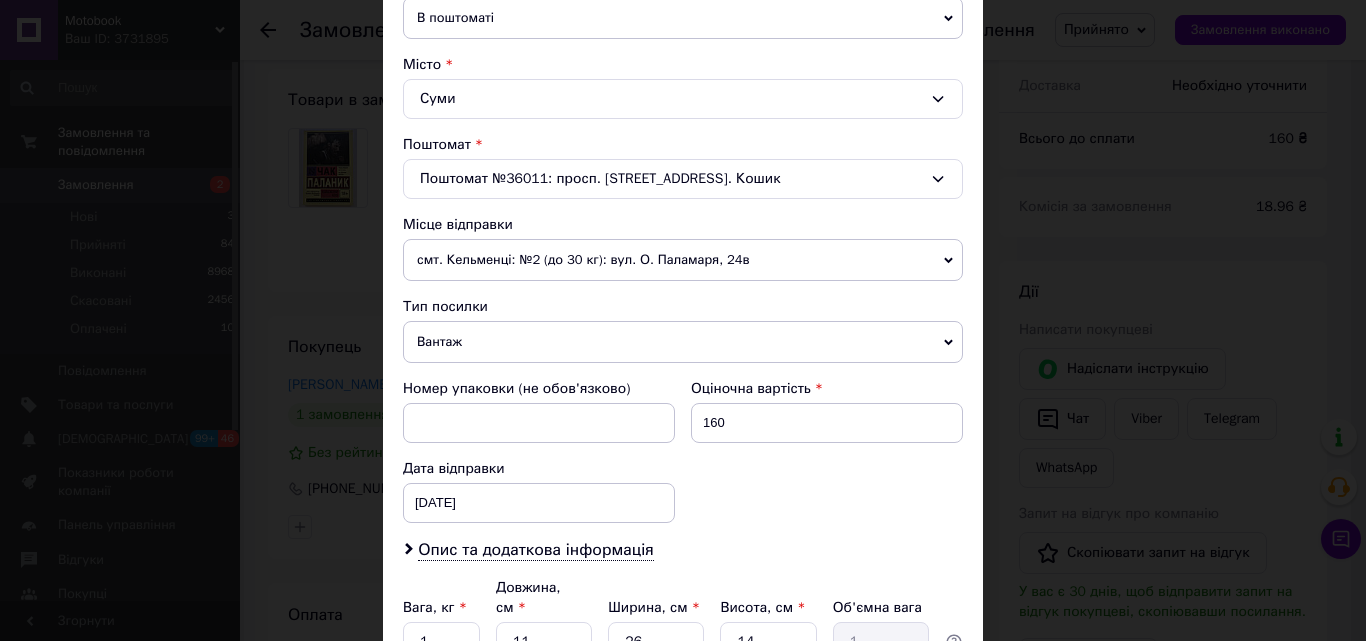 click on "Вантаж" at bounding box center (683, 342) 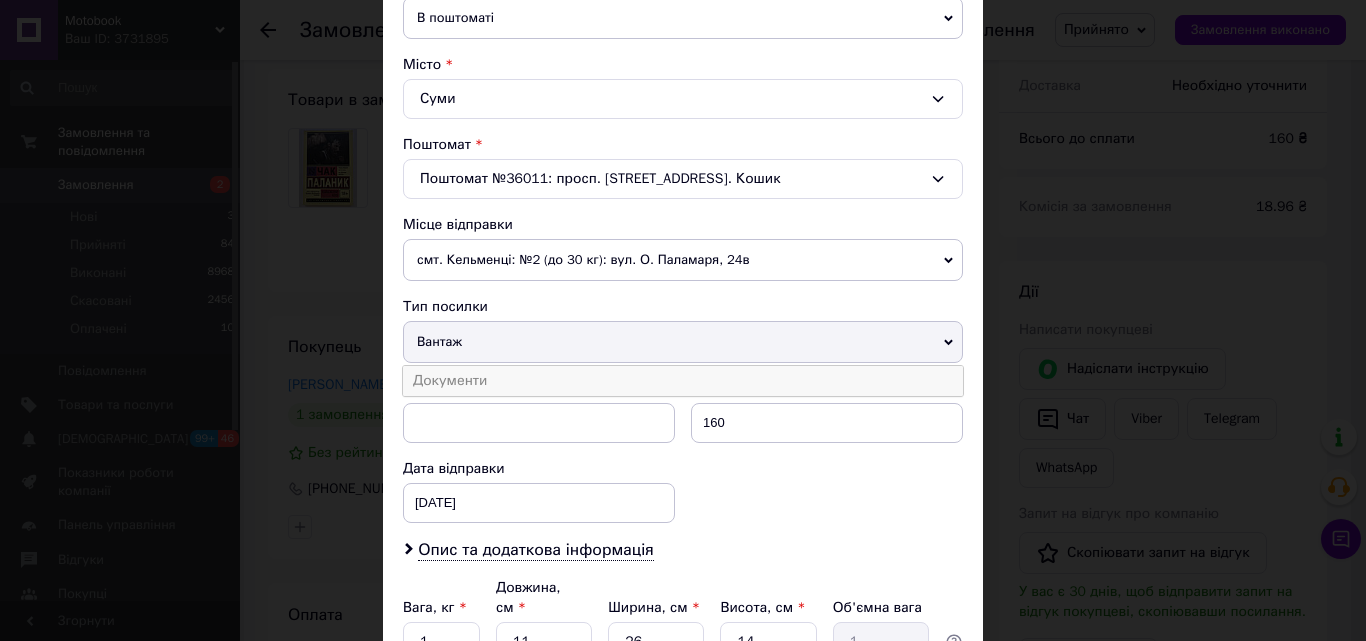 click on "Документи" at bounding box center [683, 381] 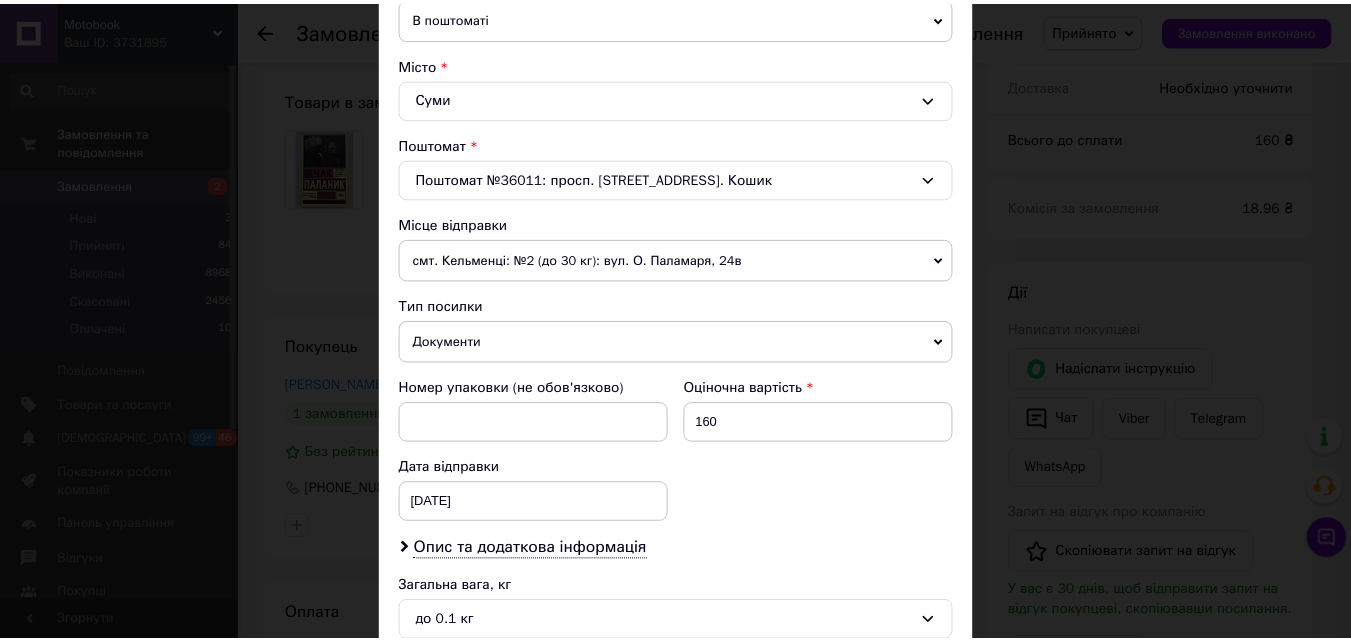 scroll, scrollTop: 707, scrollLeft: 0, axis: vertical 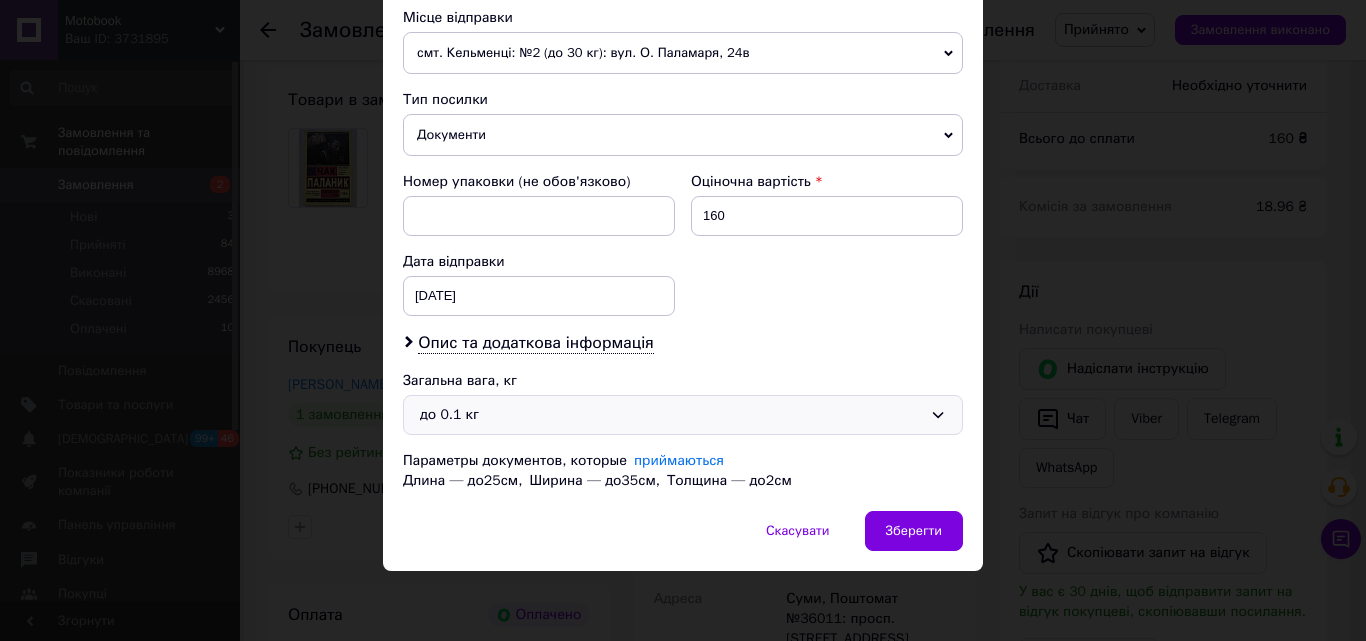 click on "до 0.1 кг" at bounding box center [671, 415] 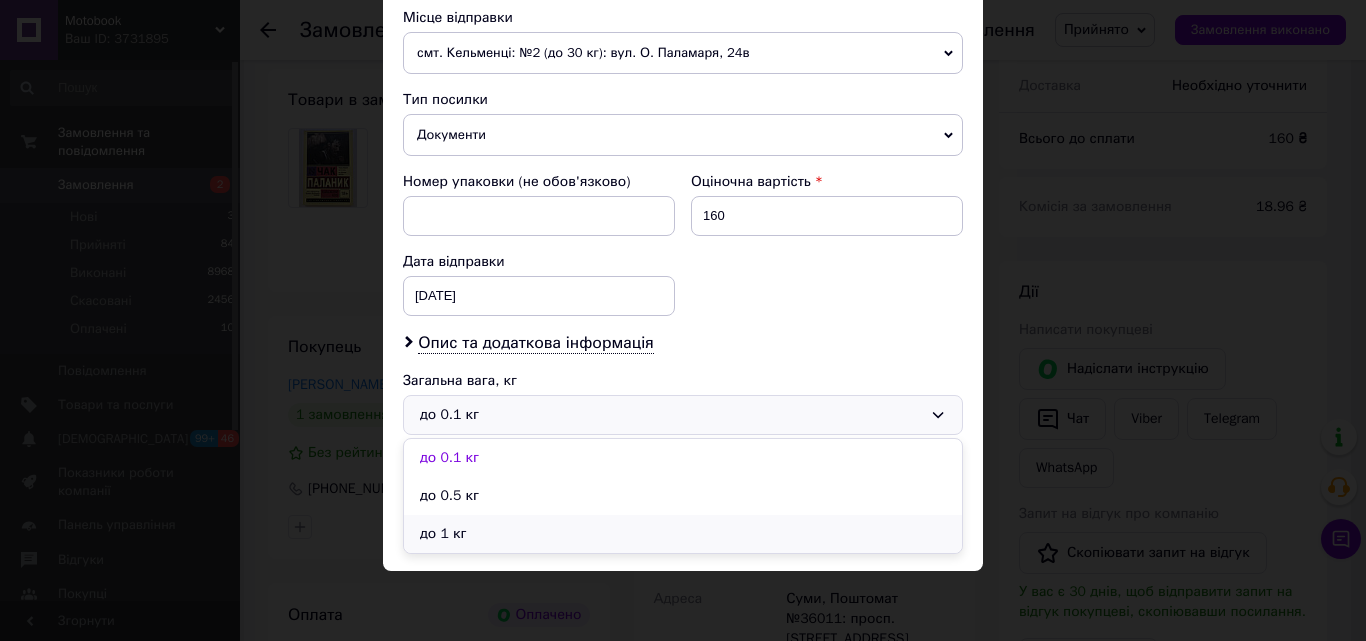 click on "до 1 кг" at bounding box center [683, 534] 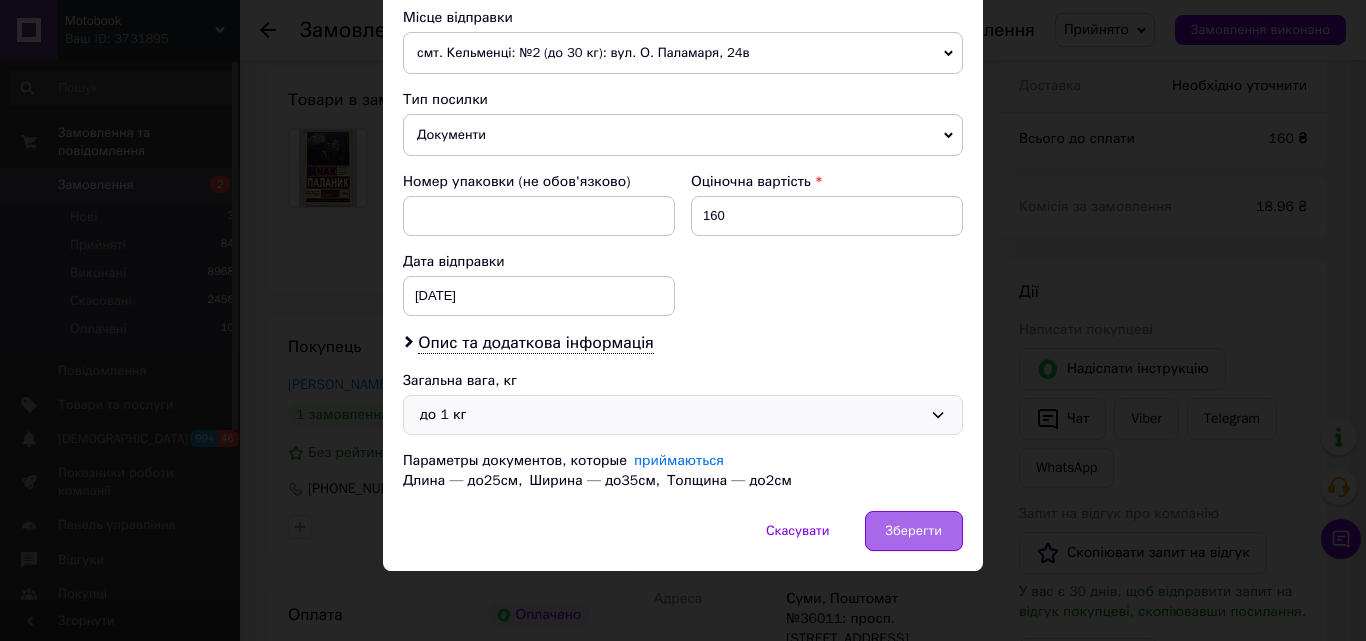 click on "Зберегти" at bounding box center (914, 531) 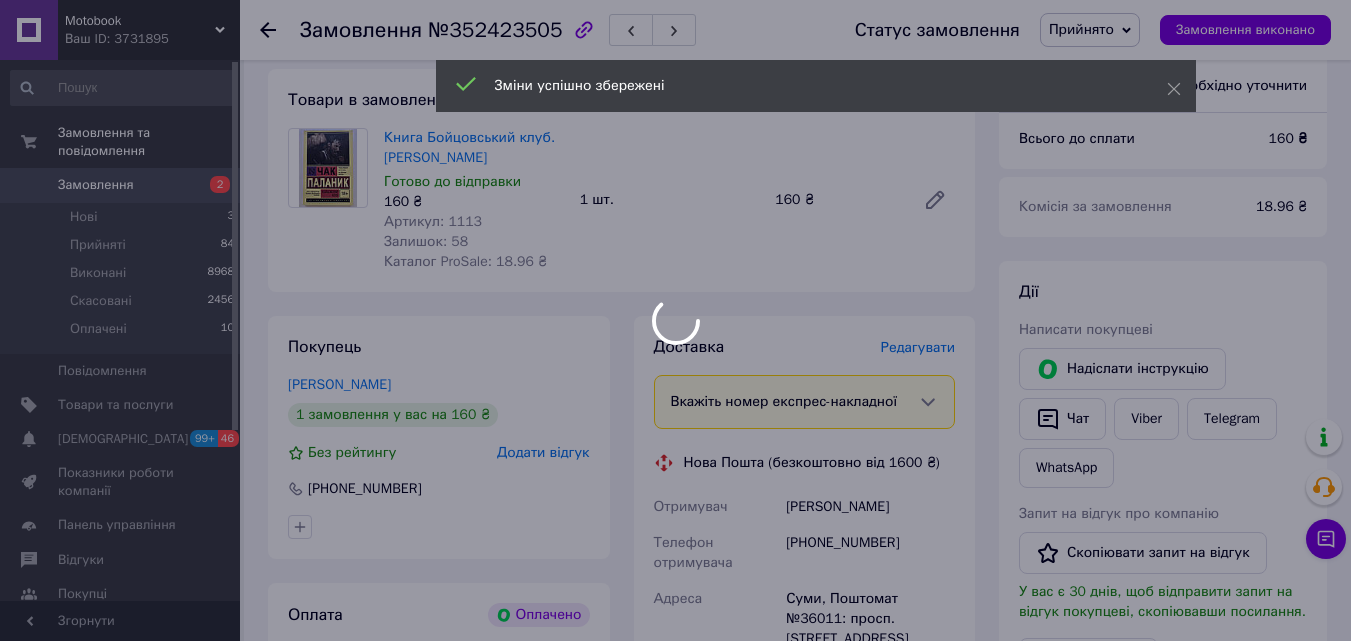 scroll, scrollTop: 1100, scrollLeft: 0, axis: vertical 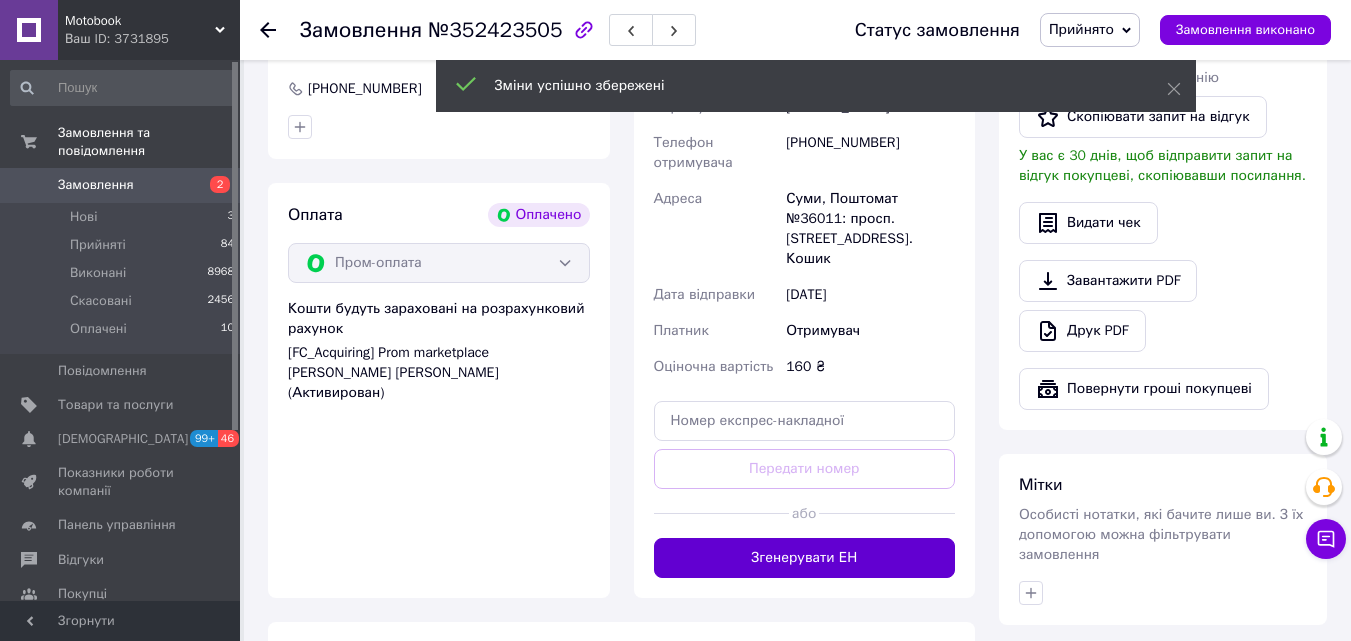 click on "Згенерувати ЕН" at bounding box center (805, 558) 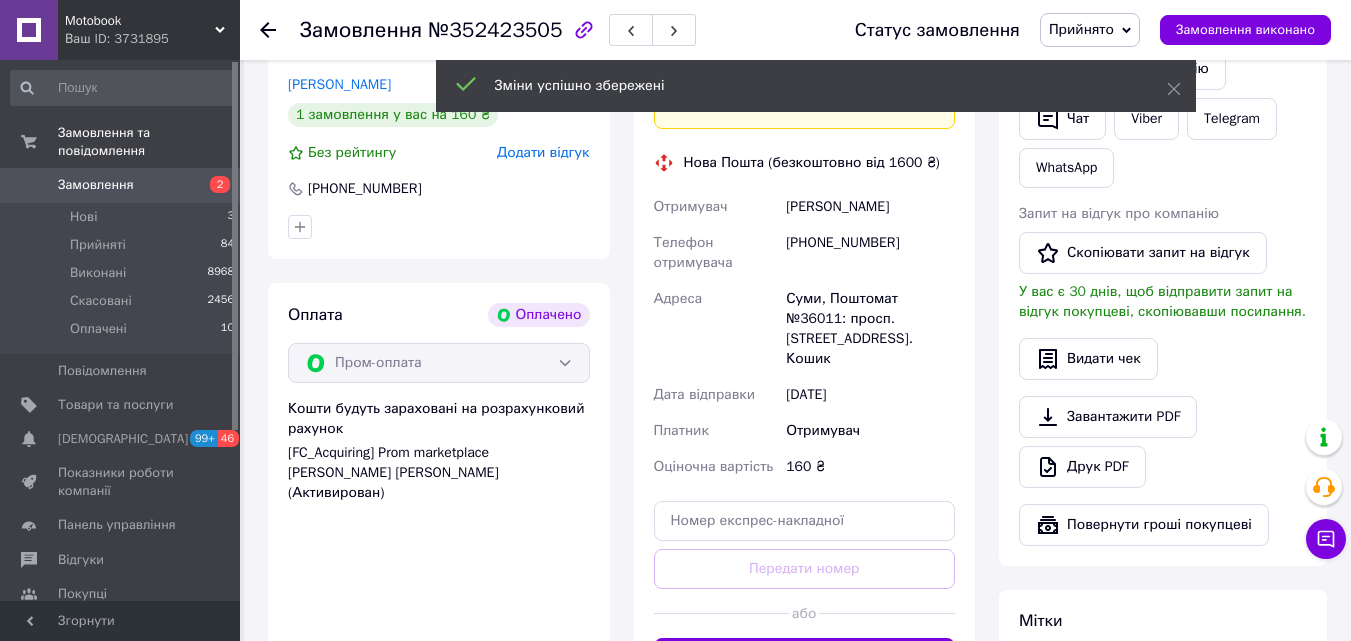 scroll, scrollTop: 900, scrollLeft: 0, axis: vertical 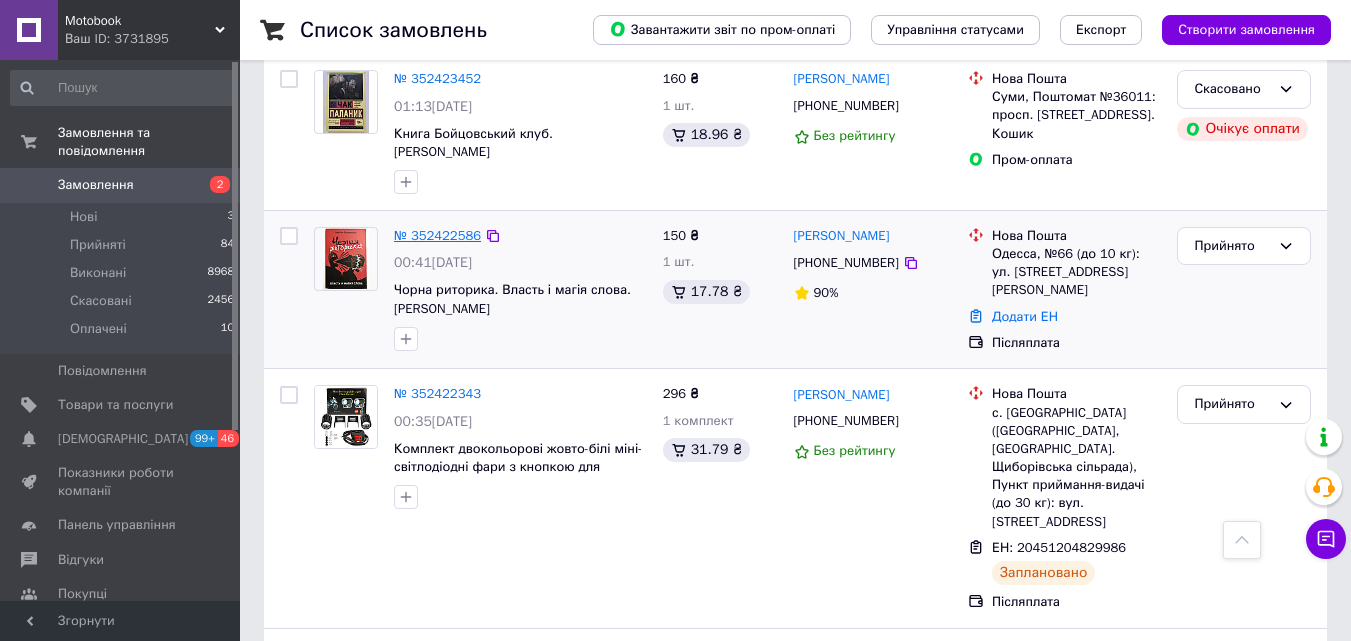 click on "№ 352422586" at bounding box center (437, 235) 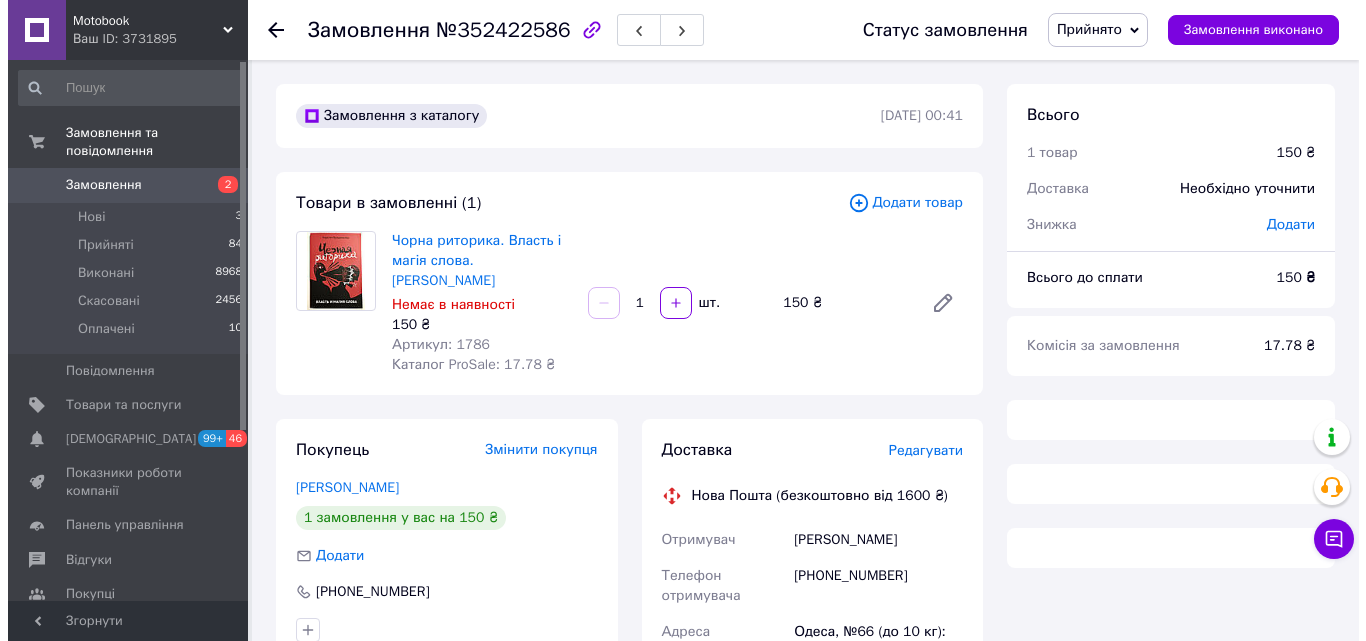 scroll, scrollTop: 300, scrollLeft: 0, axis: vertical 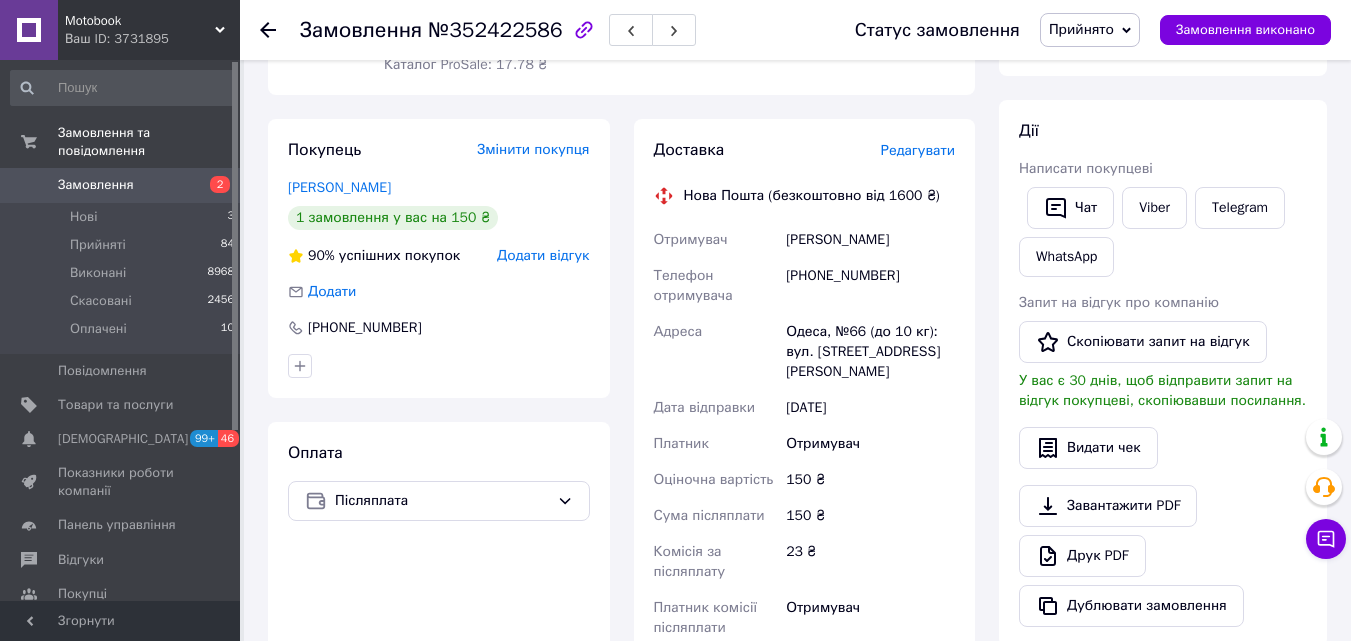 click on "Редагувати" at bounding box center [918, 150] 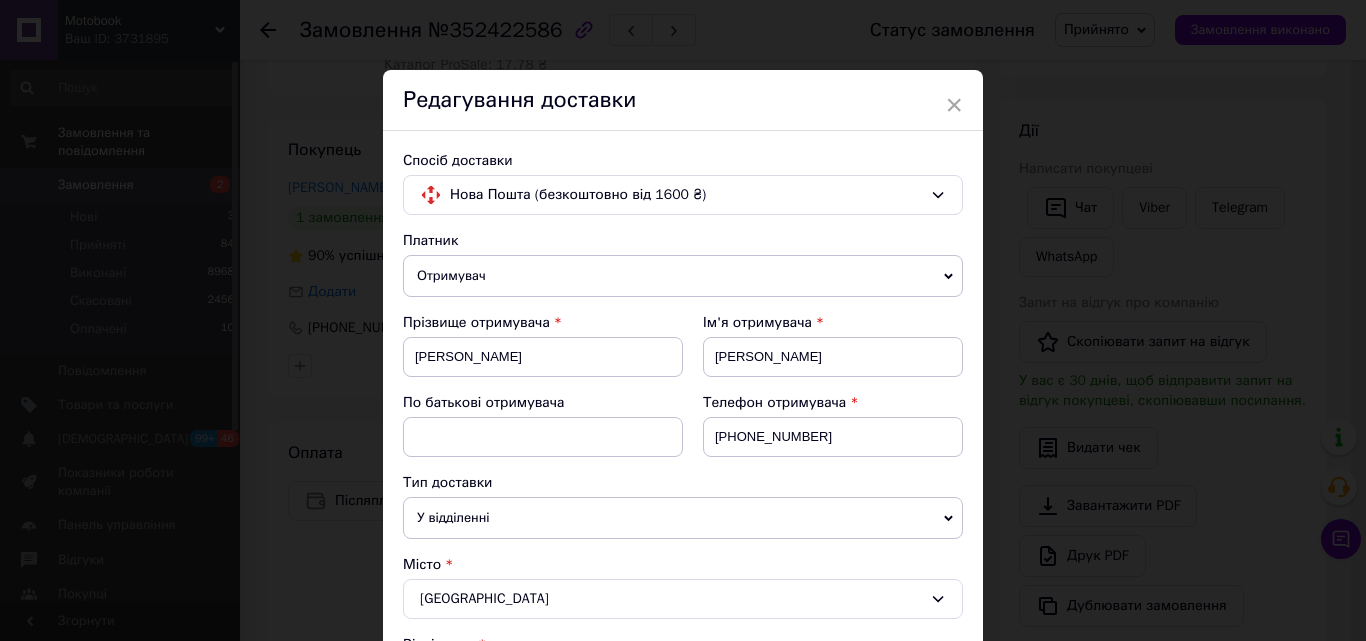 scroll, scrollTop: 400, scrollLeft: 0, axis: vertical 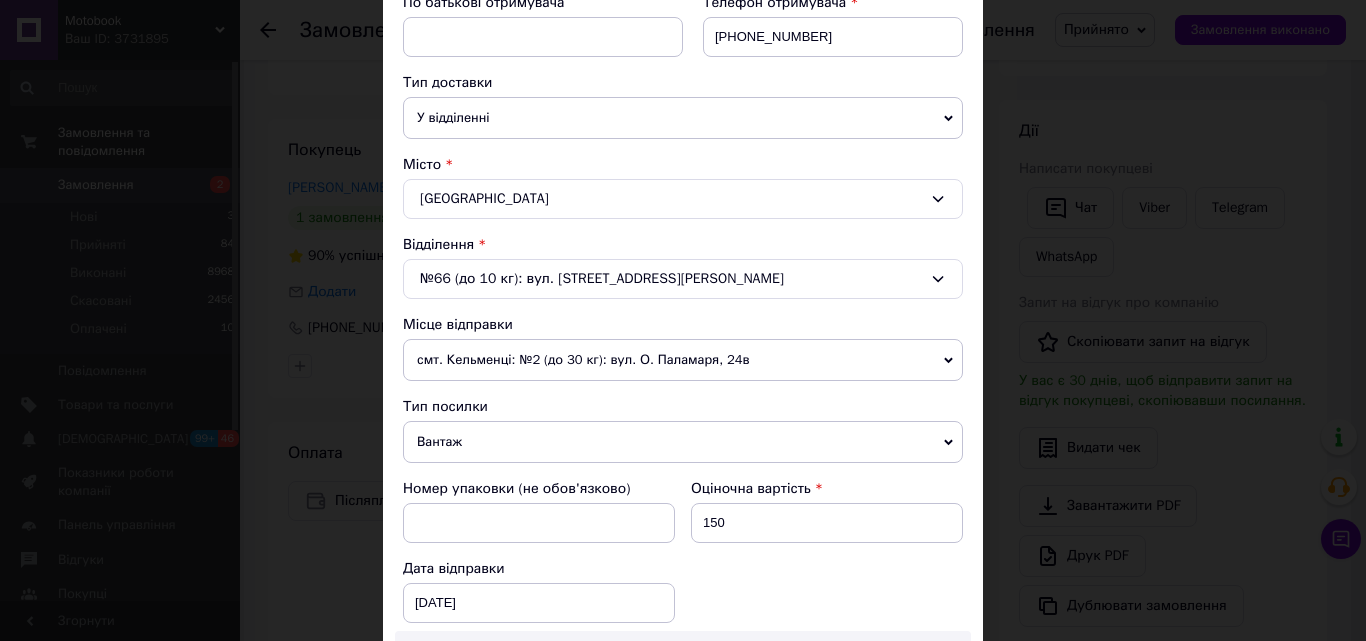 click on "Вантаж" at bounding box center [683, 442] 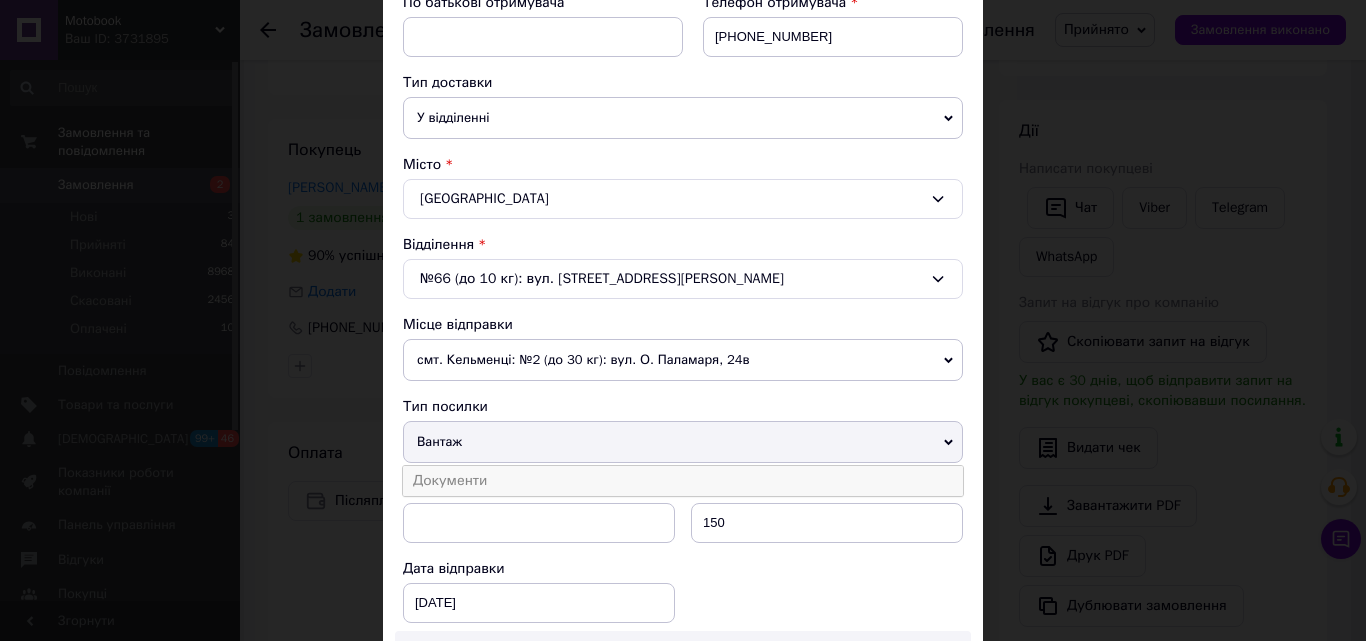 click on "Документи" at bounding box center [683, 481] 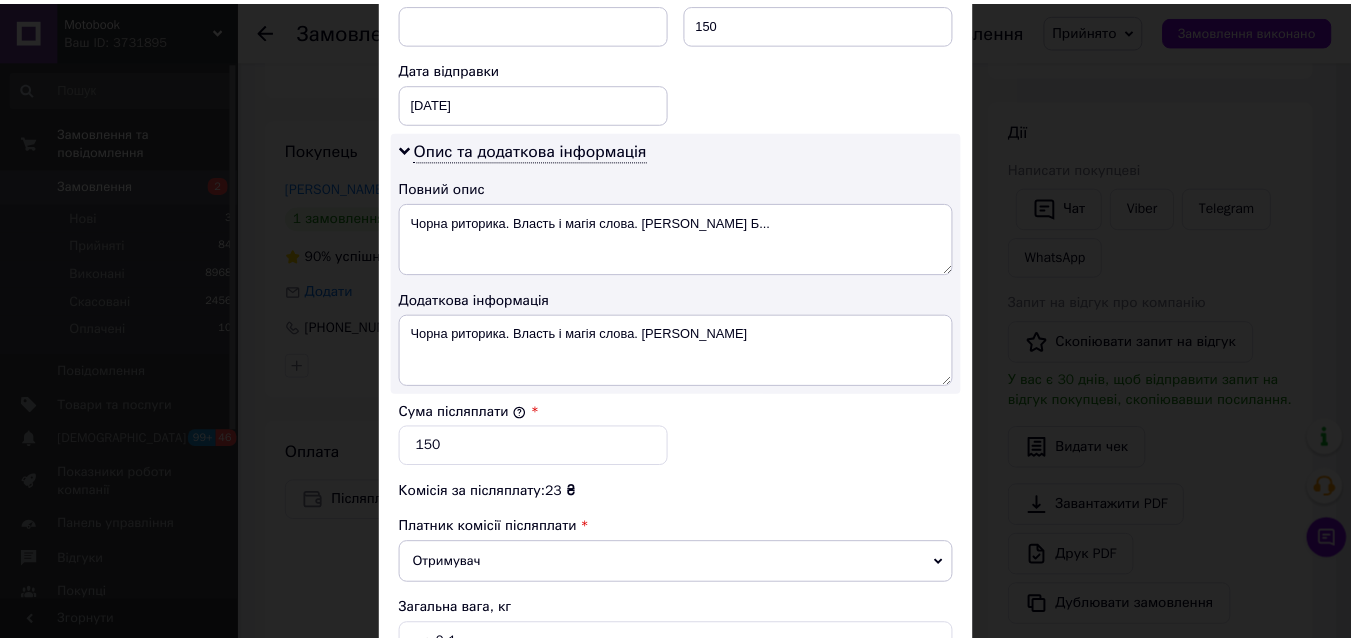 scroll, scrollTop: 1129, scrollLeft: 0, axis: vertical 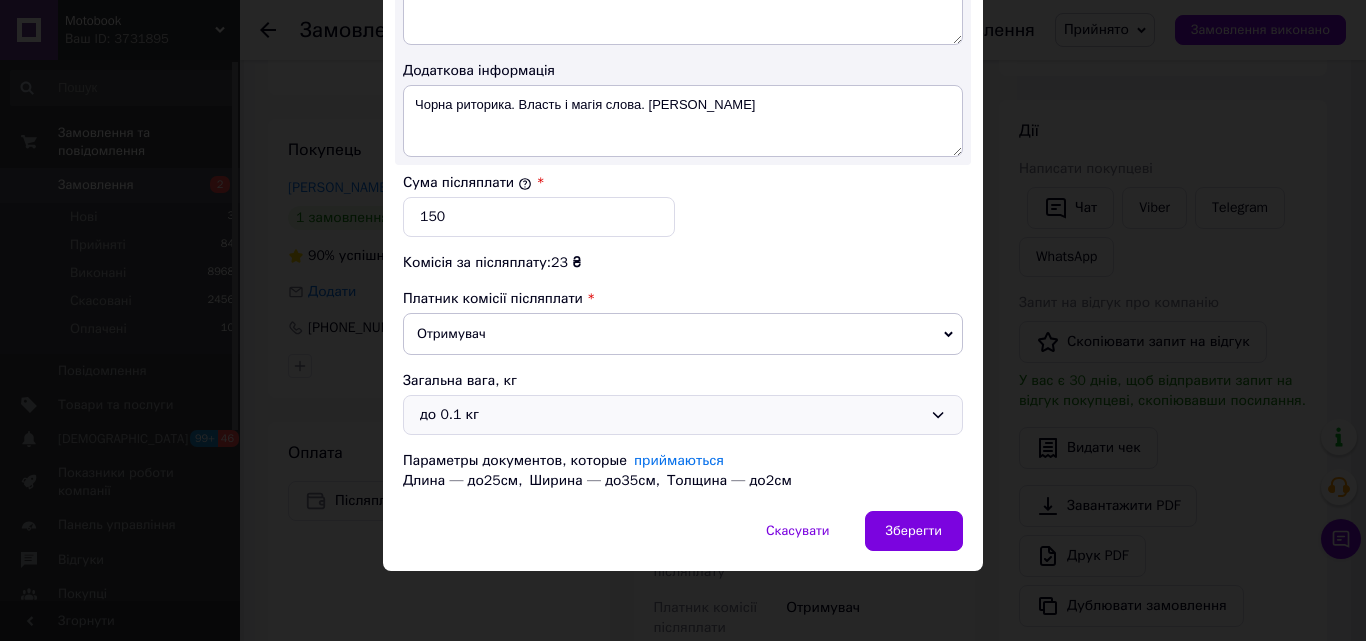 click on "до 0.1 кг" at bounding box center [671, 415] 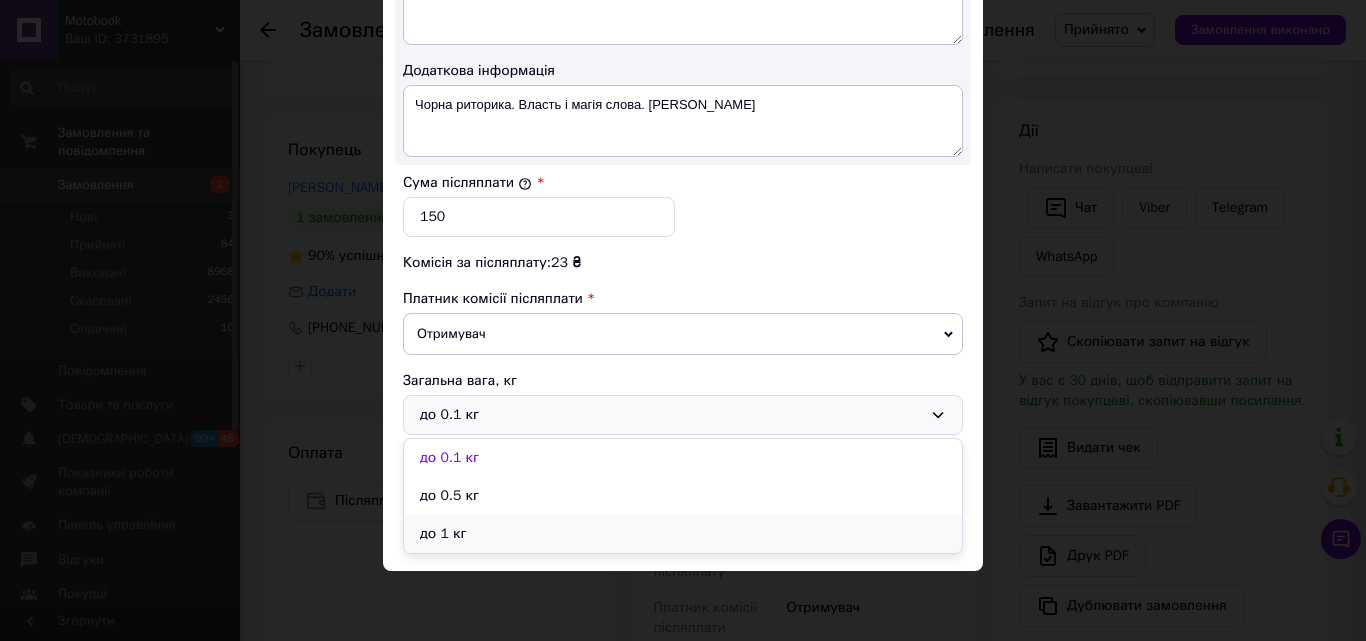 click on "до 1 кг" at bounding box center [683, 534] 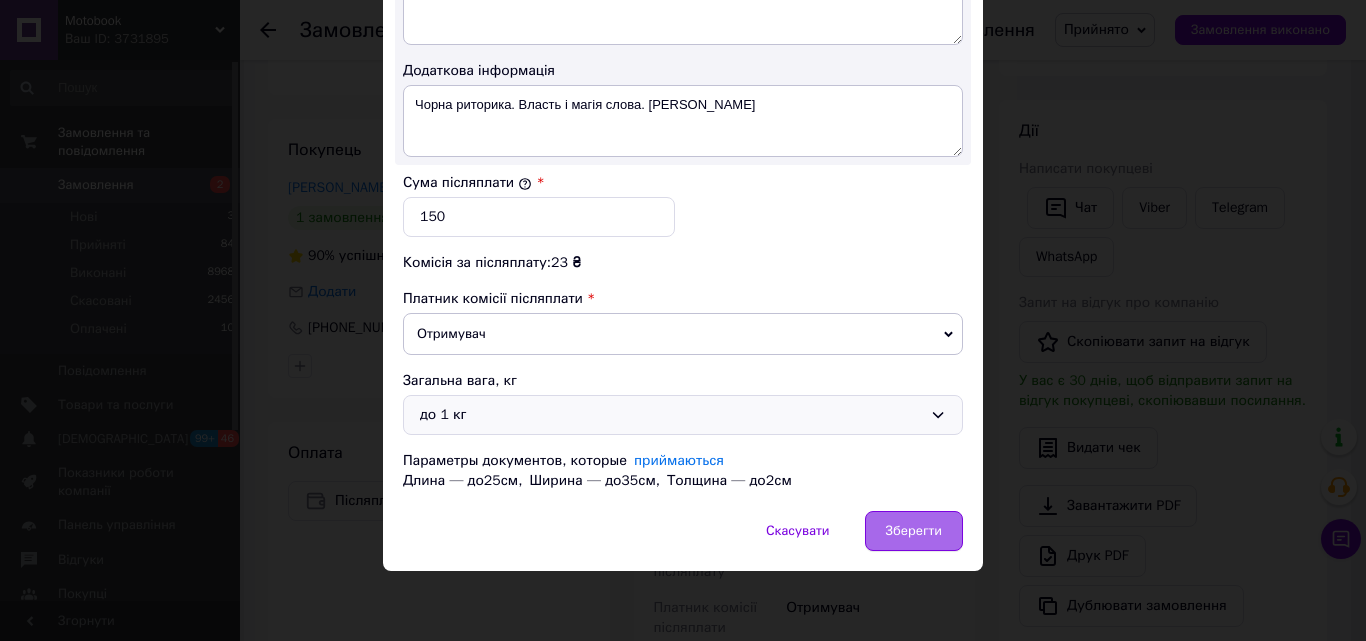 click on "Зберегти" at bounding box center [914, 531] 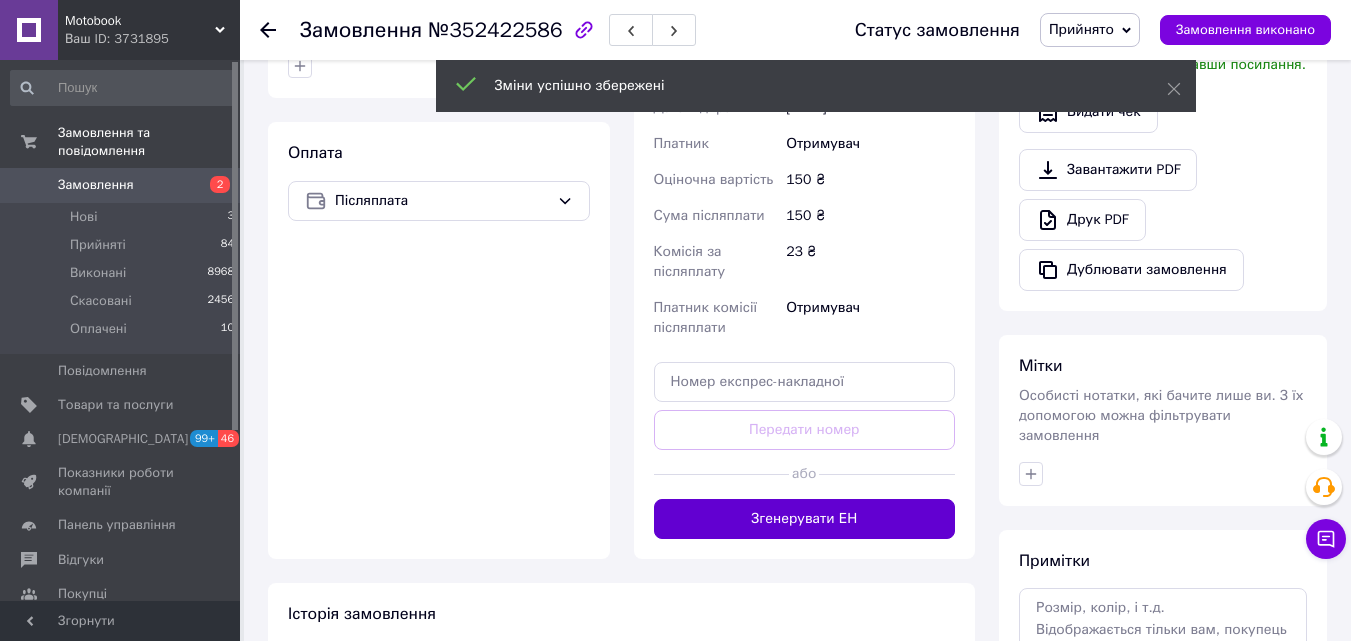 click on "Згенерувати ЕН" at bounding box center [805, 519] 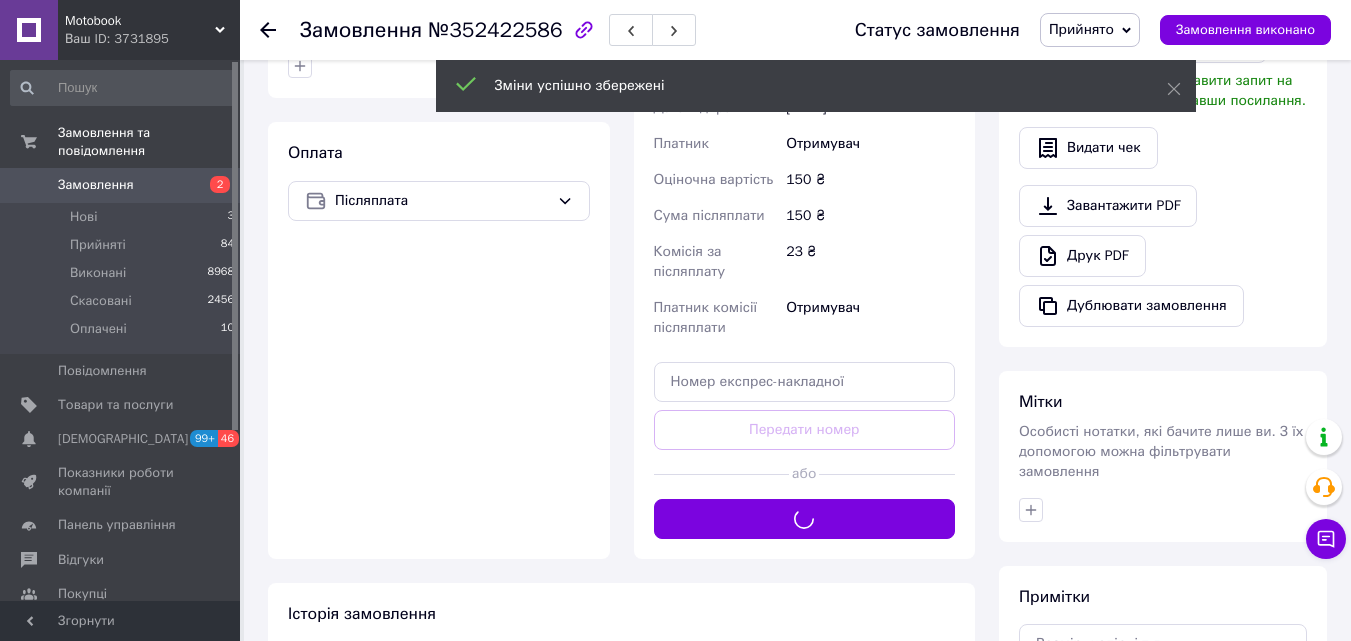 scroll, scrollTop: 300, scrollLeft: 0, axis: vertical 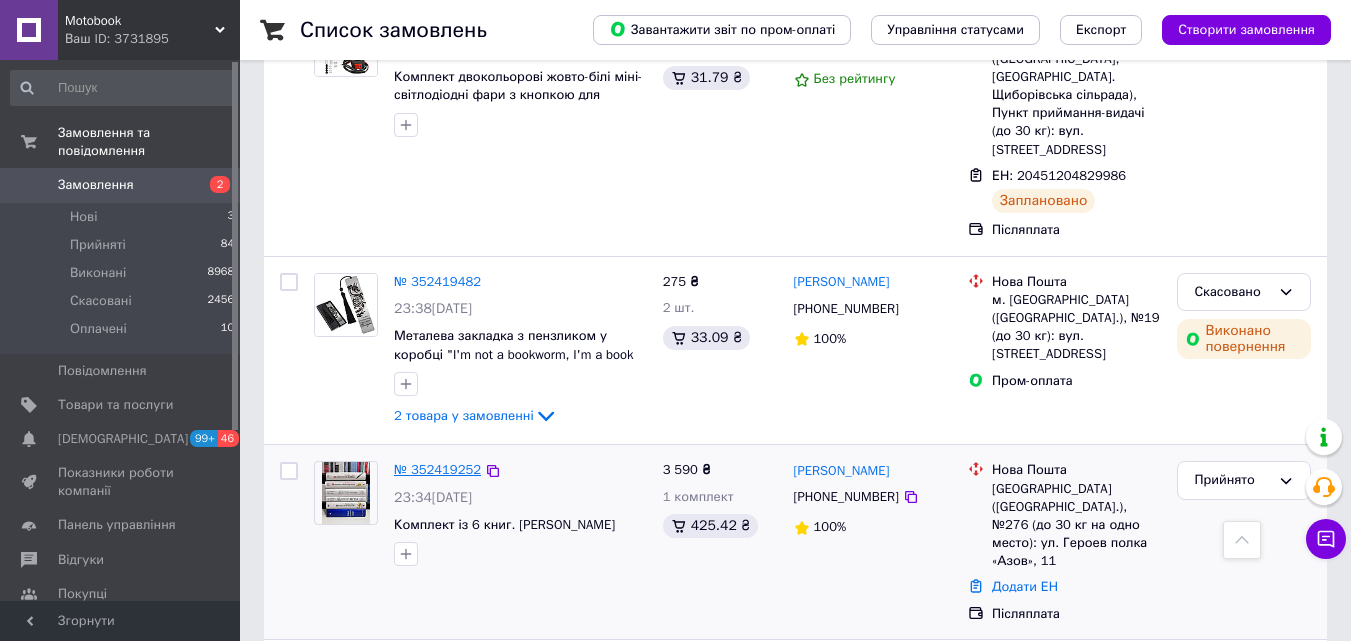click on "№ 352419252" at bounding box center [437, 469] 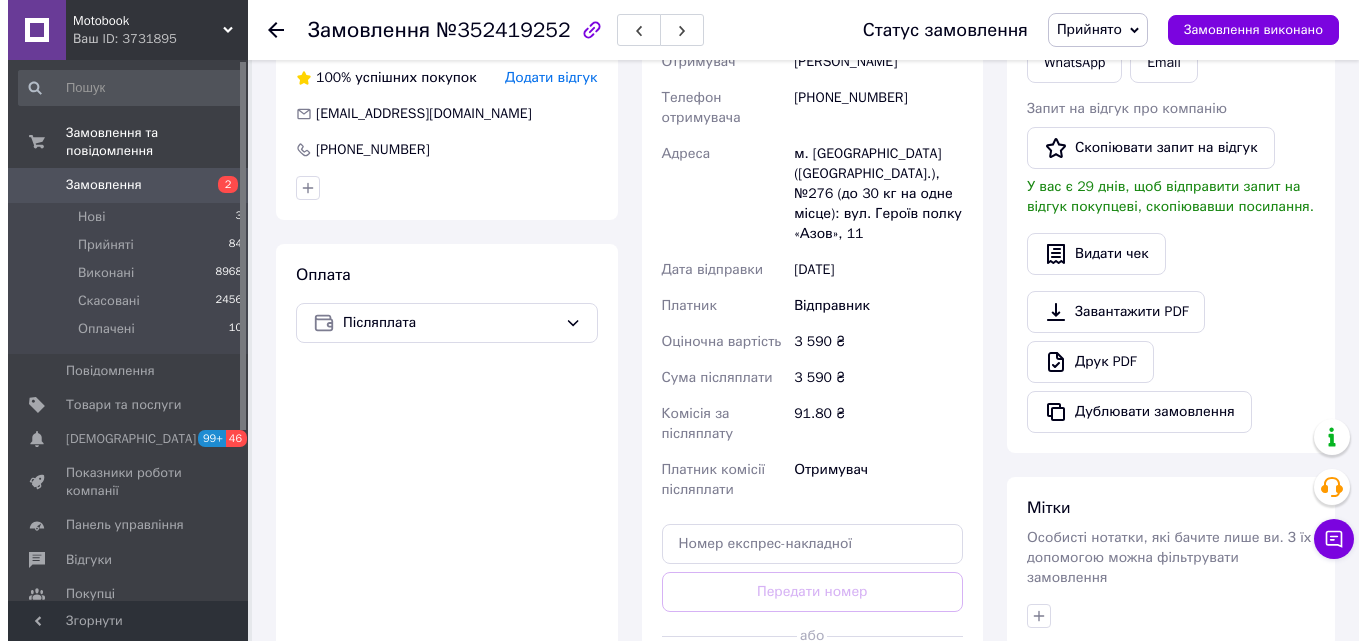 scroll, scrollTop: 258, scrollLeft: 0, axis: vertical 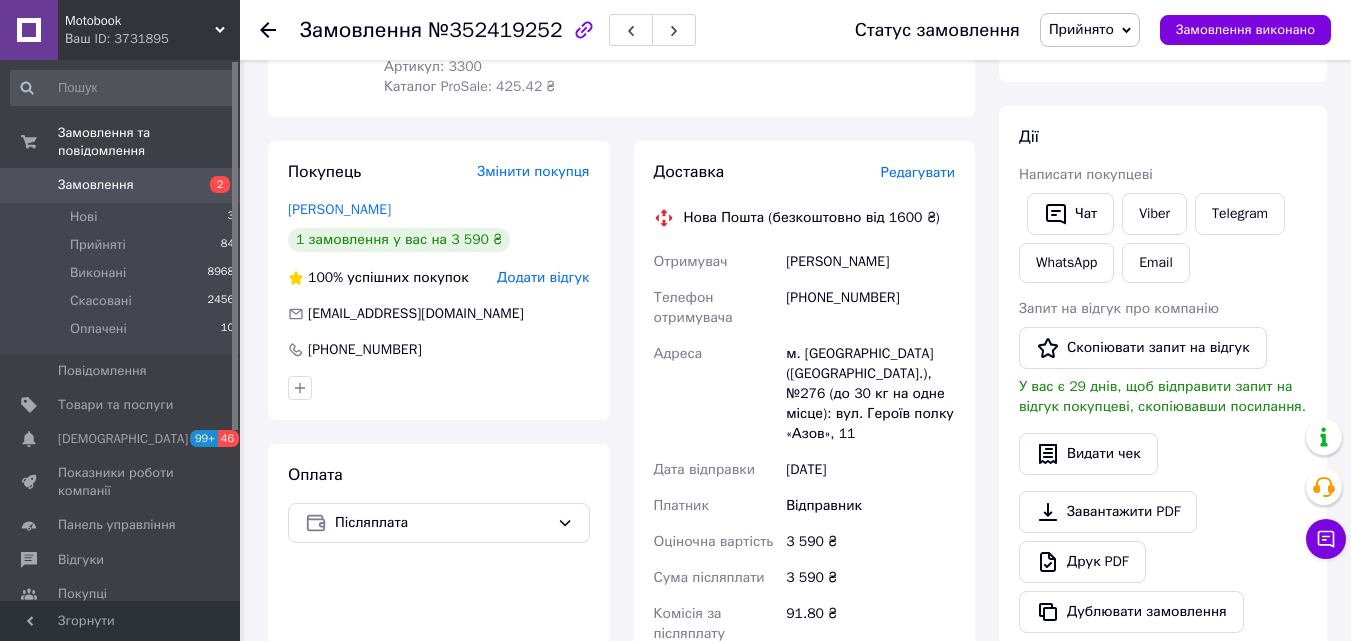 click on "Редагувати" at bounding box center [918, 172] 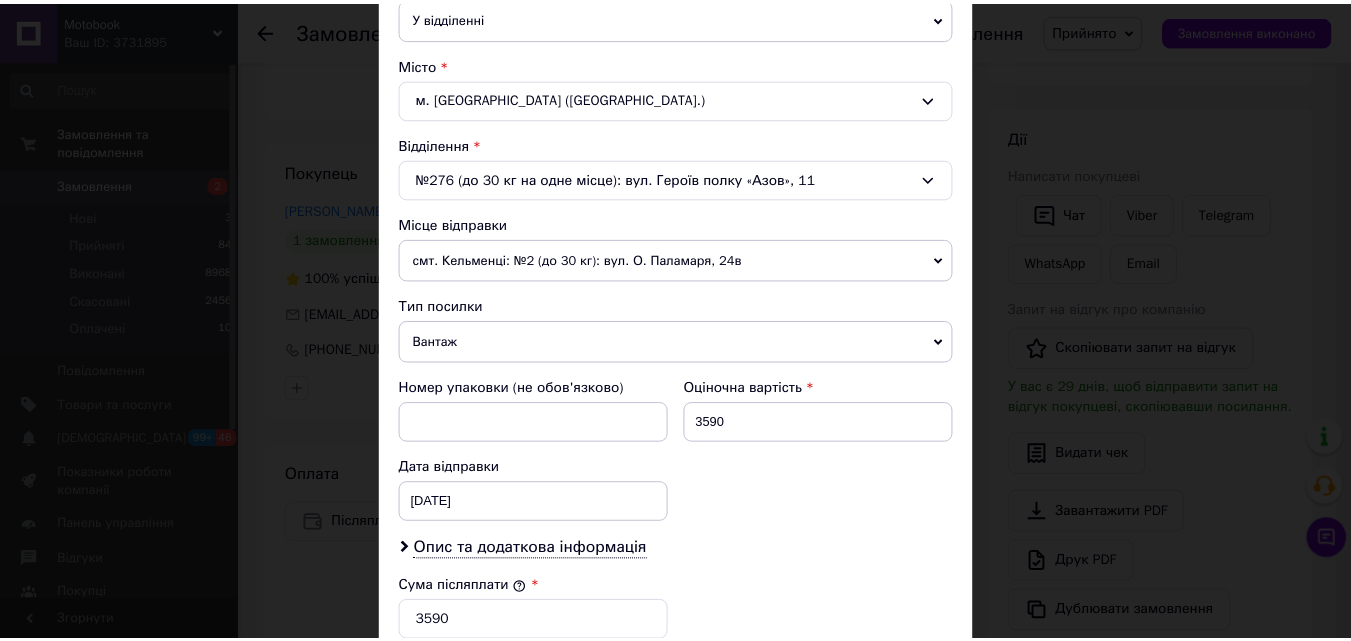 scroll, scrollTop: 885, scrollLeft: 0, axis: vertical 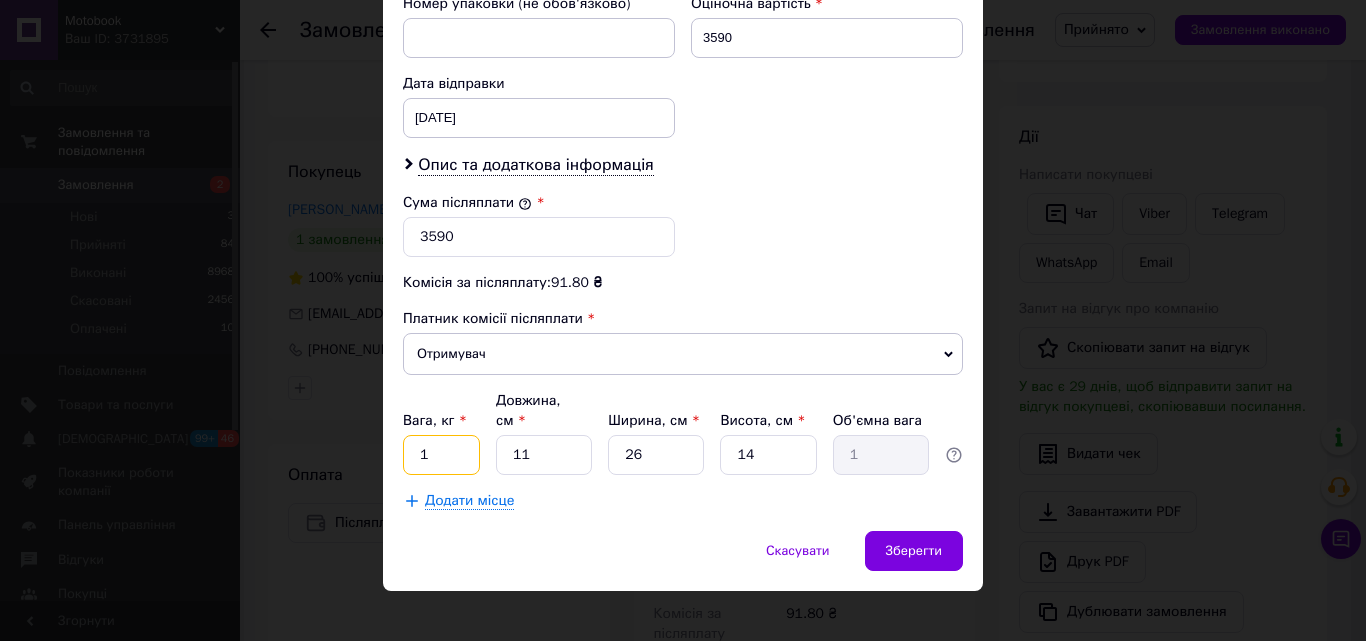 click on "1" at bounding box center [441, 455] 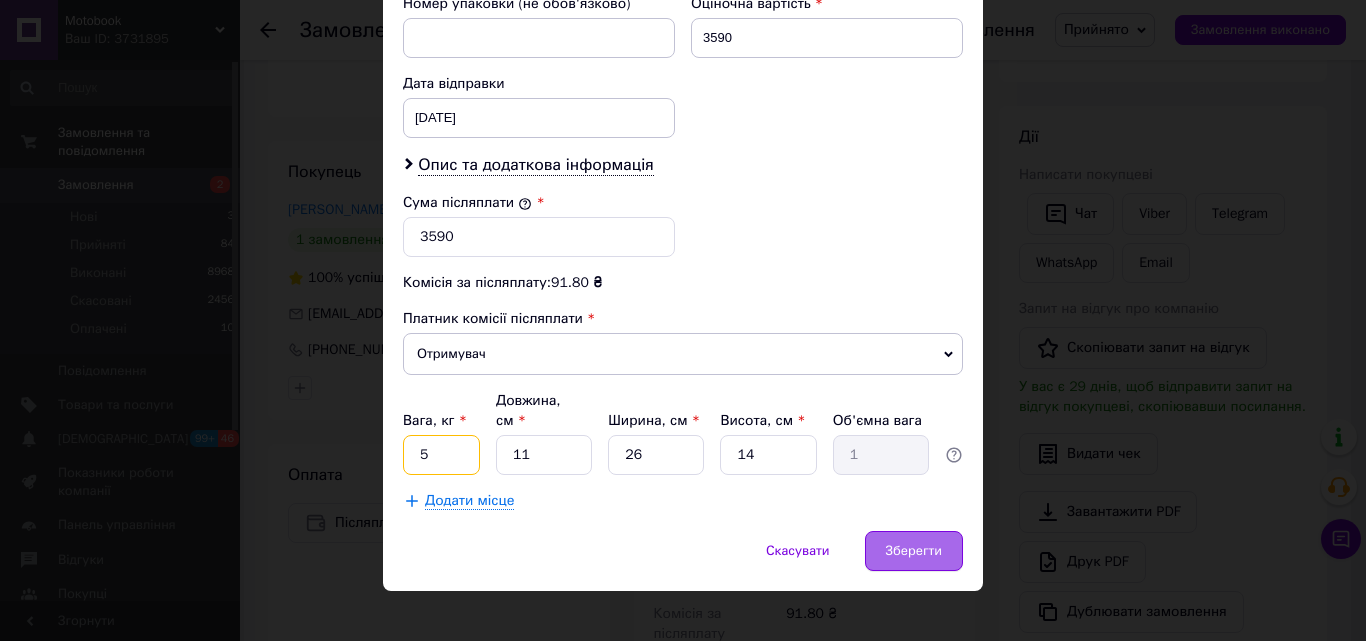 type on "5" 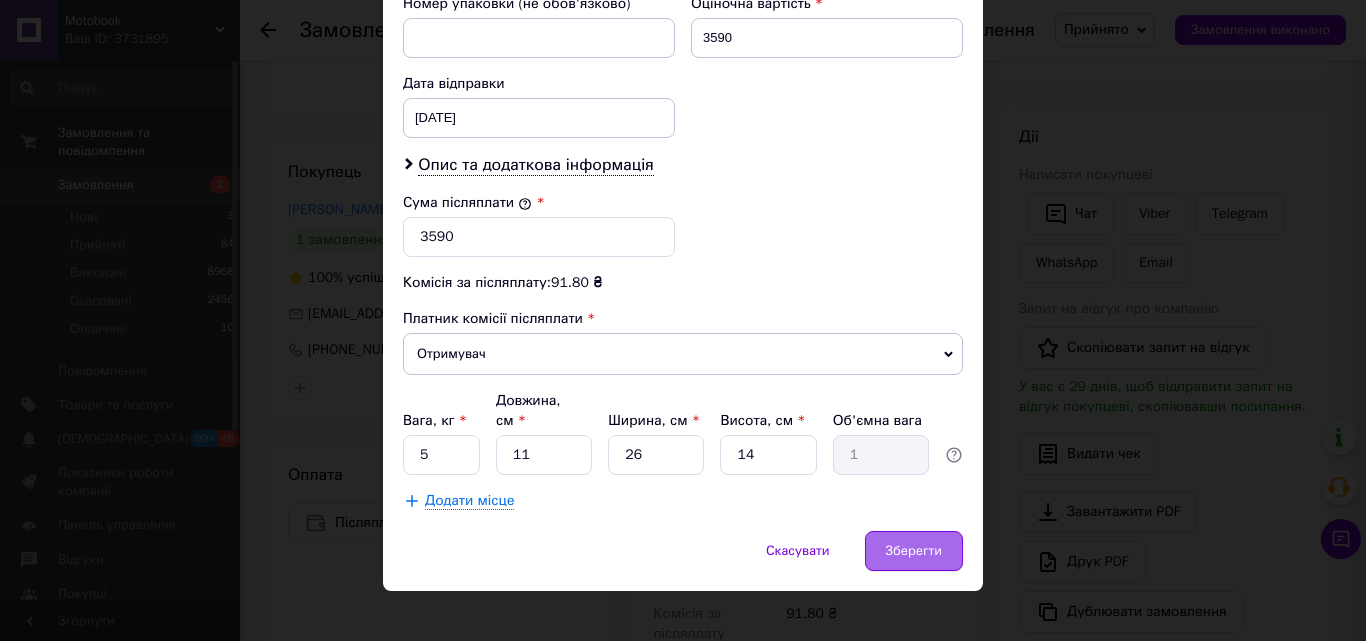 click on "Зберегти" at bounding box center (914, 551) 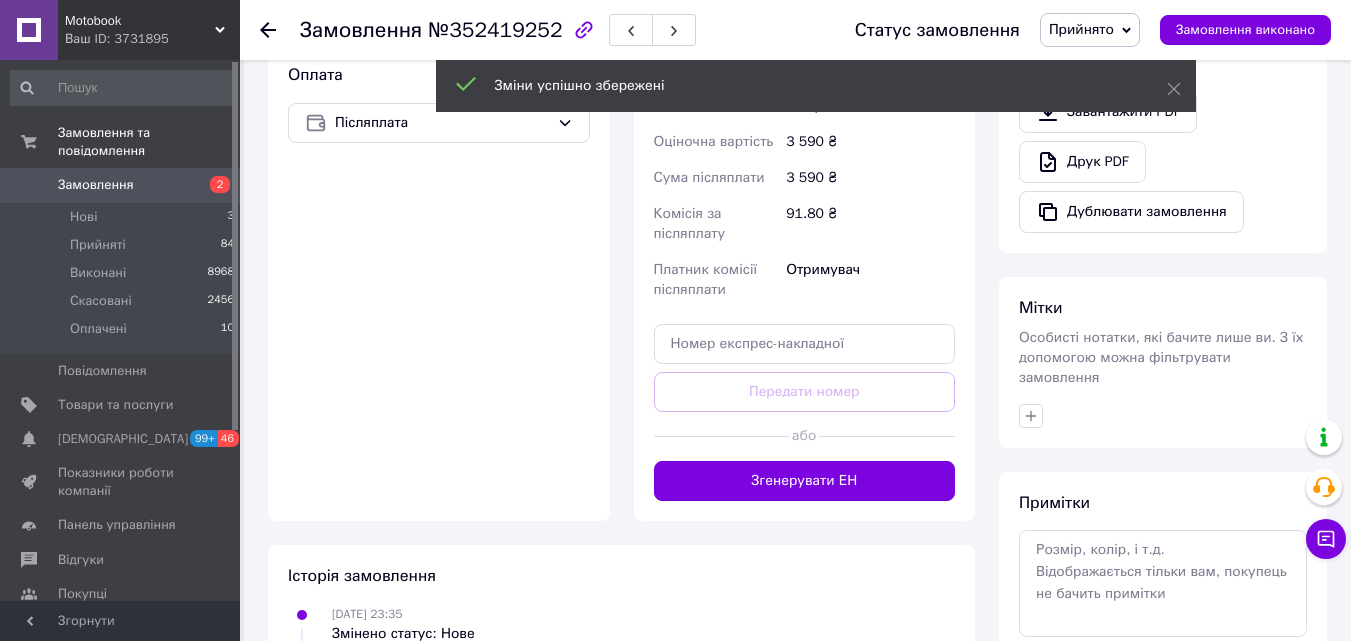 drag, startPoint x: 833, startPoint y: 462, endPoint x: 743, endPoint y: 537, distance: 117.15375 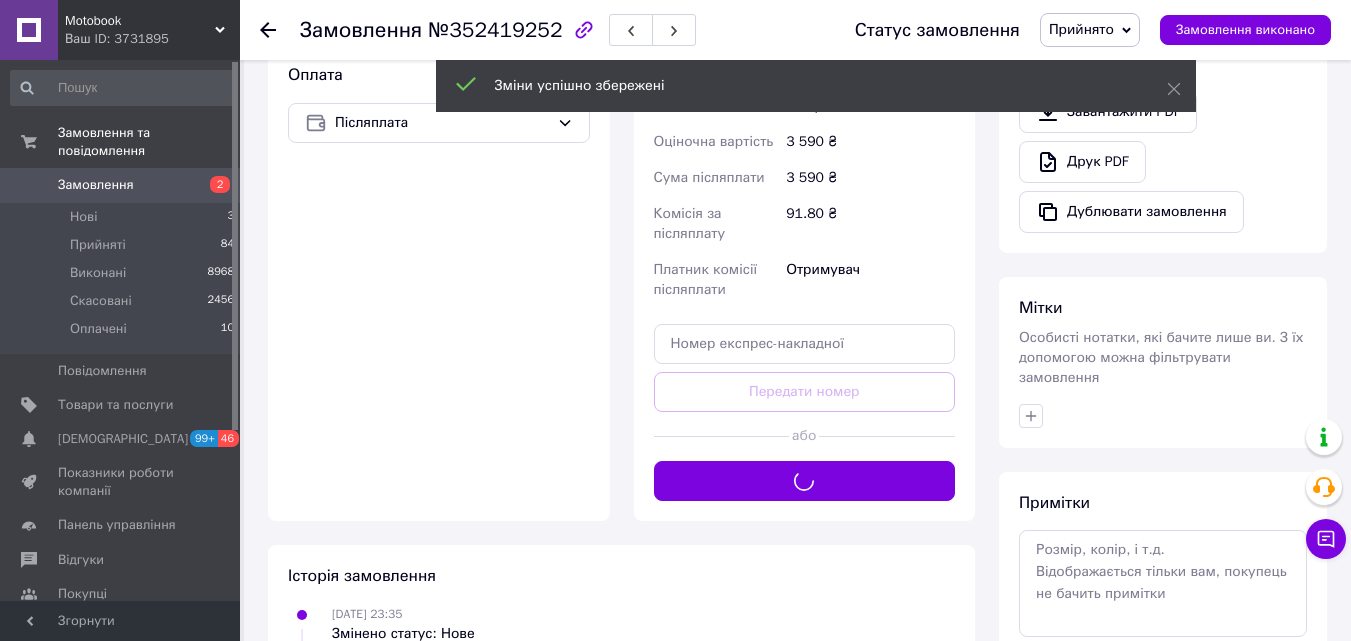 scroll, scrollTop: 358, scrollLeft: 0, axis: vertical 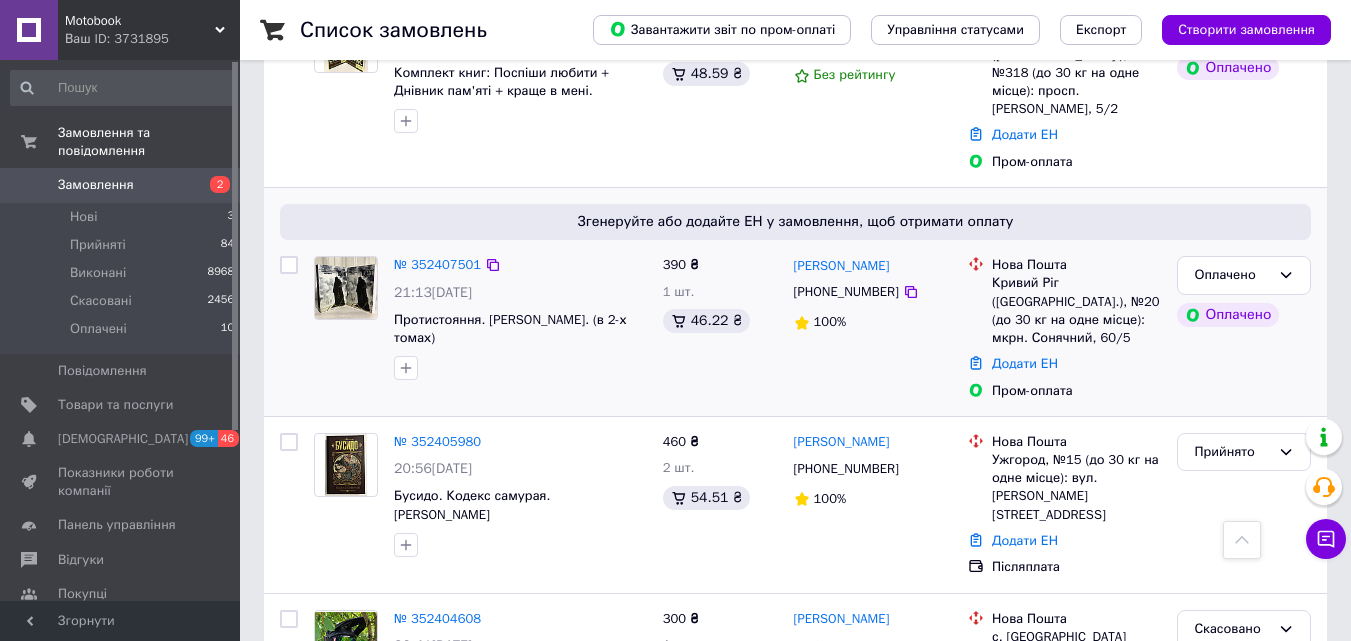 click on "№ 352407501" at bounding box center (437, 265) 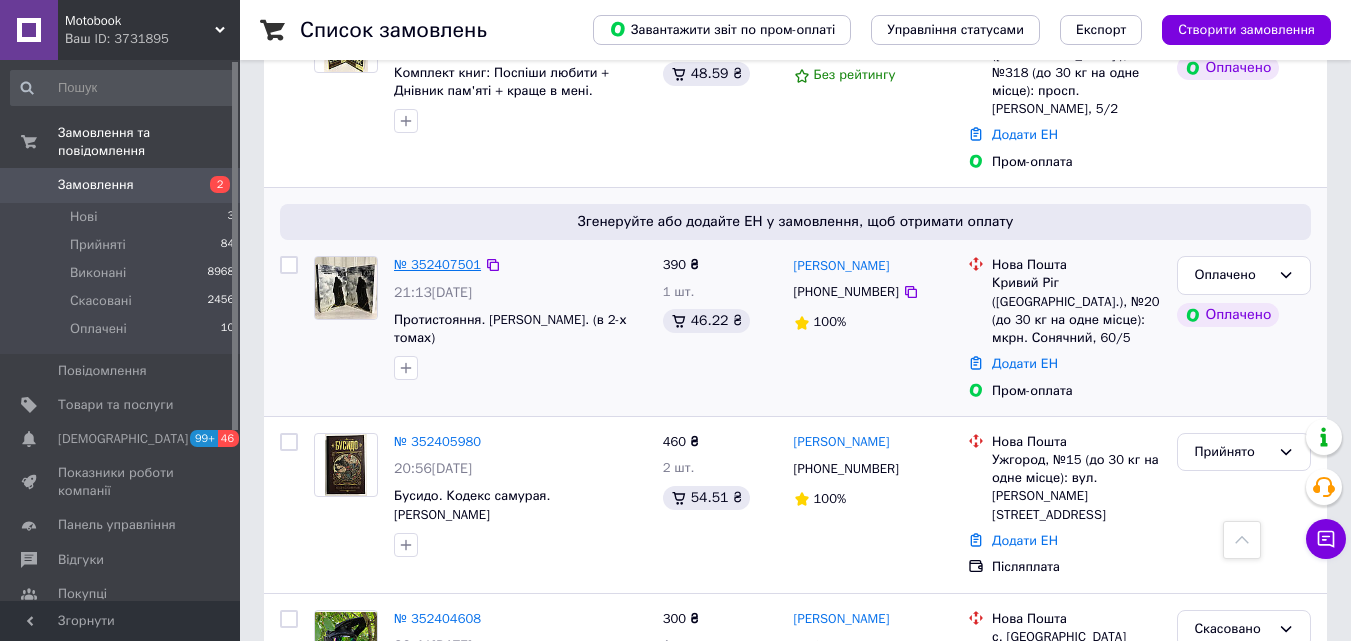 click on "№ 352407501" at bounding box center (437, 264) 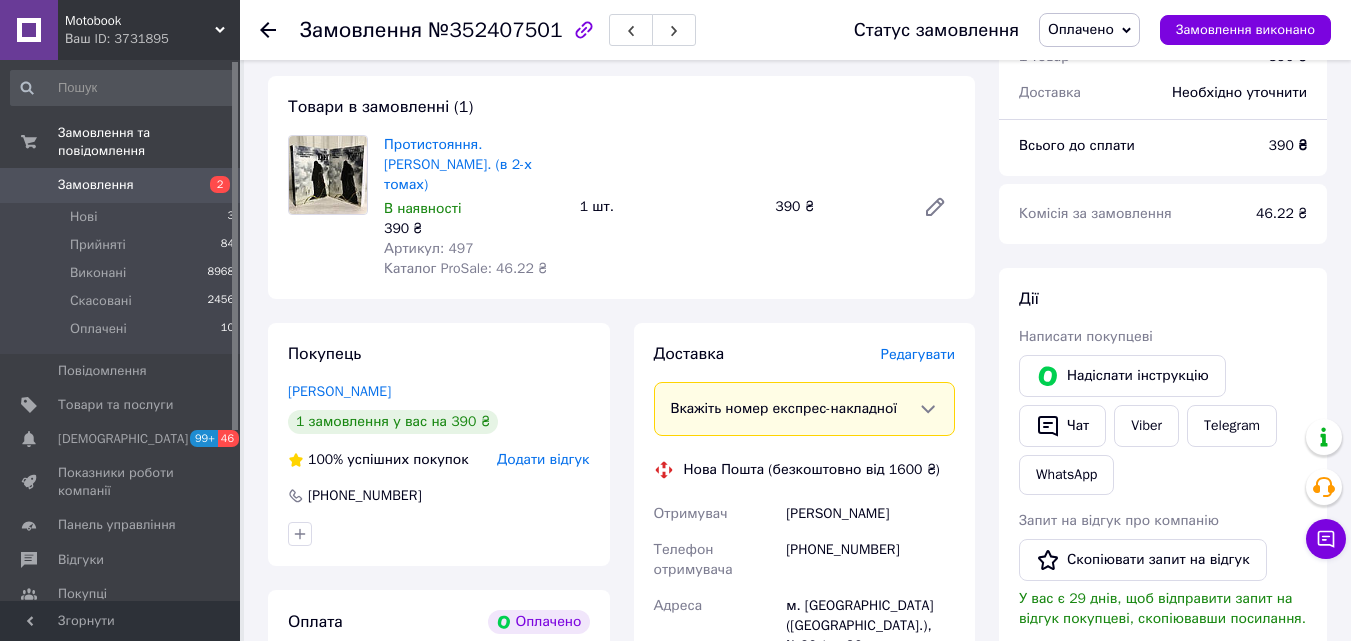 scroll, scrollTop: 293, scrollLeft: 0, axis: vertical 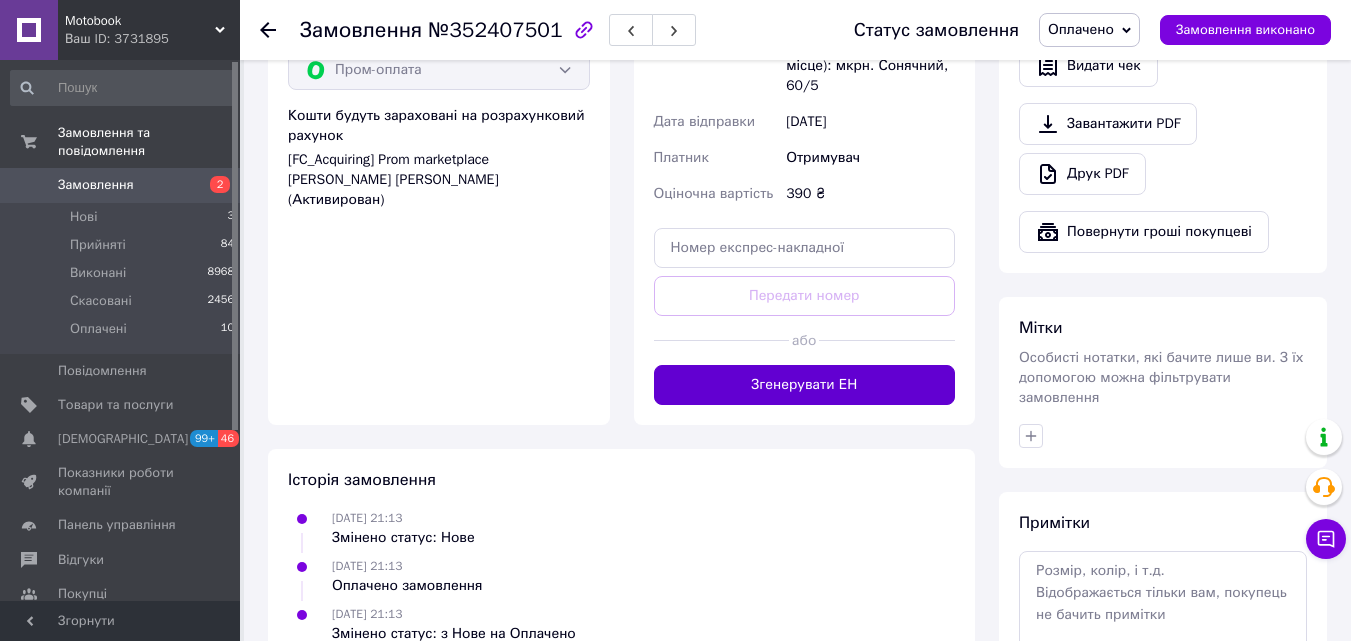 click on "Згенерувати ЕН" at bounding box center [805, 385] 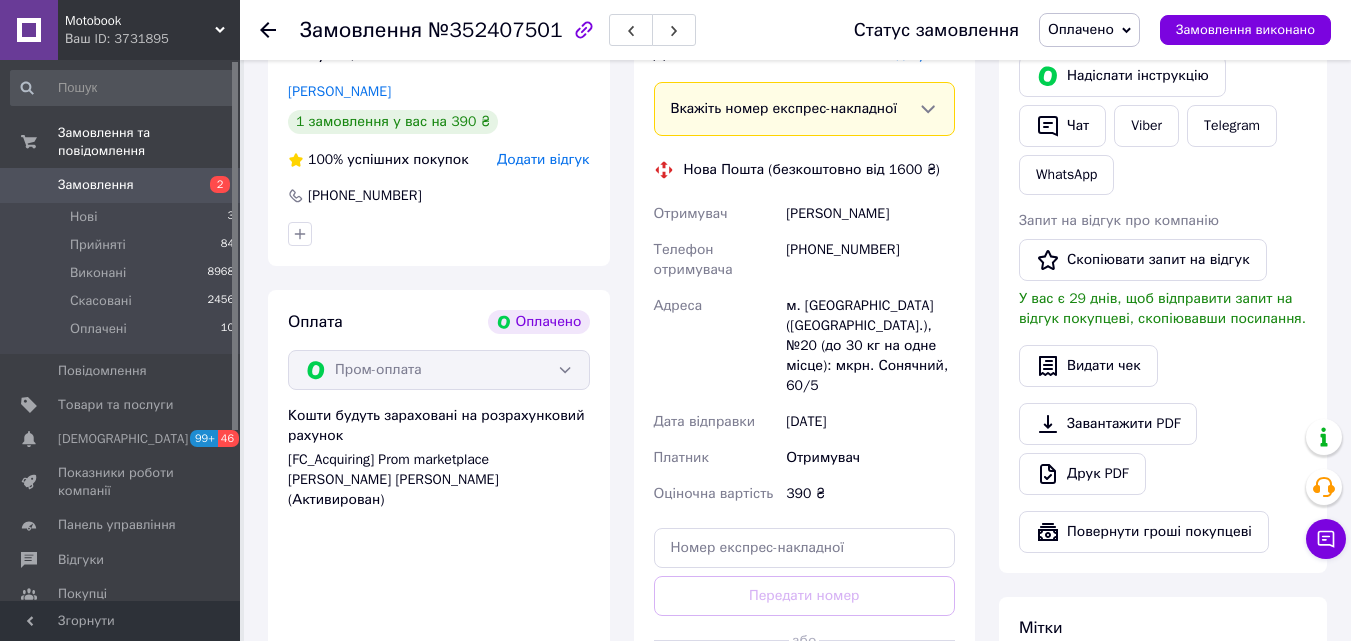 scroll, scrollTop: 893, scrollLeft: 0, axis: vertical 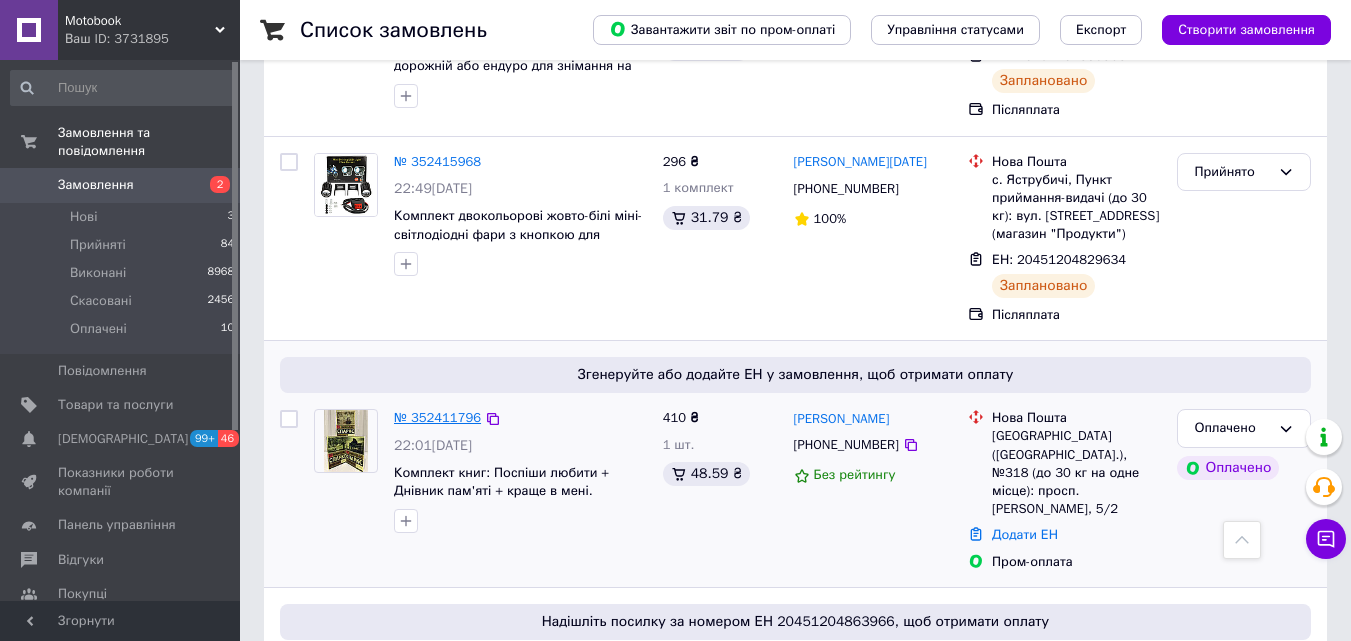 click on "№ 352411796" at bounding box center (437, 417) 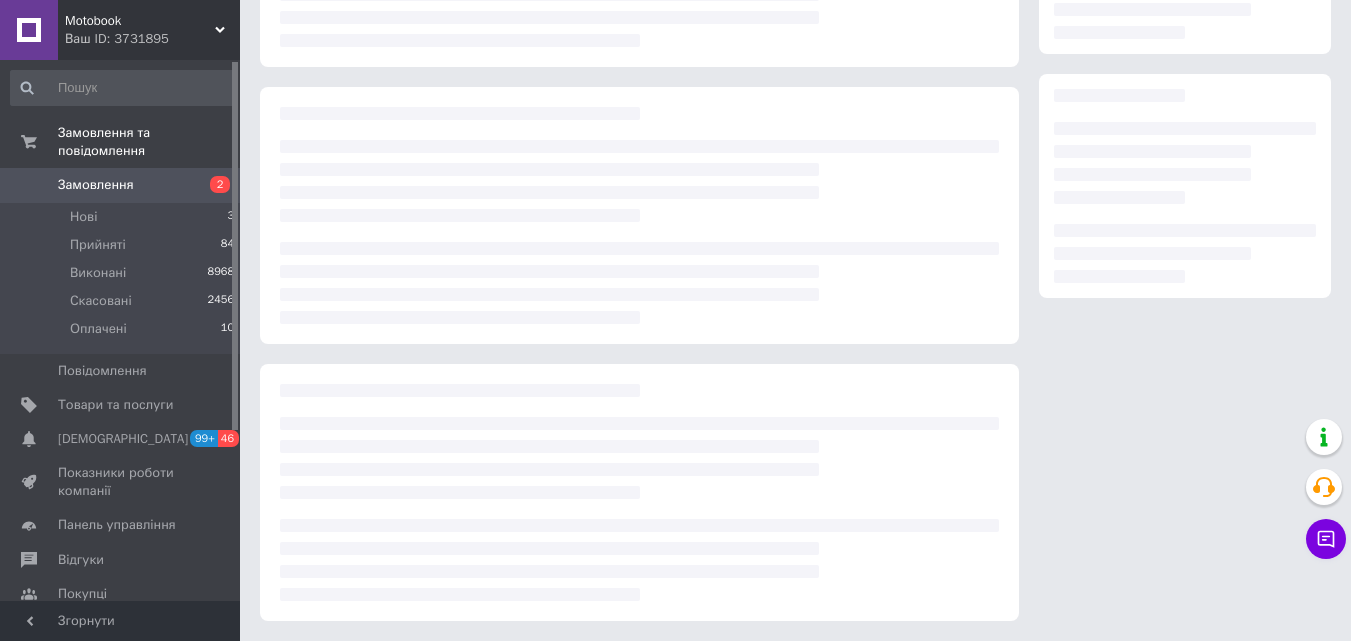 scroll, scrollTop: 273, scrollLeft: 0, axis: vertical 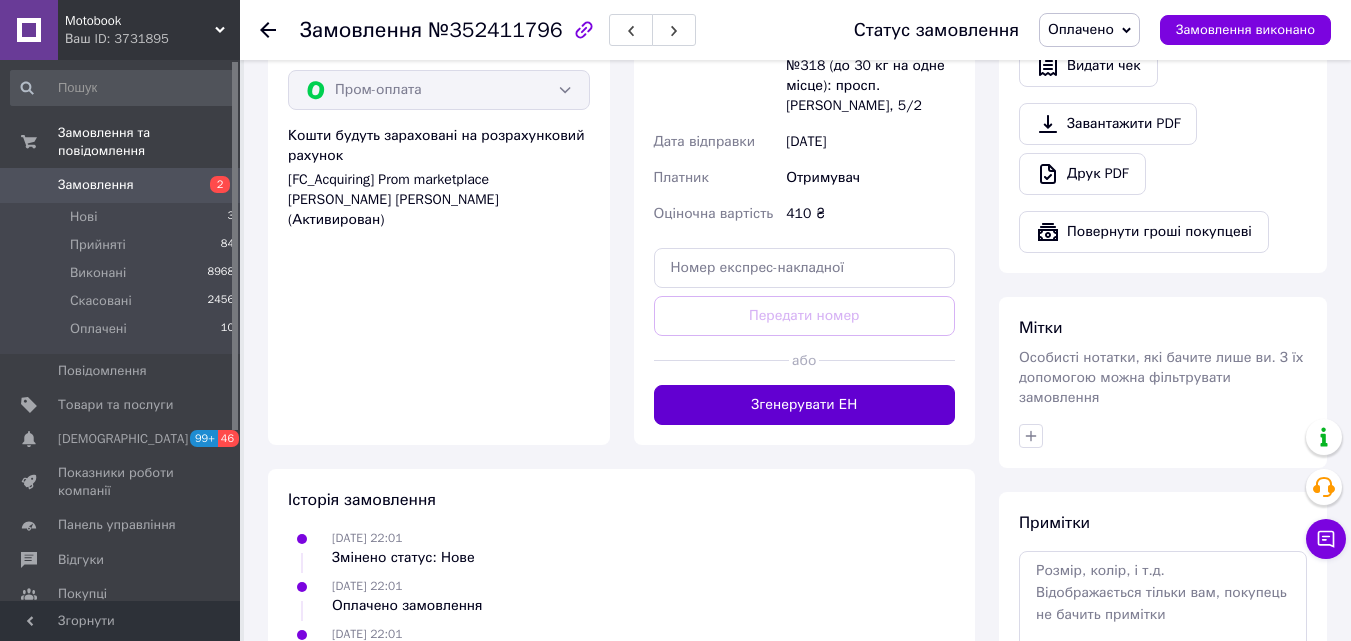 click on "Згенерувати ЕН" at bounding box center (805, 405) 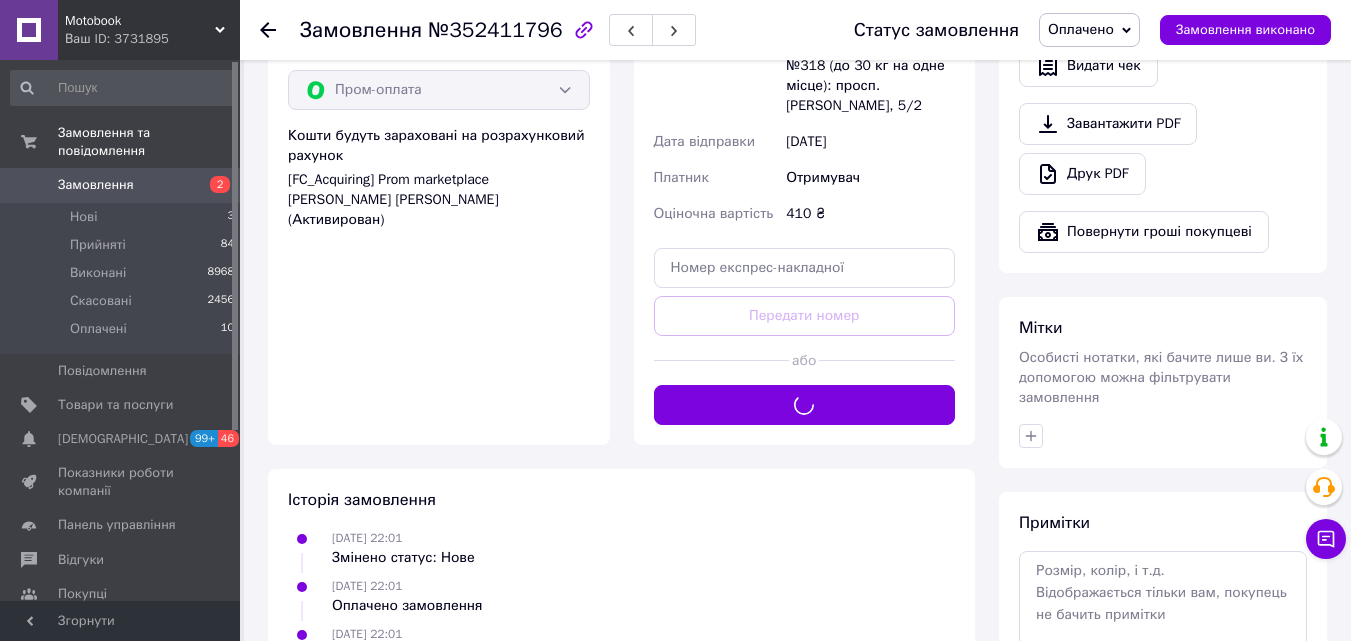 scroll, scrollTop: 993, scrollLeft: 0, axis: vertical 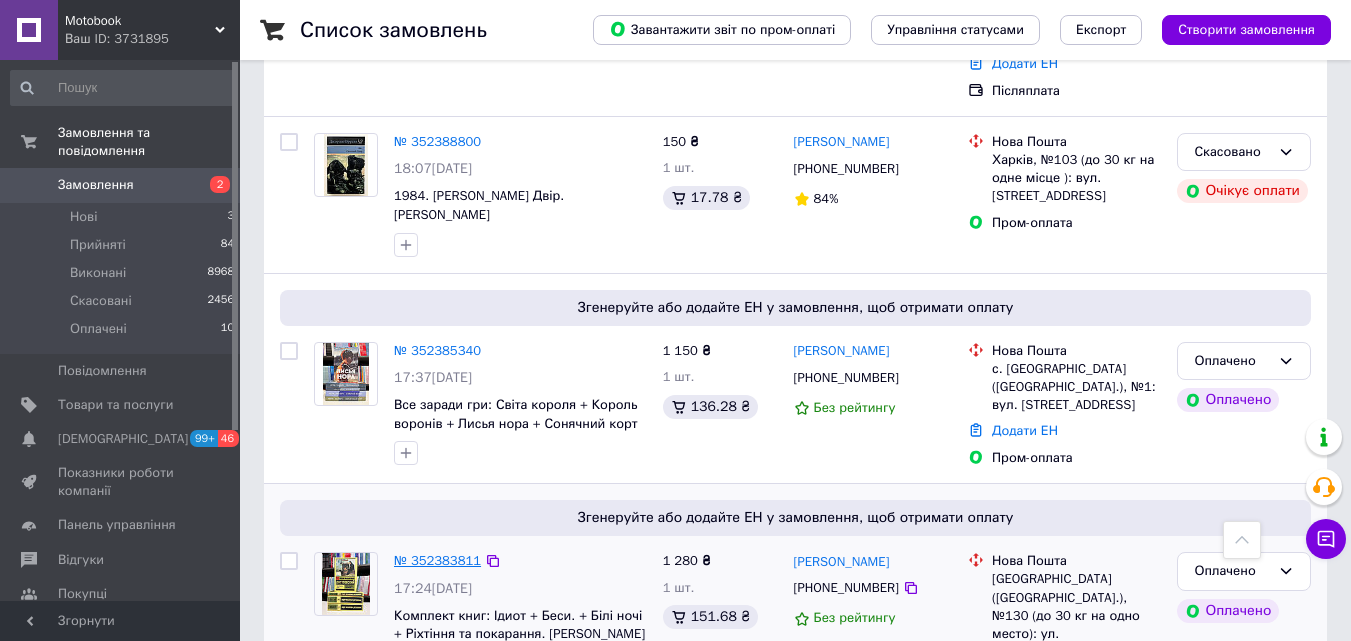 click on "№ 352383811" at bounding box center [437, 560] 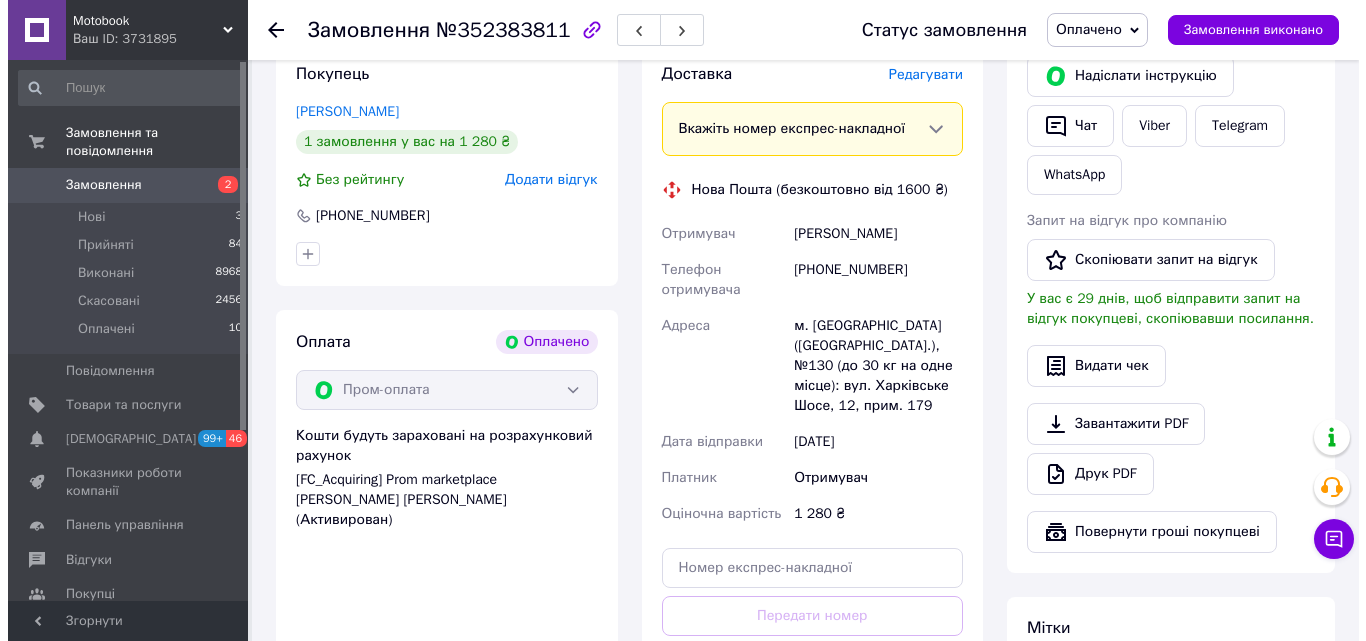 scroll, scrollTop: 693, scrollLeft: 0, axis: vertical 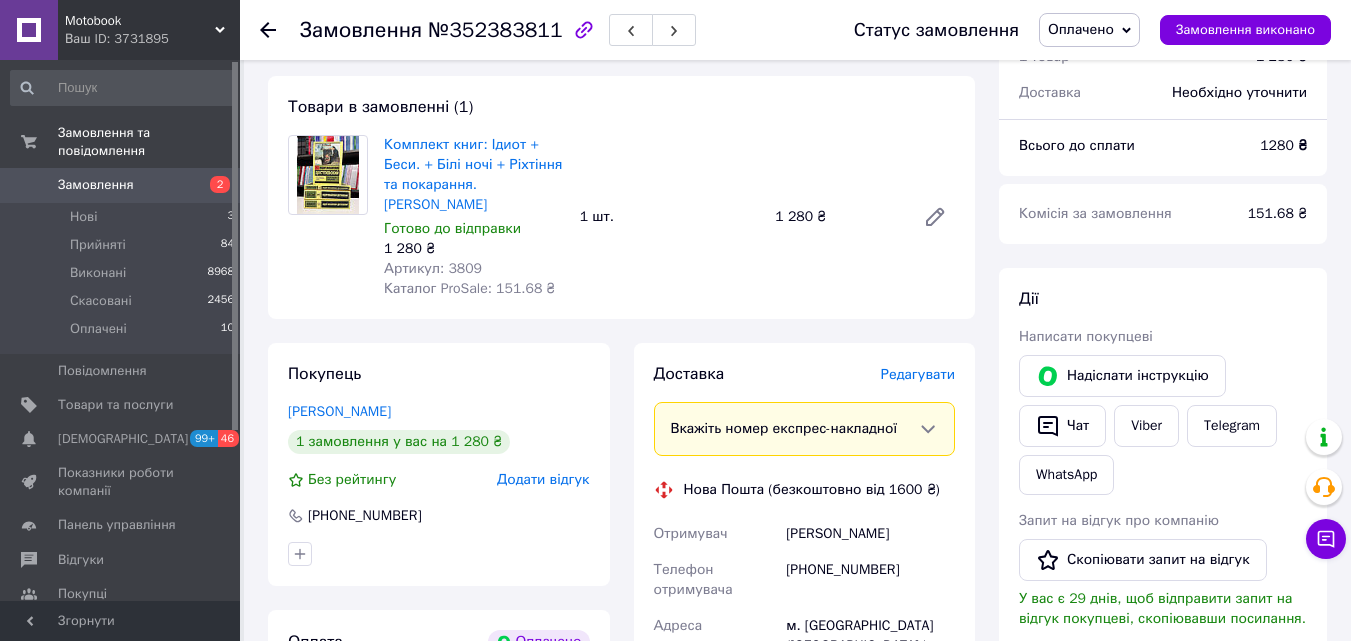 click on "Редагувати" at bounding box center [918, 374] 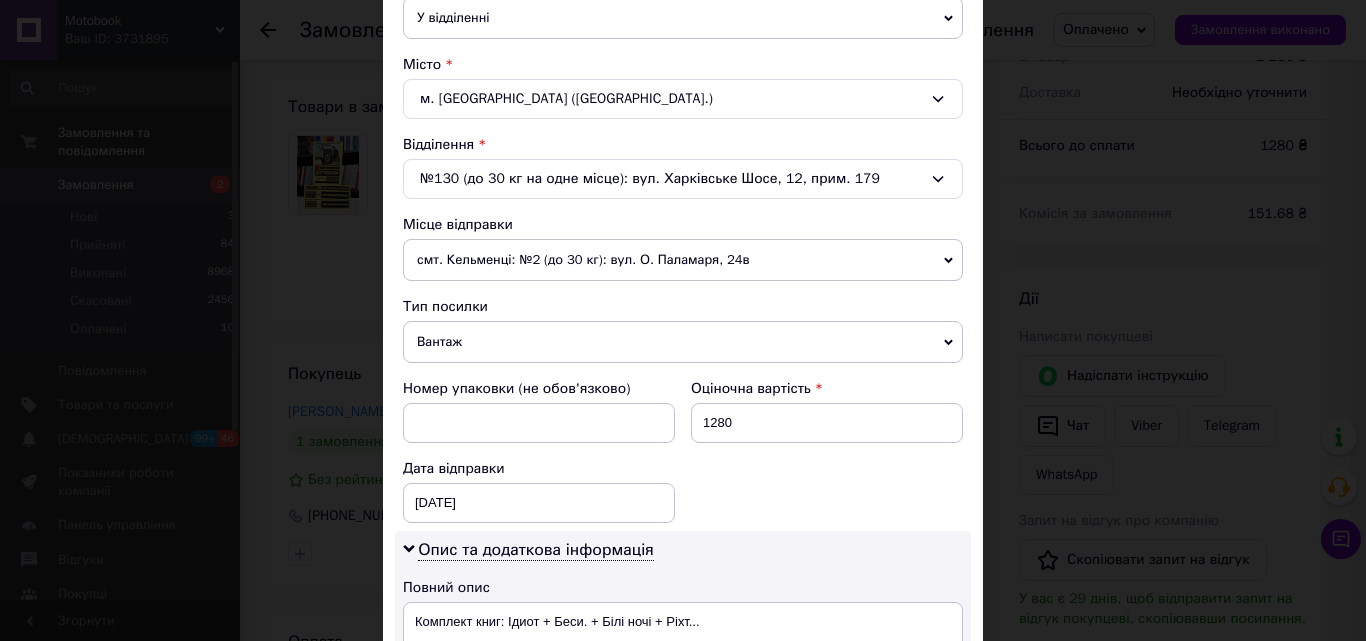 scroll, scrollTop: 800, scrollLeft: 0, axis: vertical 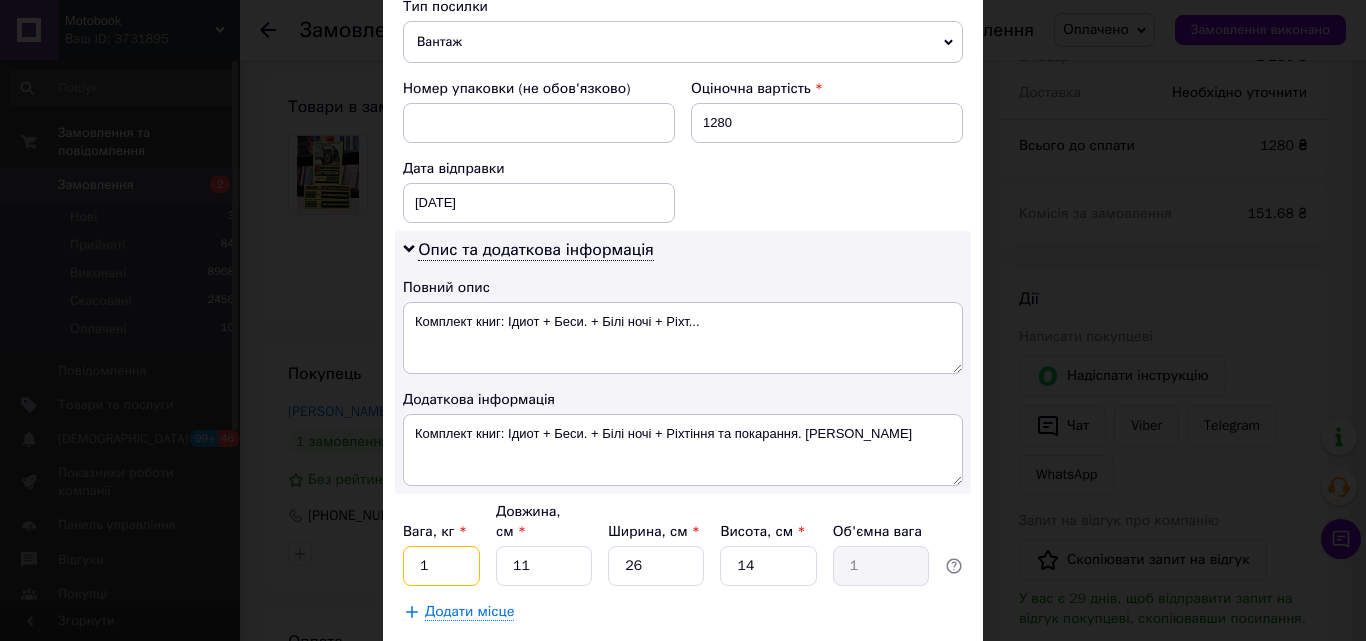 click on "1" at bounding box center (441, 566) 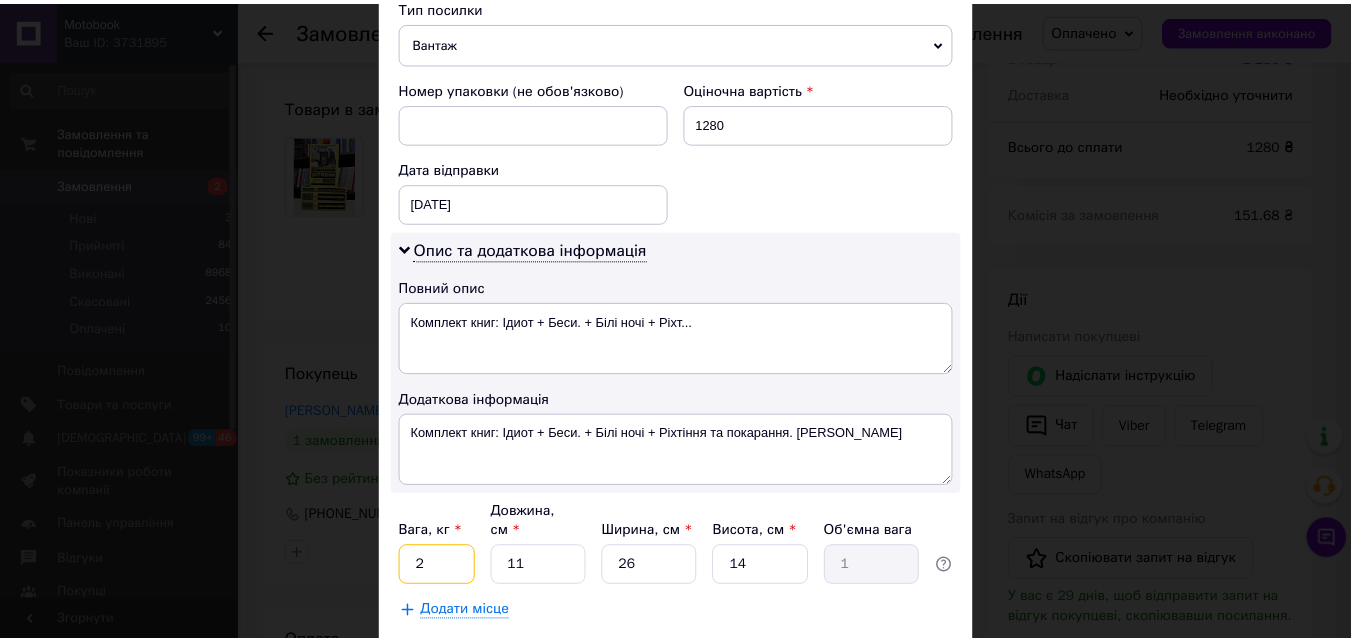 scroll, scrollTop: 900, scrollLeft: 0, axis: vertical 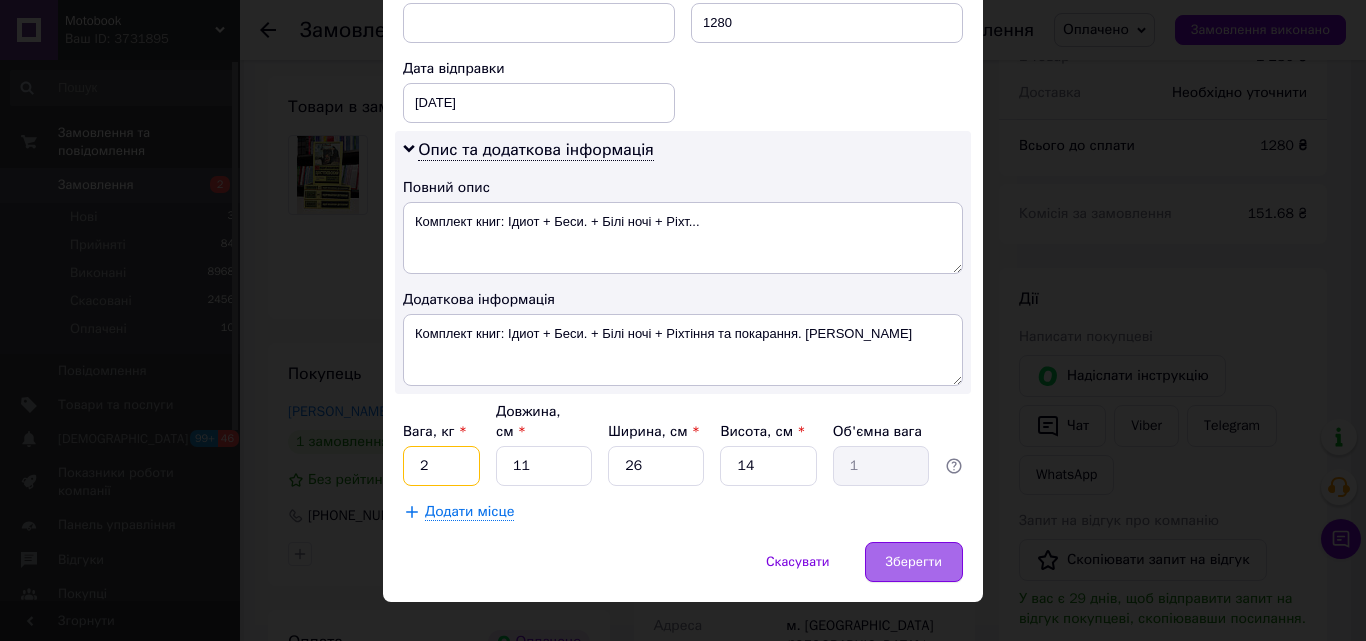 type on "2" 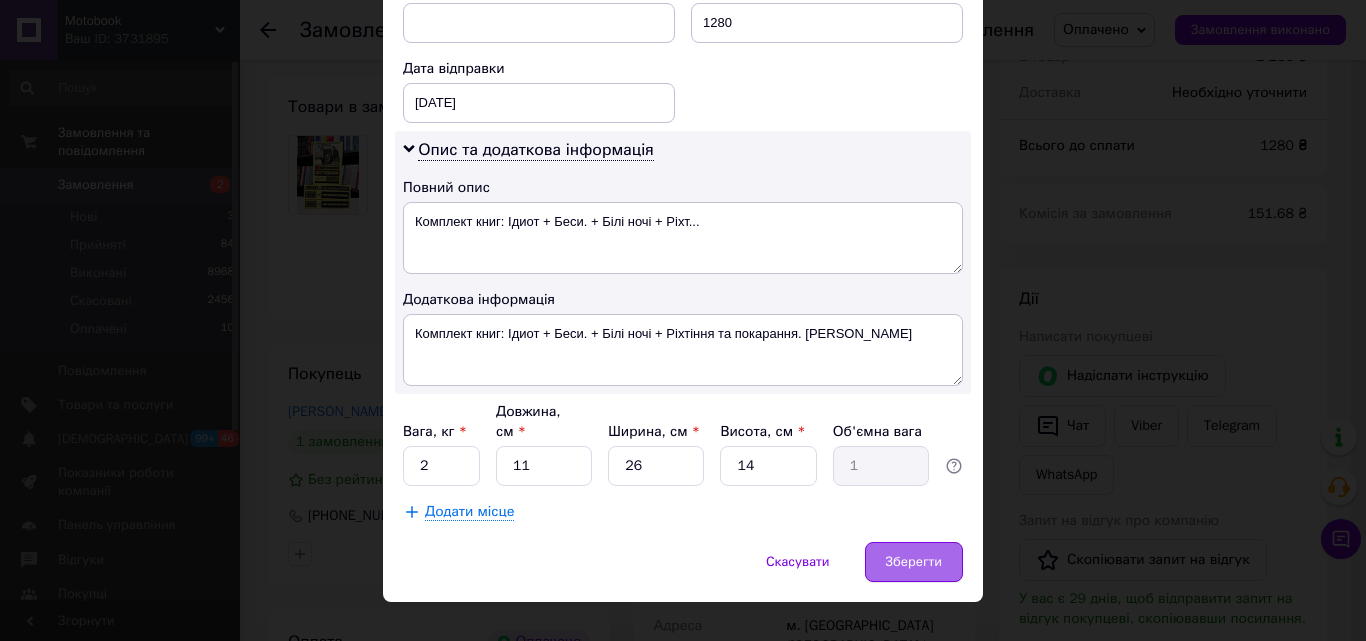 click on "Зберегти" at bounding box center [914, 562] 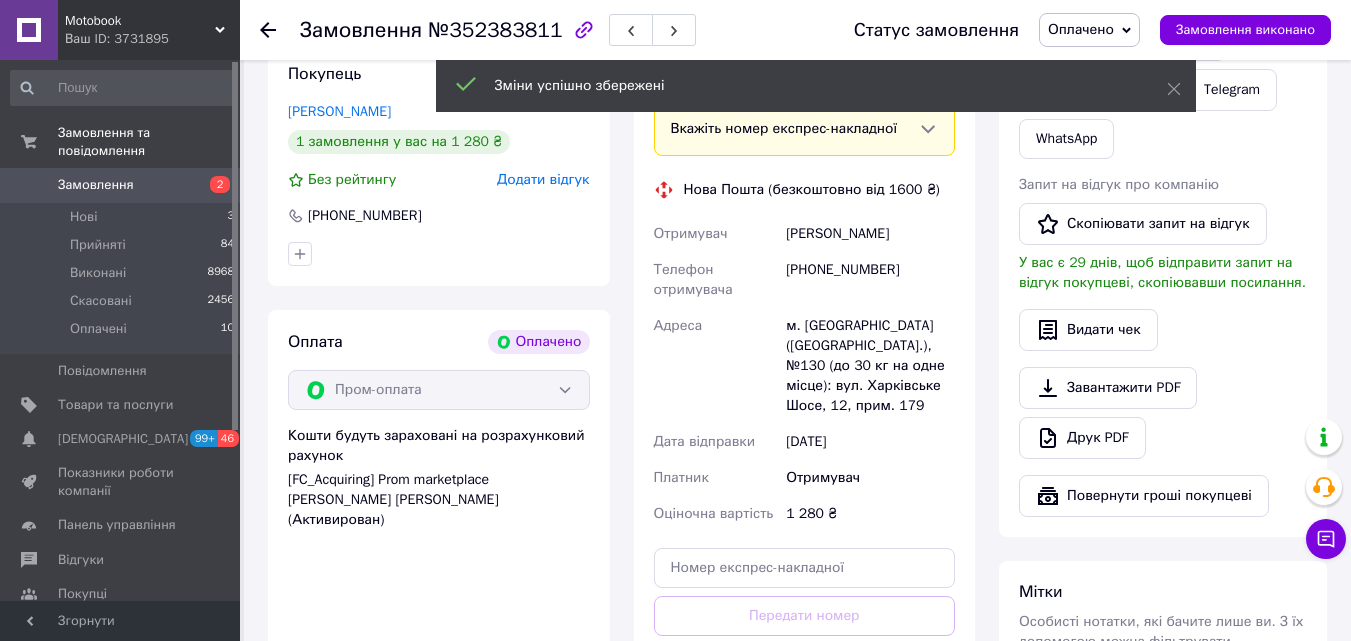 scroll, scrollTop: 1093, scrollLeft: 0, axis: vertical 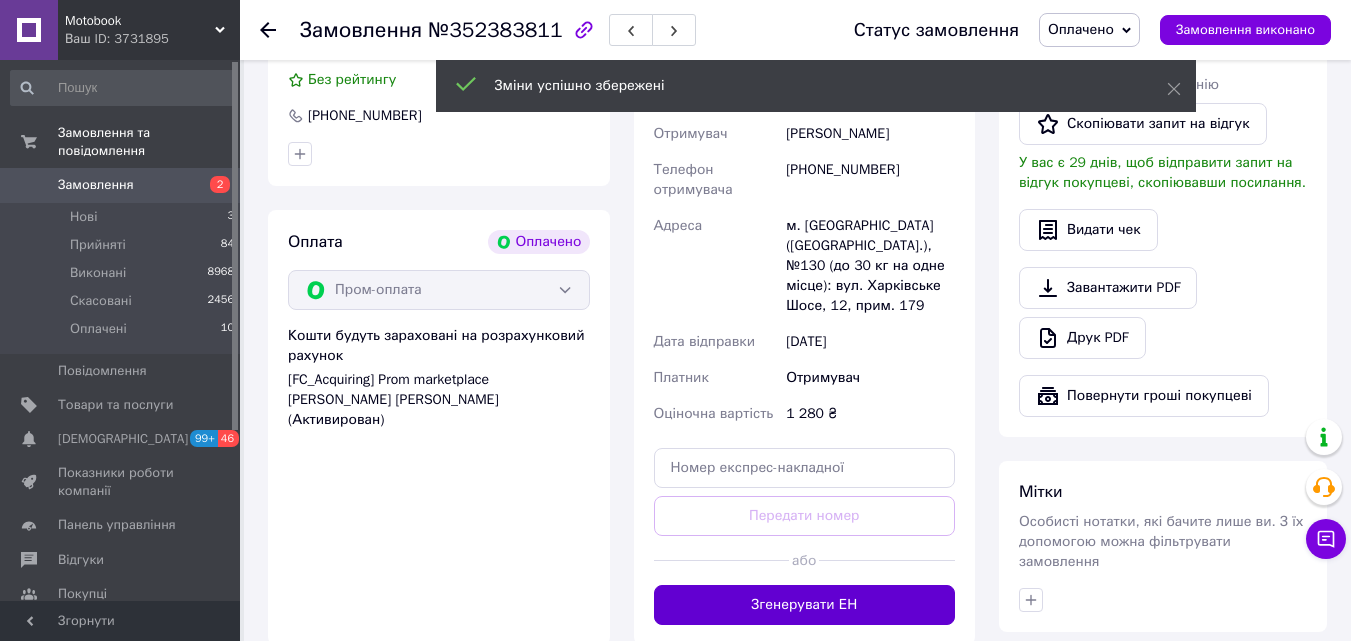 click on "Згенерувати ЕН" at bounding box center (805, 605) 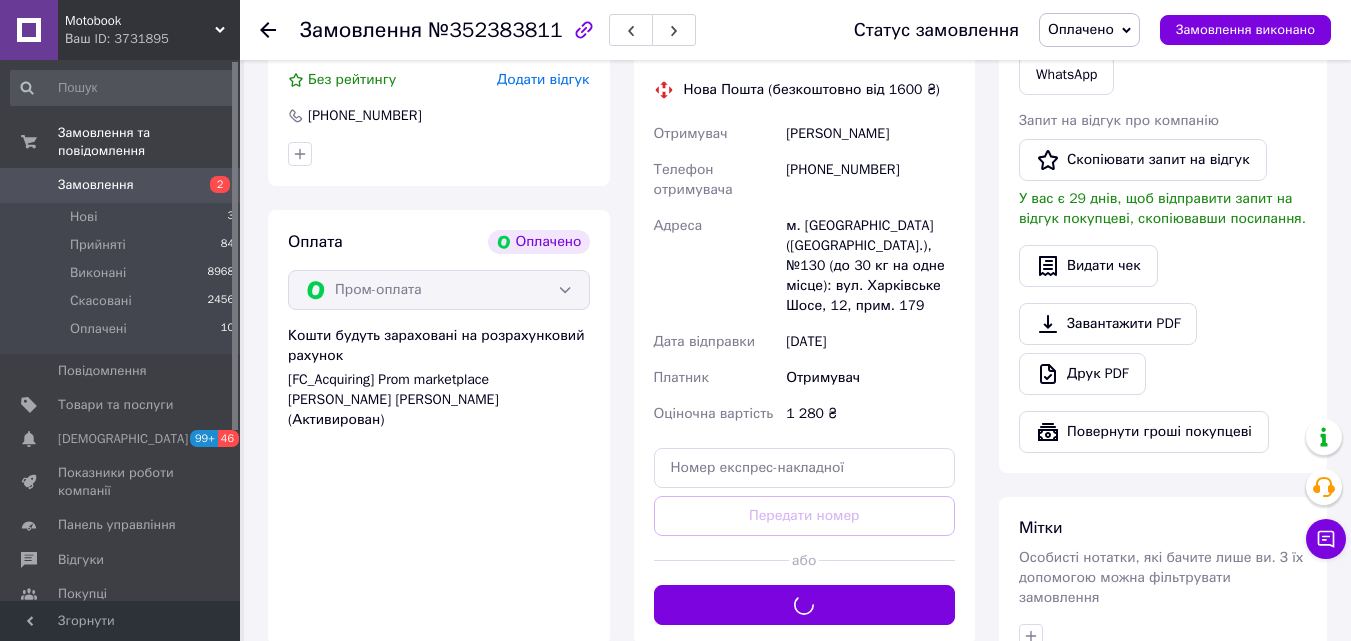 scroll, scrollTop: 993, scrollLeft: 0, axis: vertical 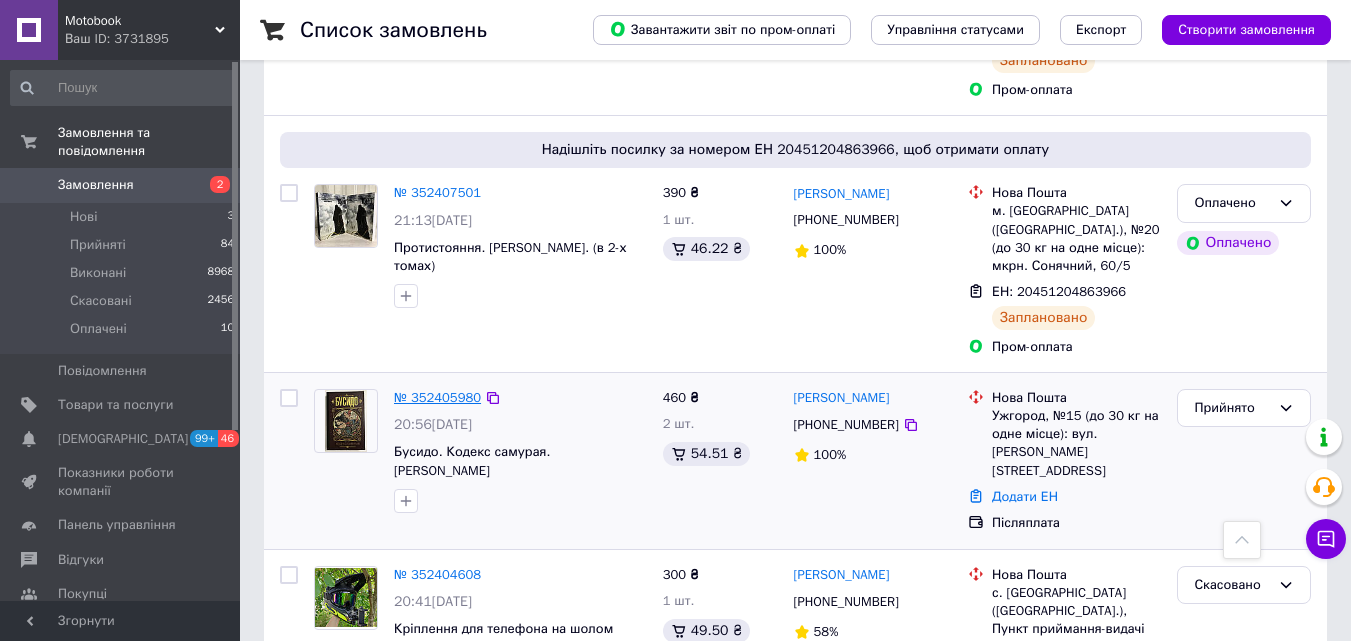 click on "№ 352405980" at bounding box center [437, 397] 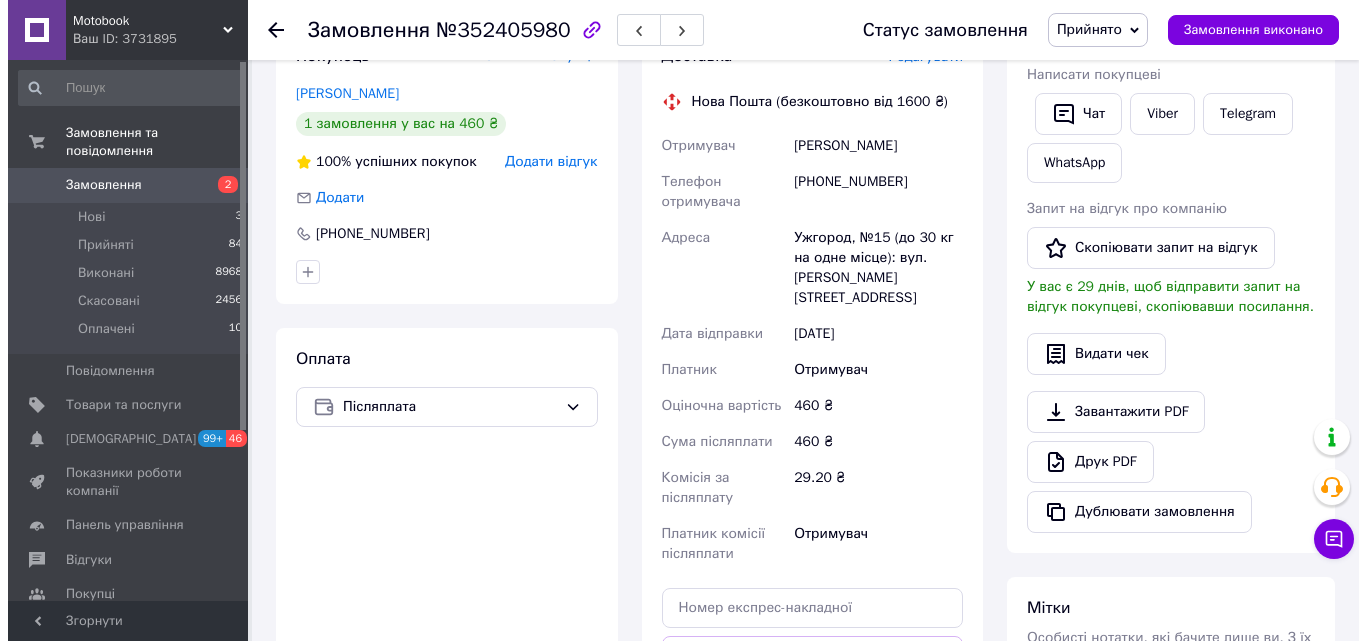scroll, scrollTop: 194, scrollLeft: 0, axis: vertical 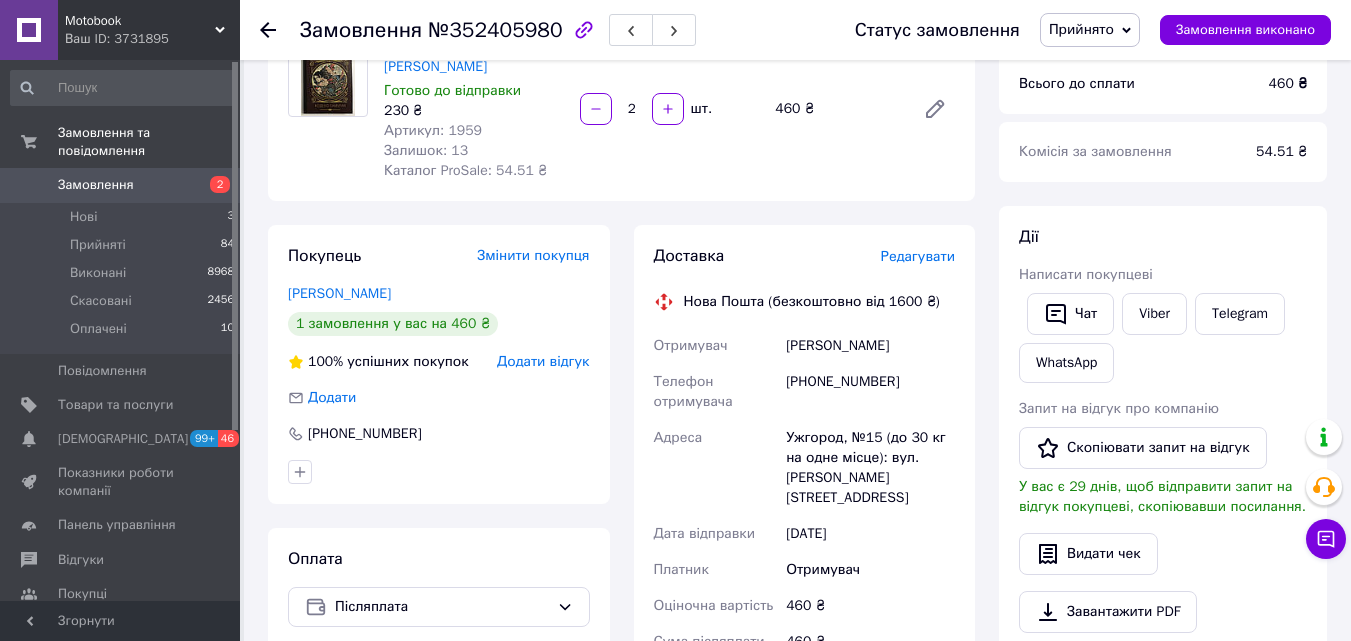 click on "Редагувати" at bounding box center (918, 256) 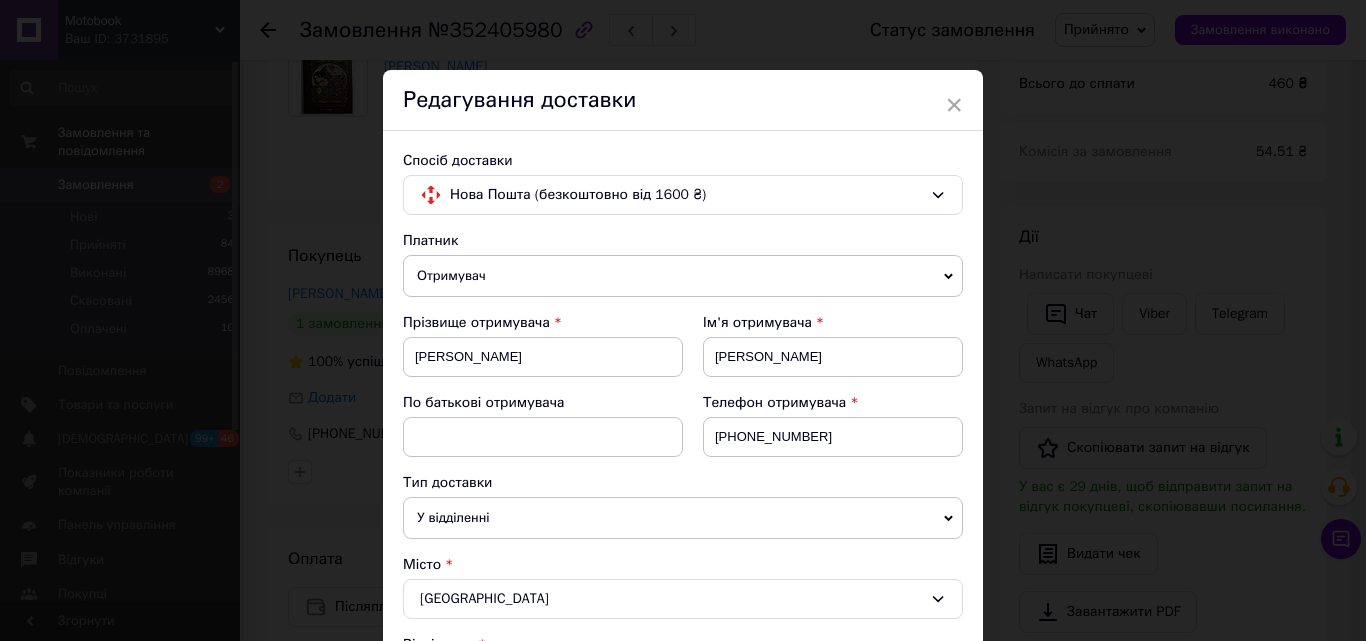 scroll, scrollTop: 500, scrollLeft: 0, axis: vertical 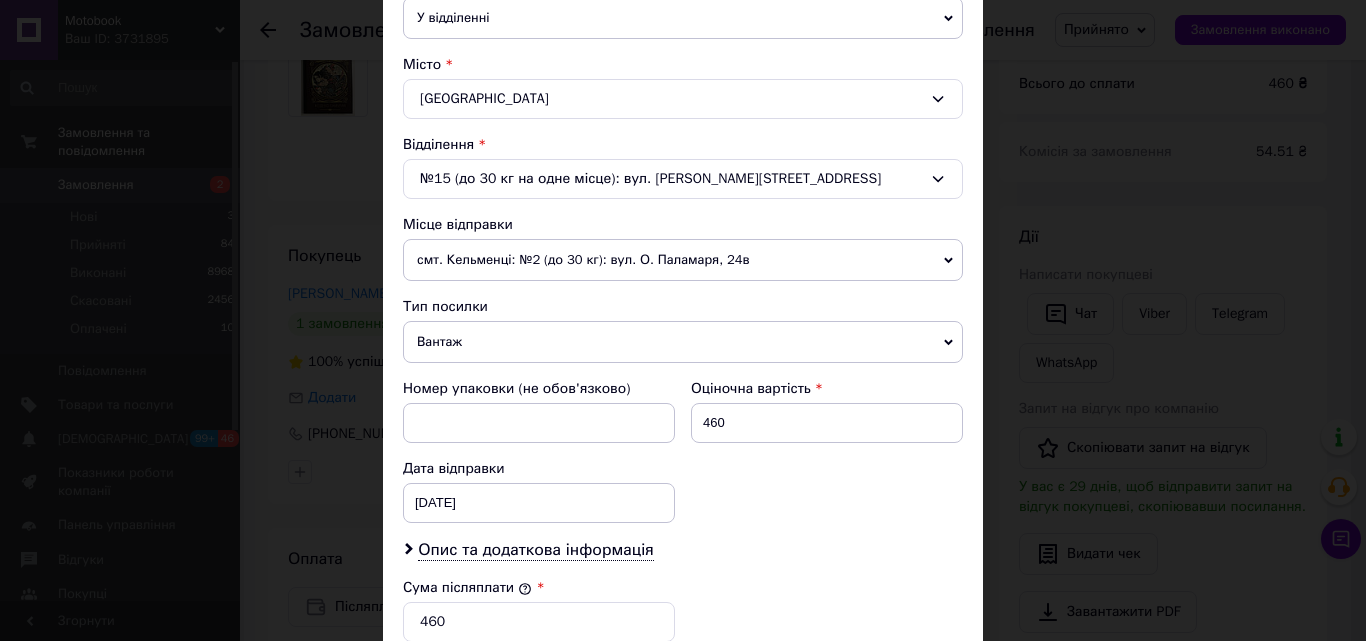 click on "Тип посилки Вантаж Документи" at bounding box center [683, 330] 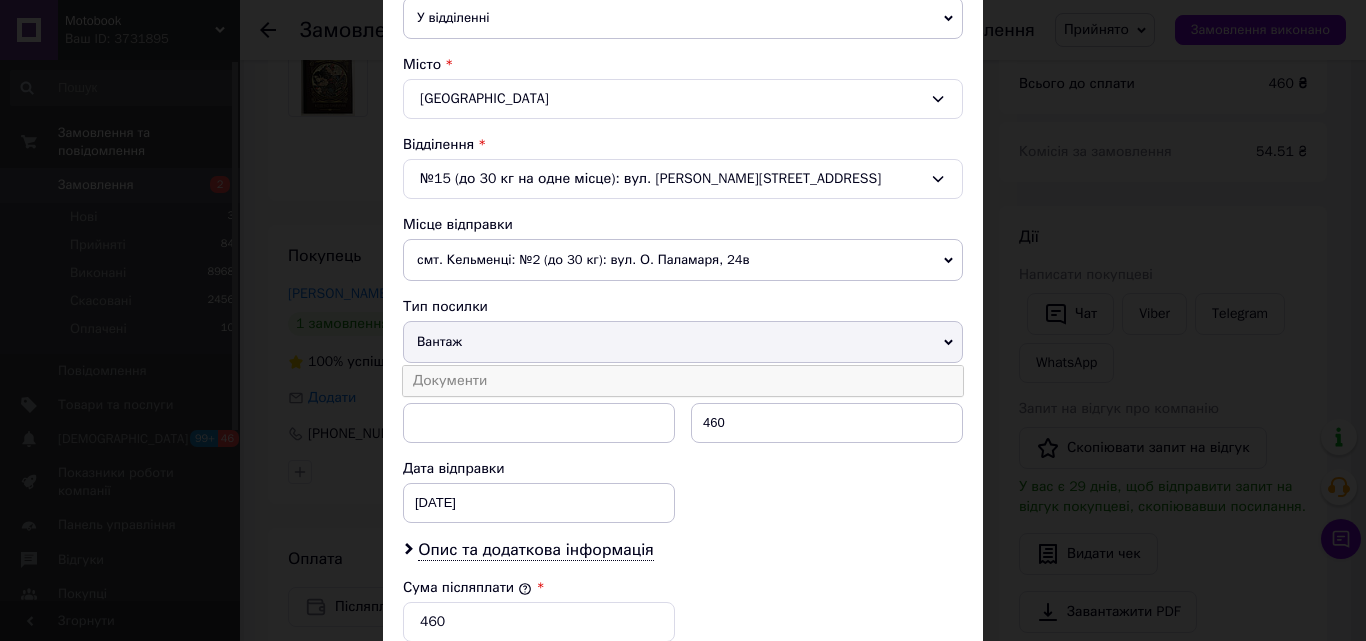 click on "Документи" at bounding box center (683, 381) 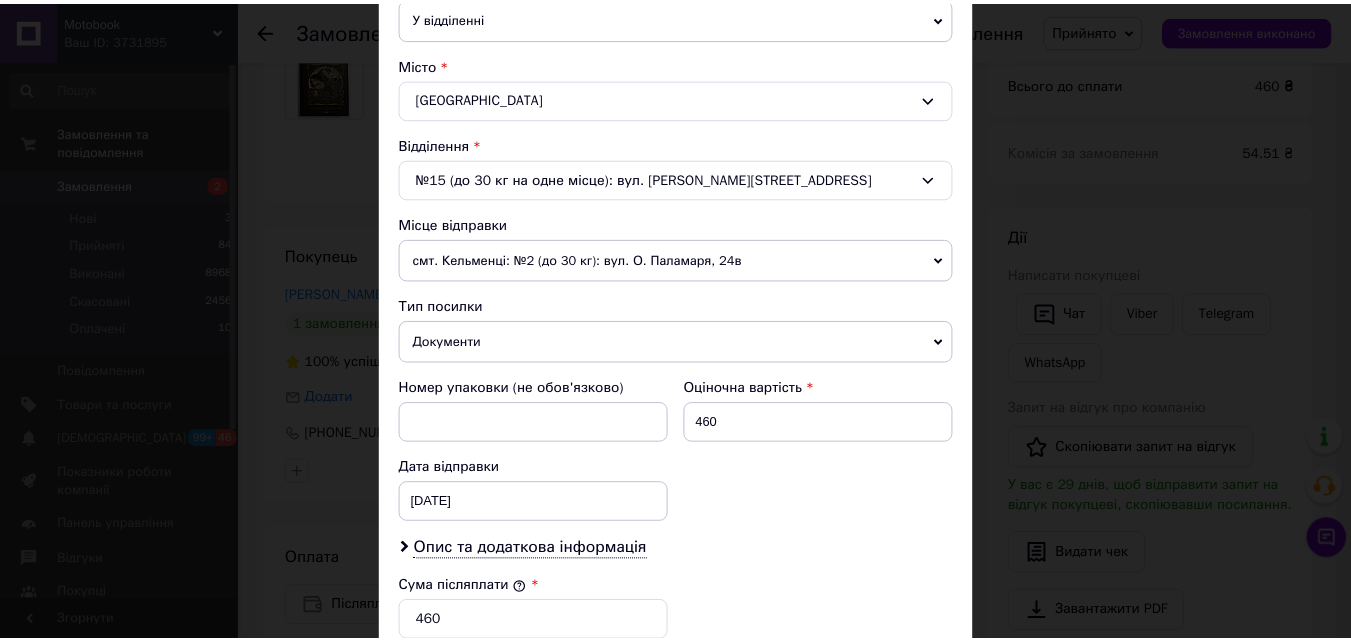 scroll, scrollTop: 905, scrollLeft: 0, axis: vertical 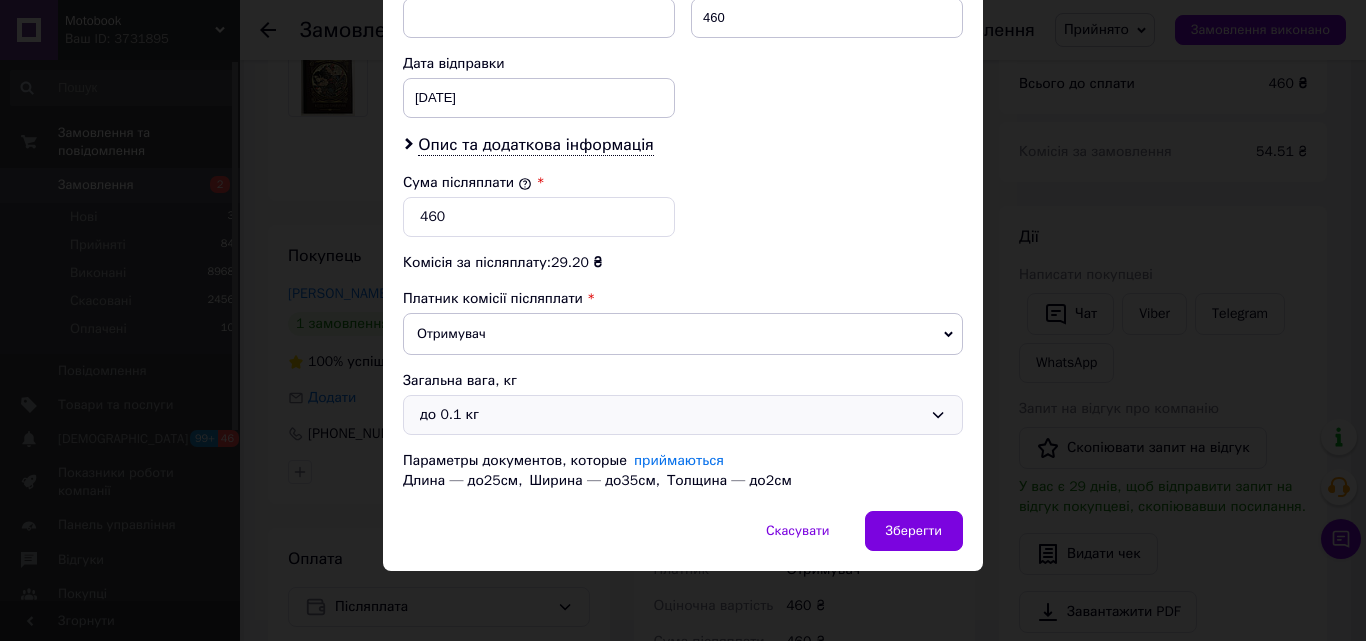 click on "до 0.1 кг" at bounding box center (671, 415) 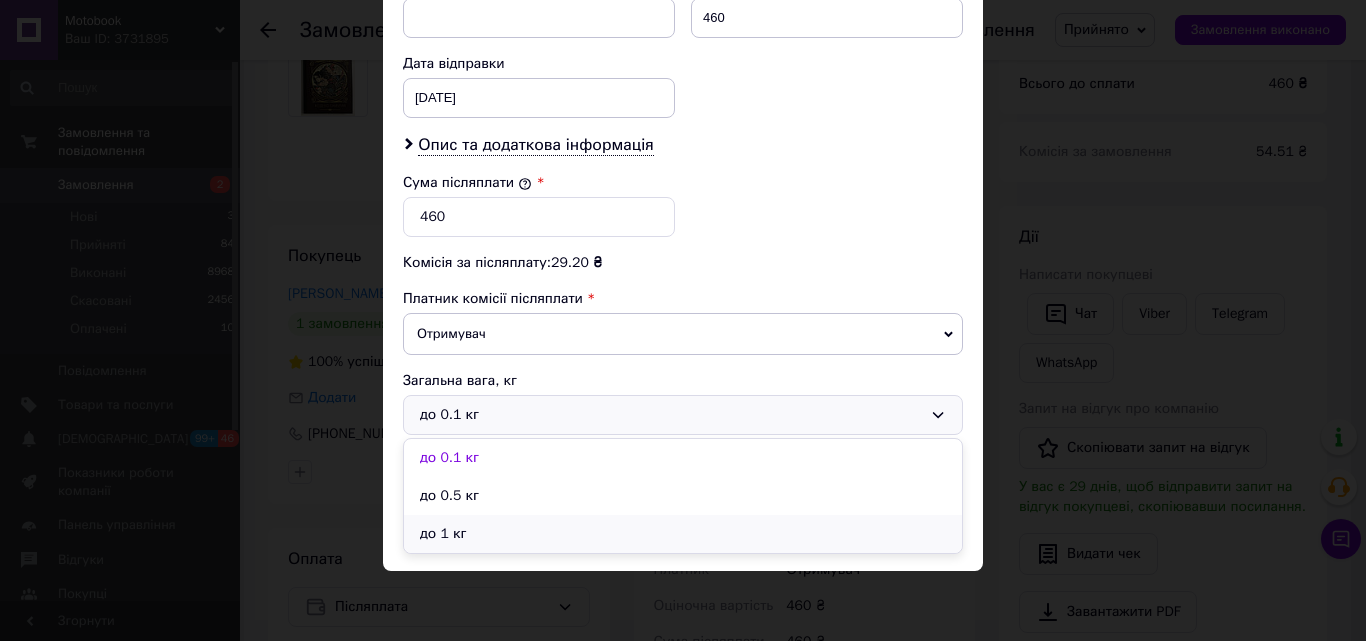 click on "до 1 кг" at bounding box center (683, 534) 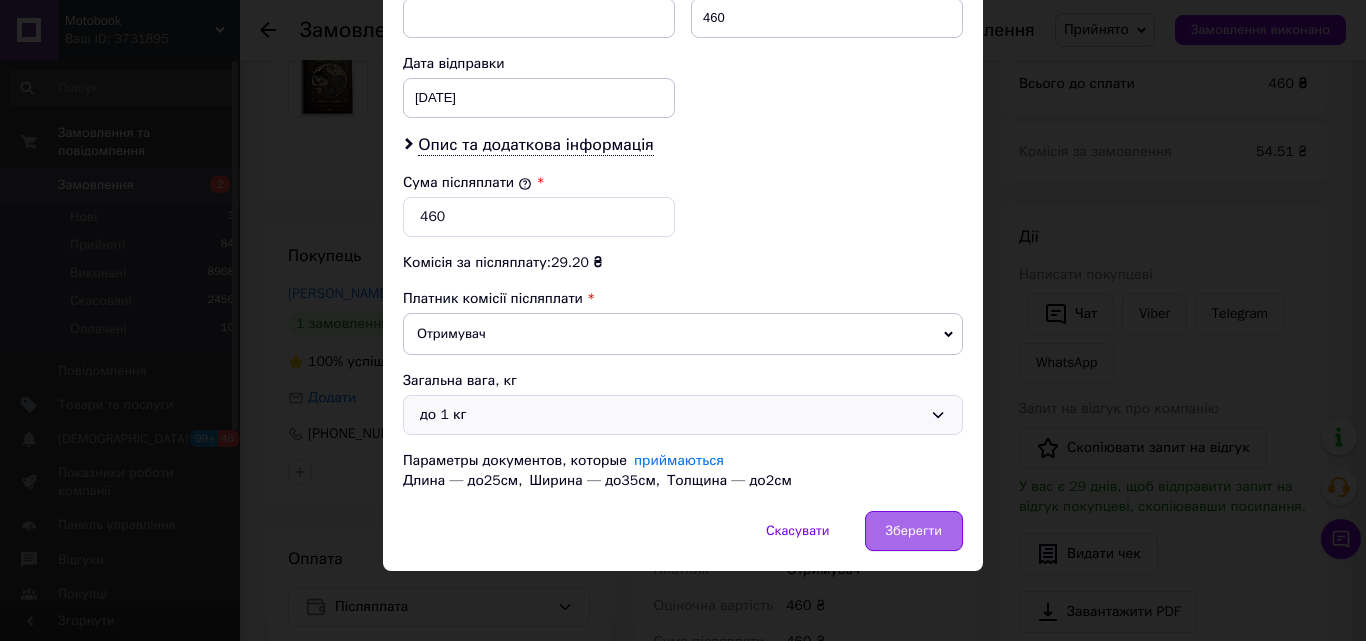 click on "Зберегти" at bounding box center [914, 531] 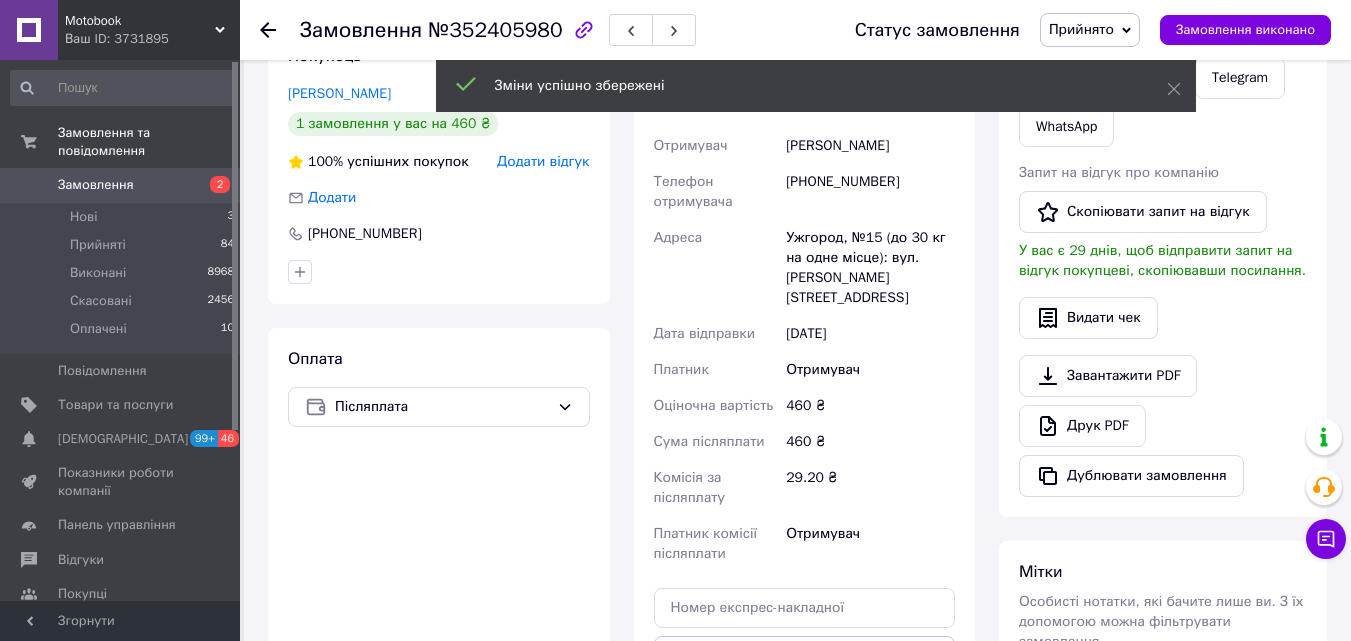 scroll, scrollTop: 494, scrollLeft: 0, axis: vertical 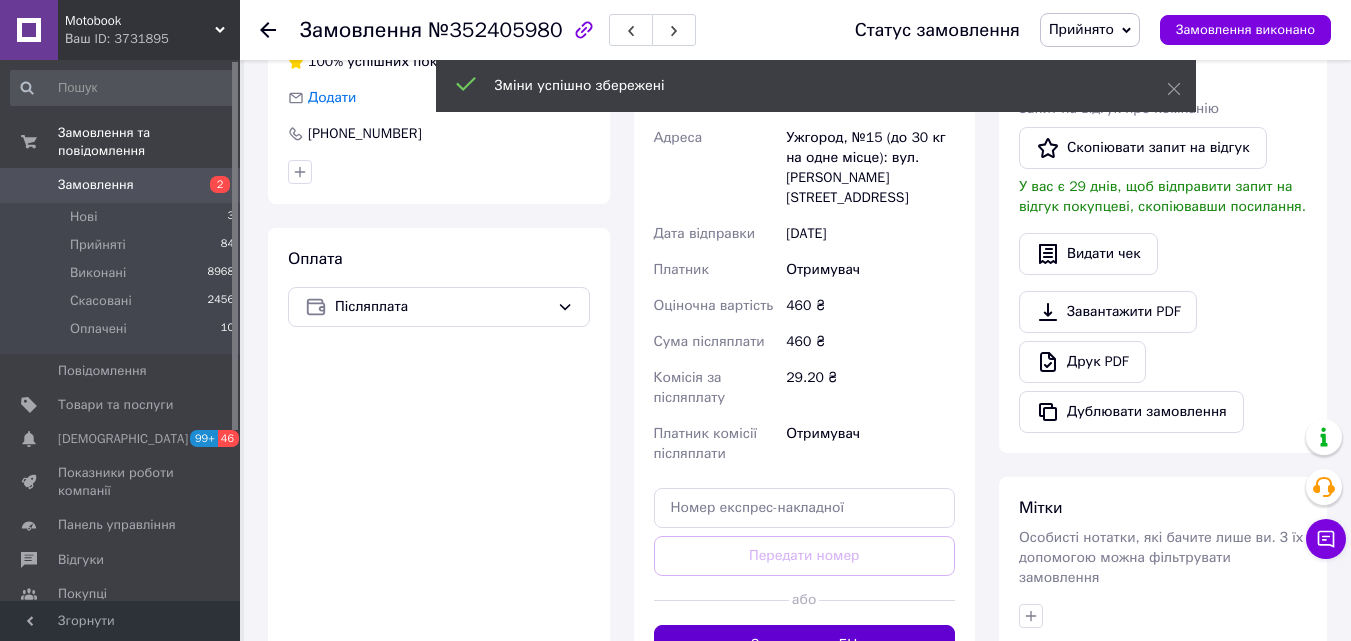 click on "Згенерувати ЕН" at bounding box center [805, 645] 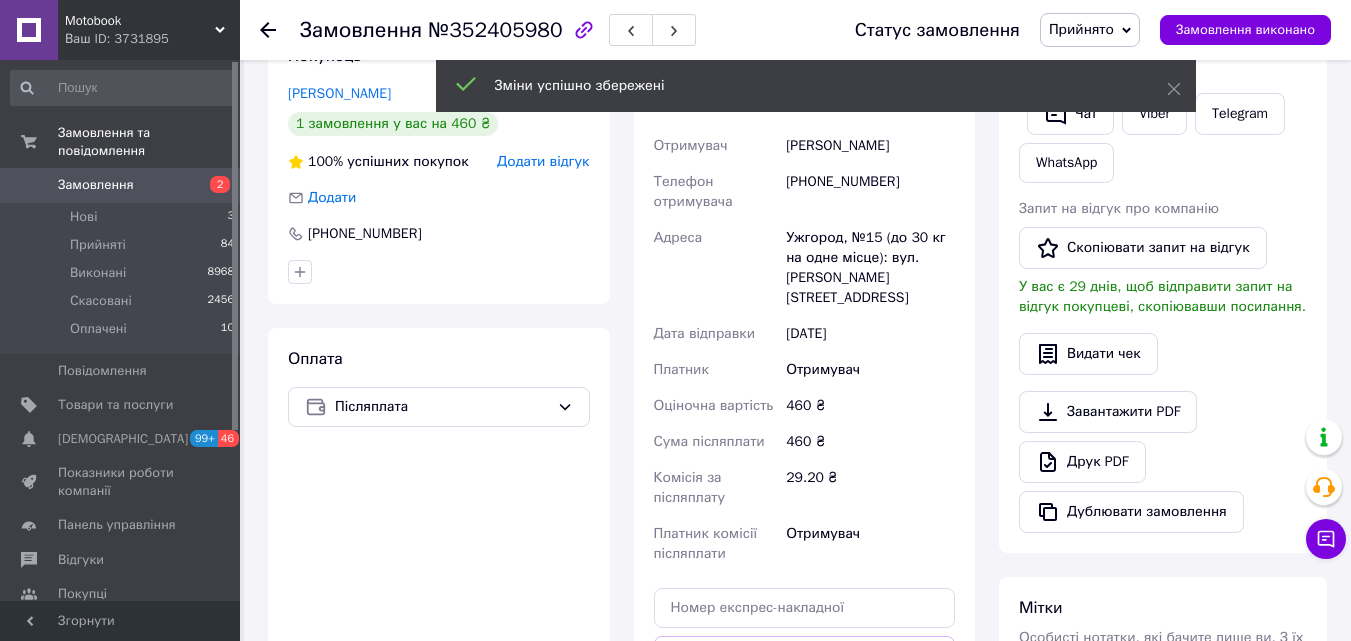 scroll, scrollTop: 294, scrollLeft: 0, axis: vertical 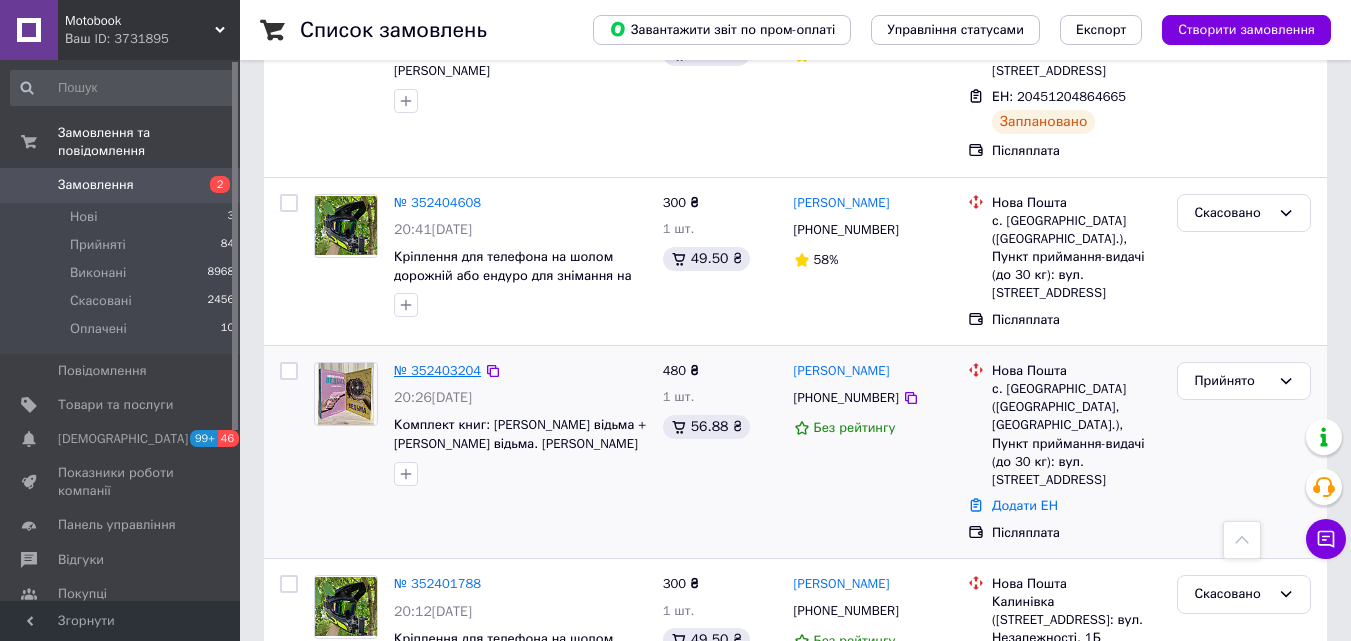 click on "№ 352403204" at bounding box center [437, 370] 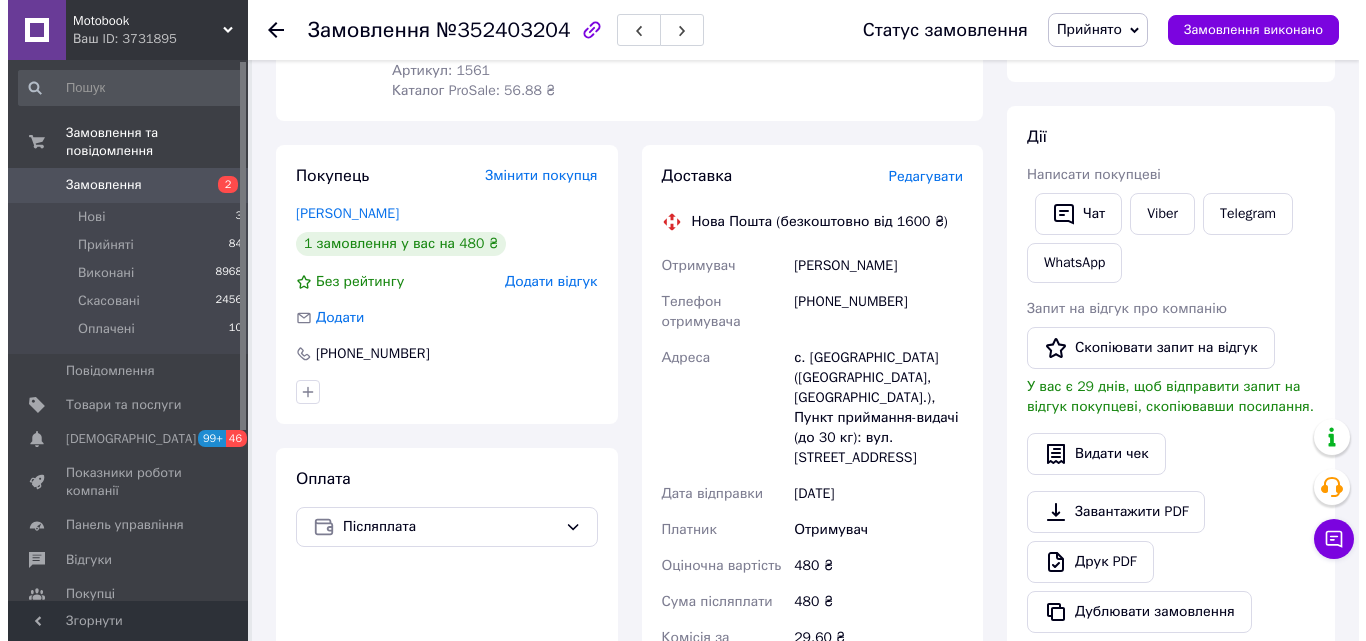 scroll, scrollTop: 194, scrollLeft: 0, axis: vertical 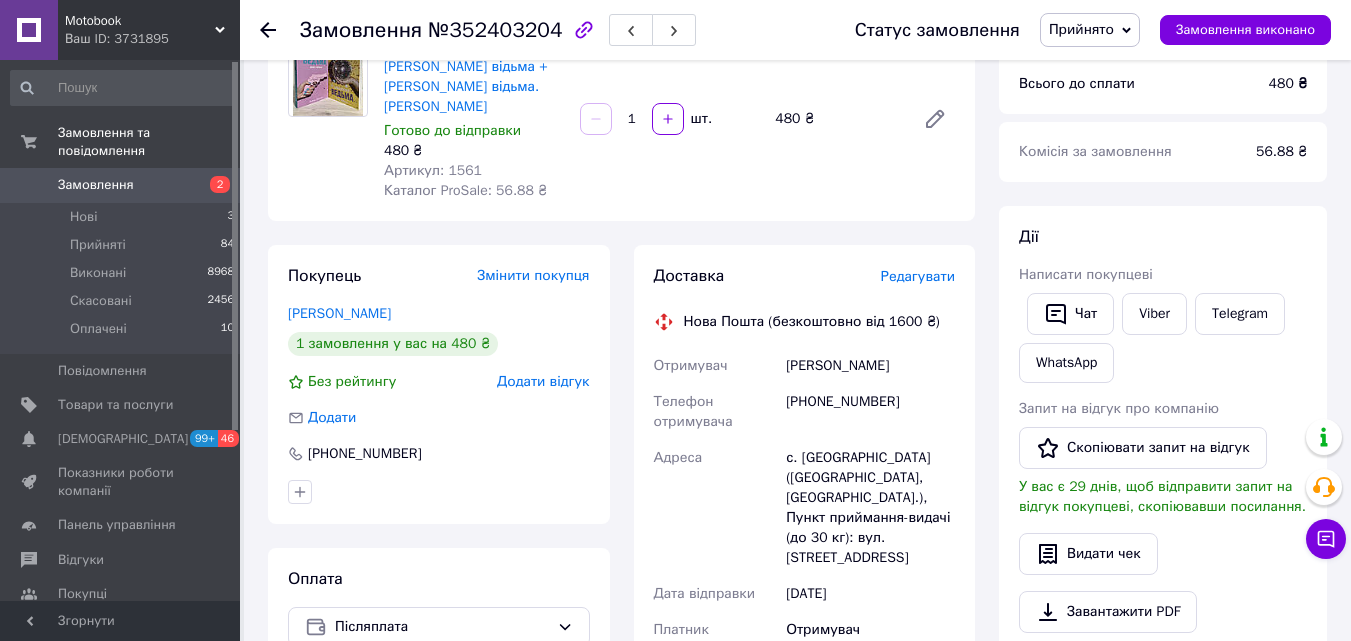 click on "Редагувати" at bounding box center (918, 276) 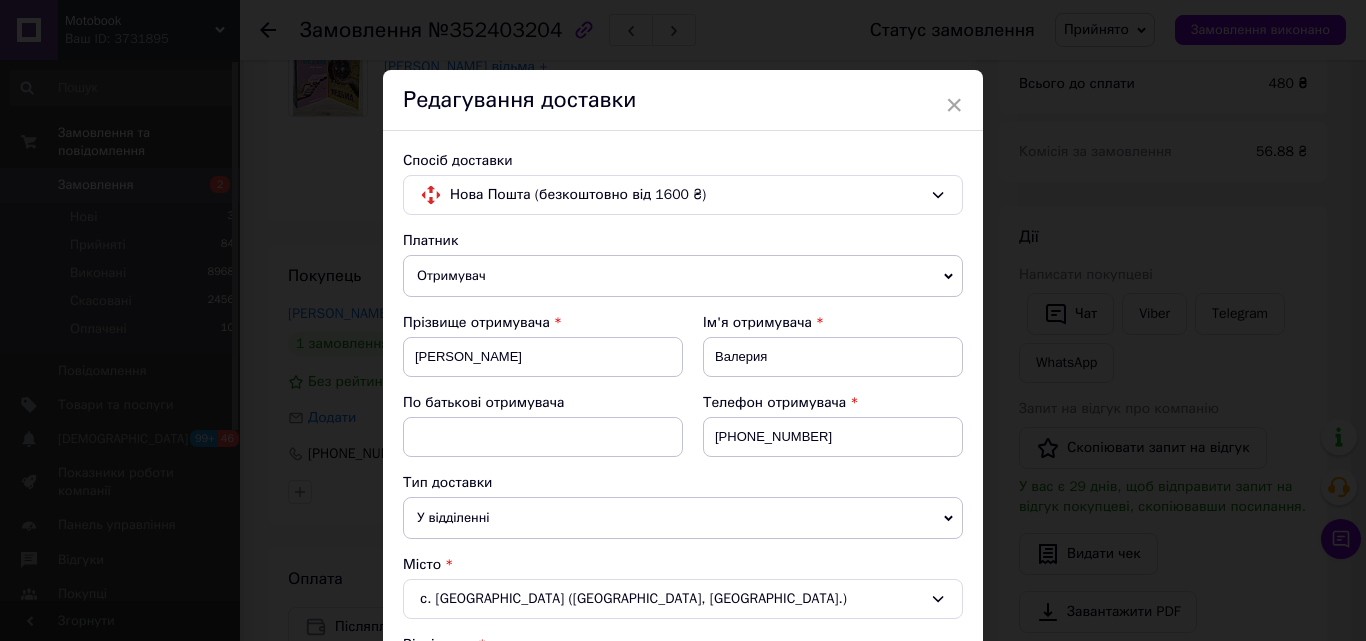 scroll, scrollTop: 500, scrollLeft: 0, axis: vertical 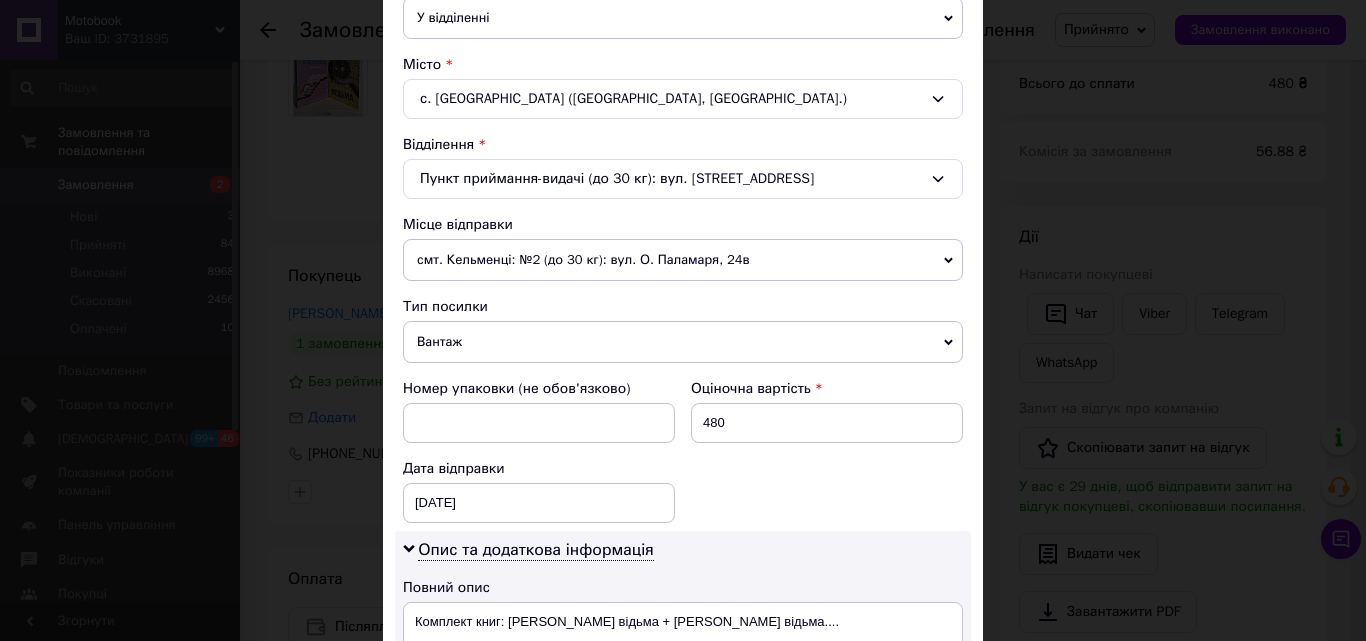 click on "Вантаж" at bounding box center (683, 342) 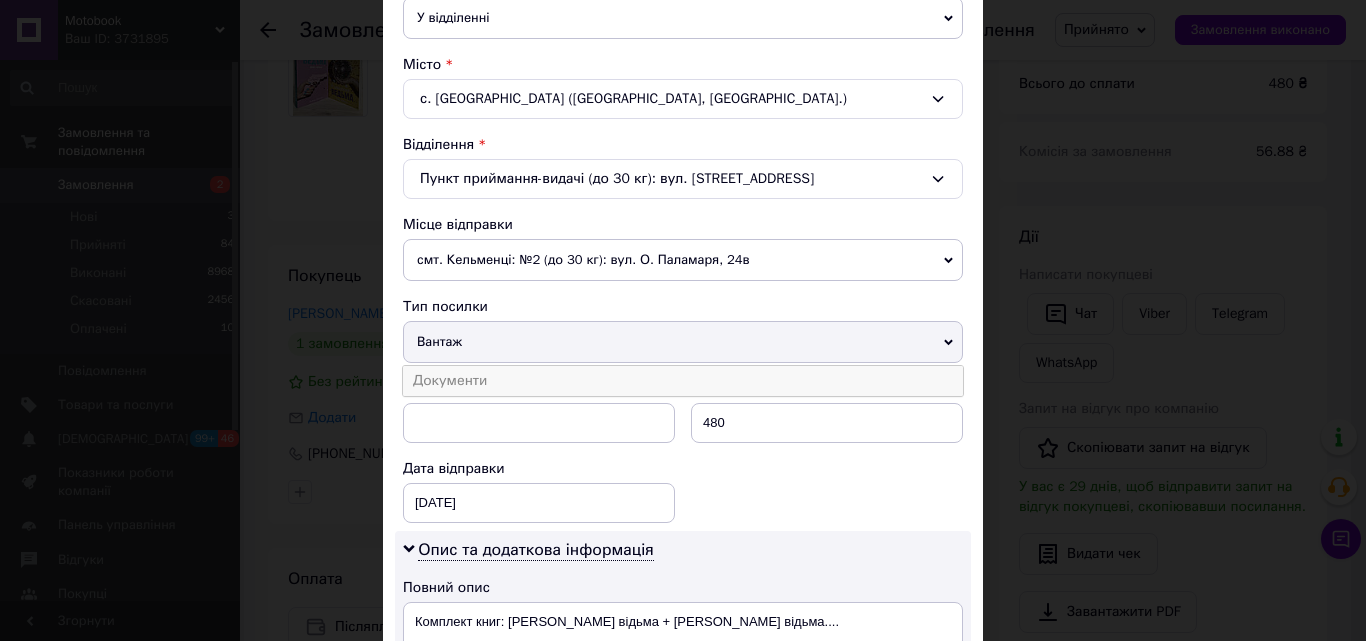 click on "Документи" at bounding box center [683, 381] 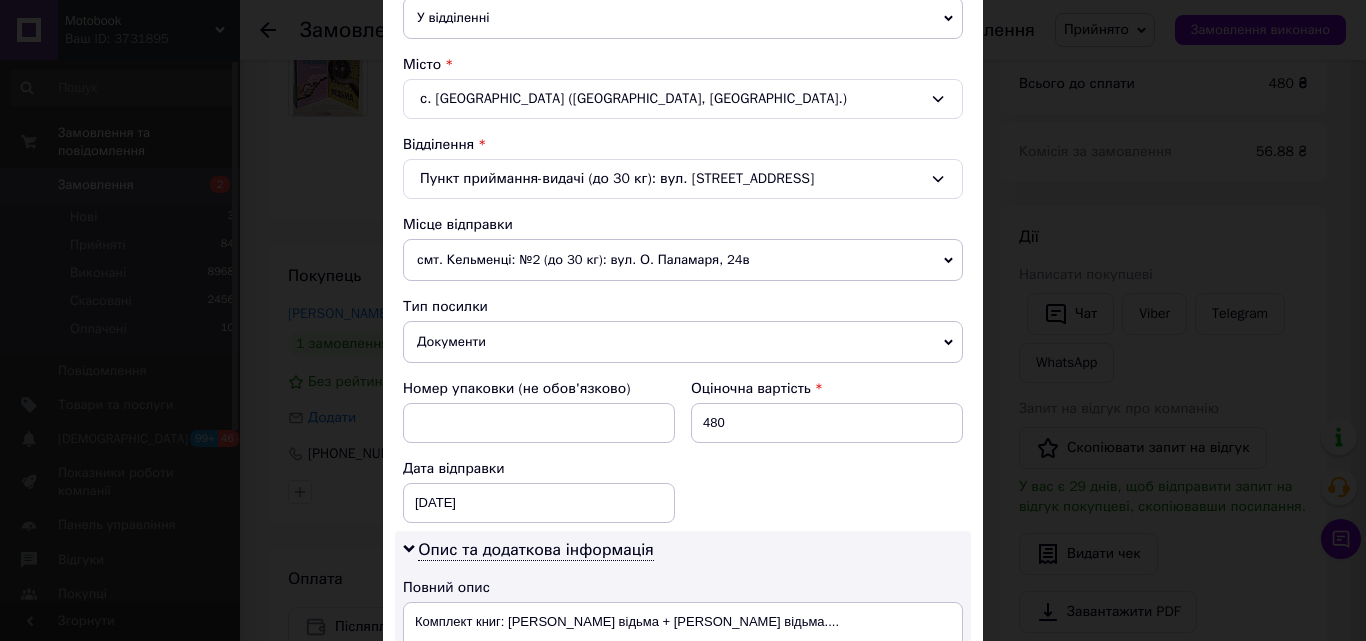 scroll, scrollTop: 1000, scrollLeft: 0, axis: vertical 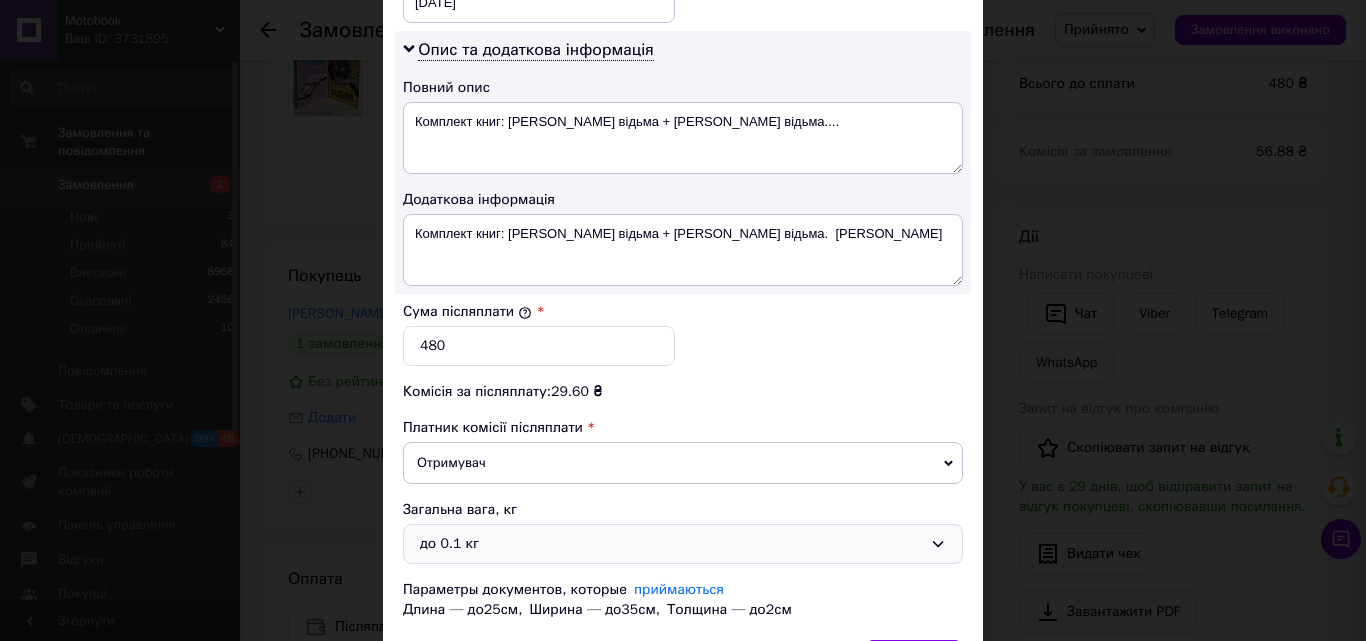 click on "до 0.1 кг" at bounding box center (671, 544) 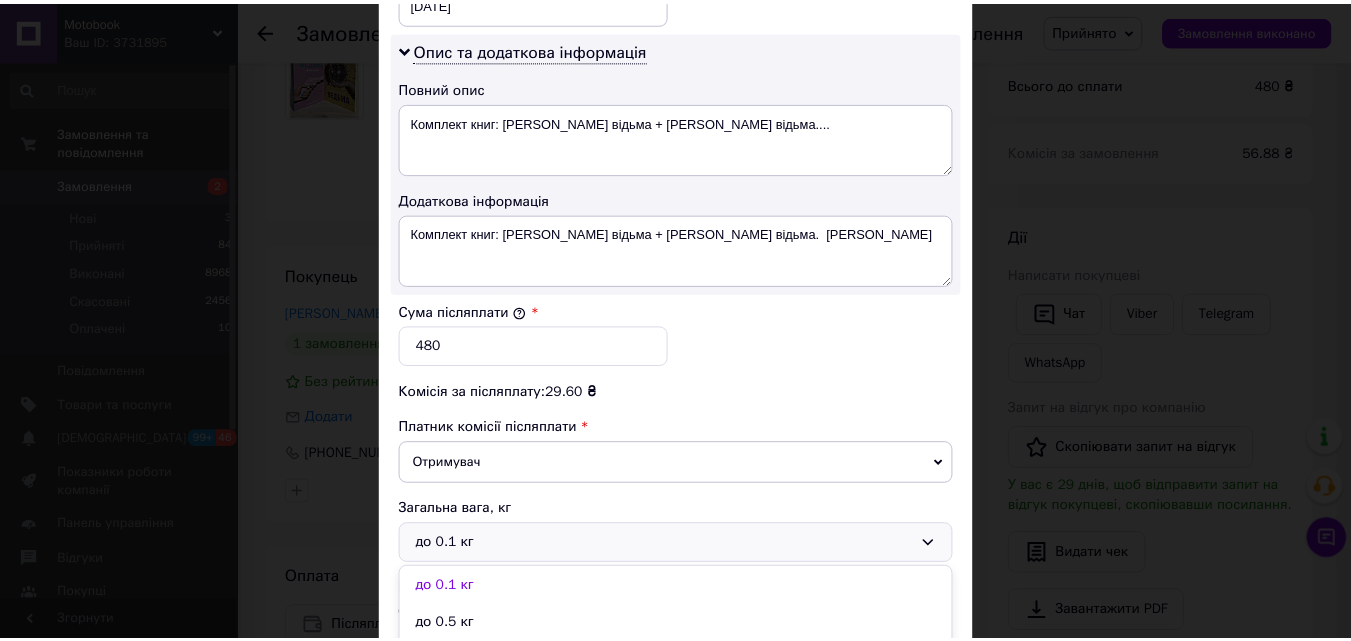 scroll, scrollTop: 1129, scrollLeft: 0, axis: vertical 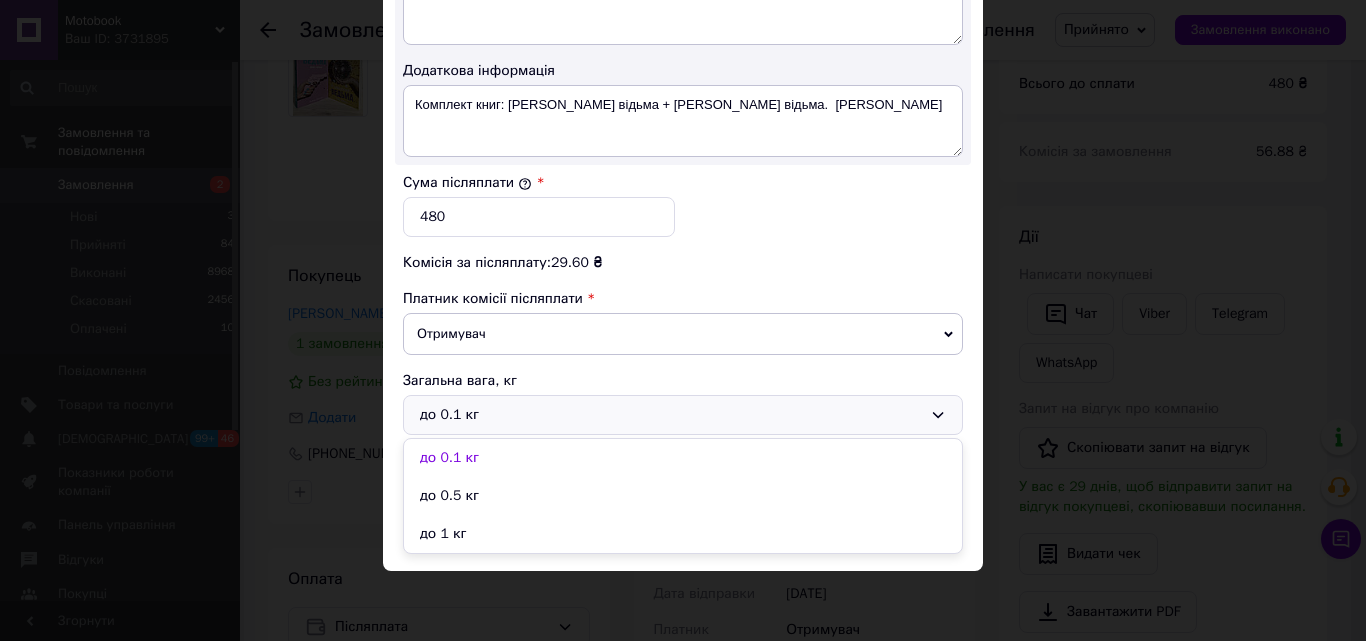 click on "до 1 кг" at bounding box center (683, 534) 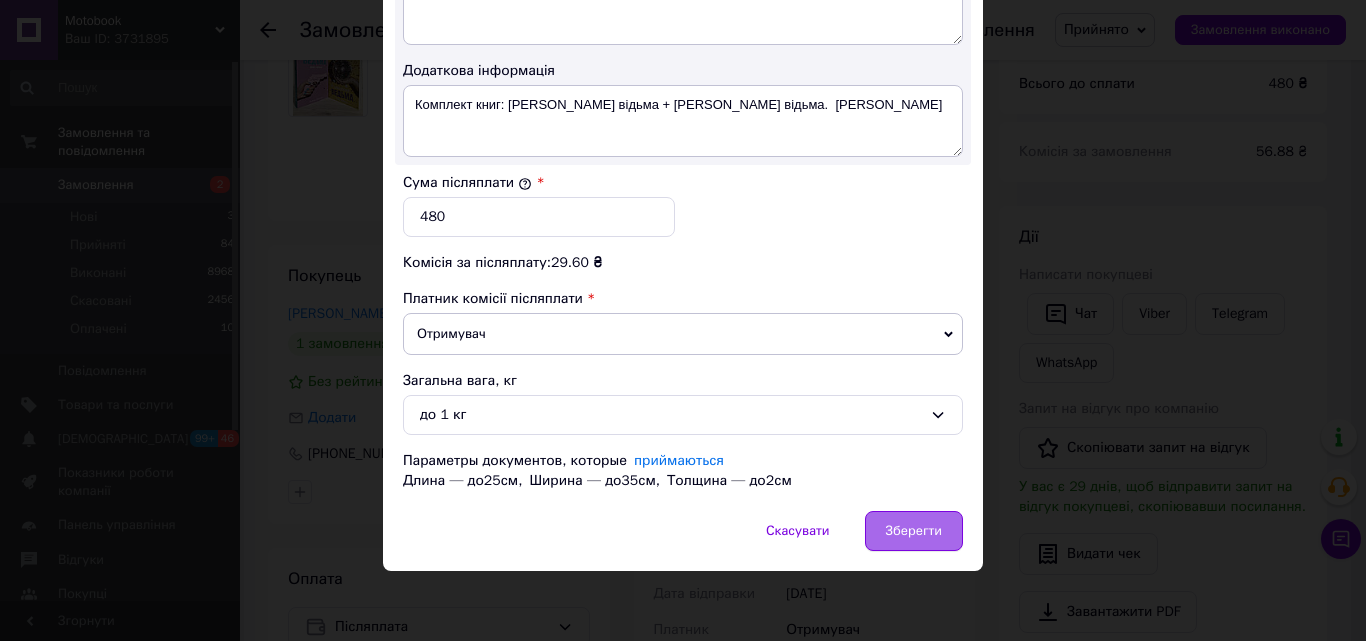 click on "Зберегти" at bounding box center [914, 531] 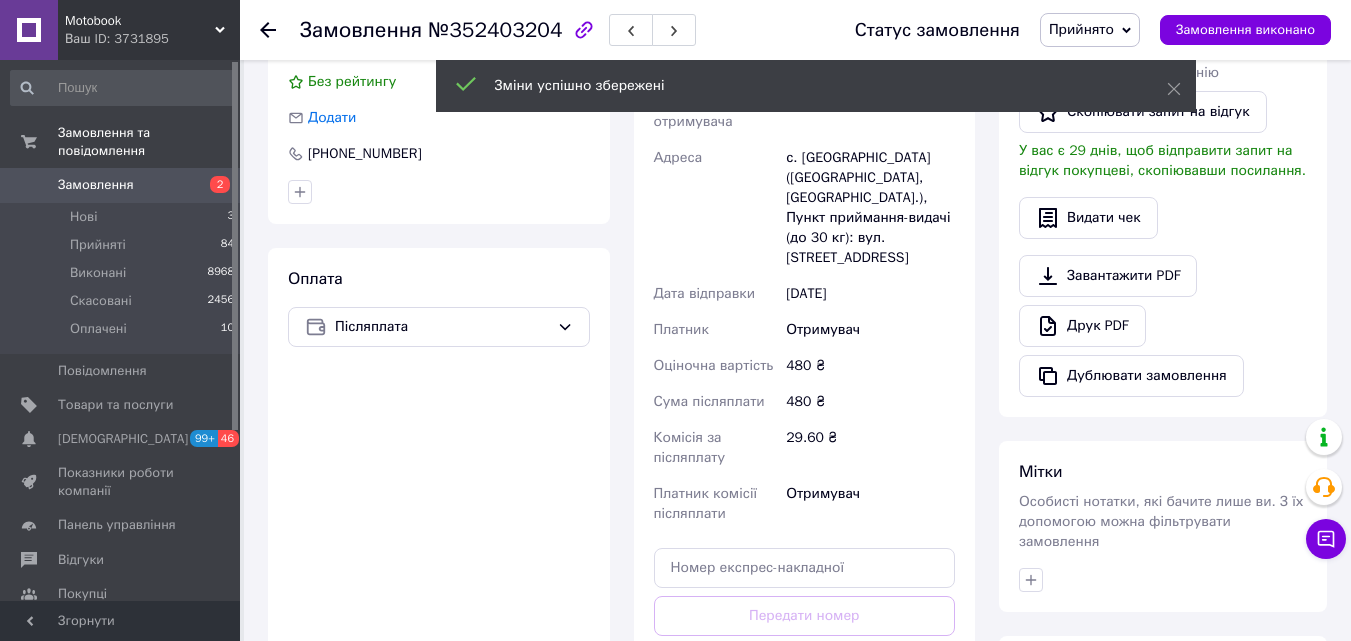 scroll, scrollTop: 594, scrollLeft: 0, axis: vertical 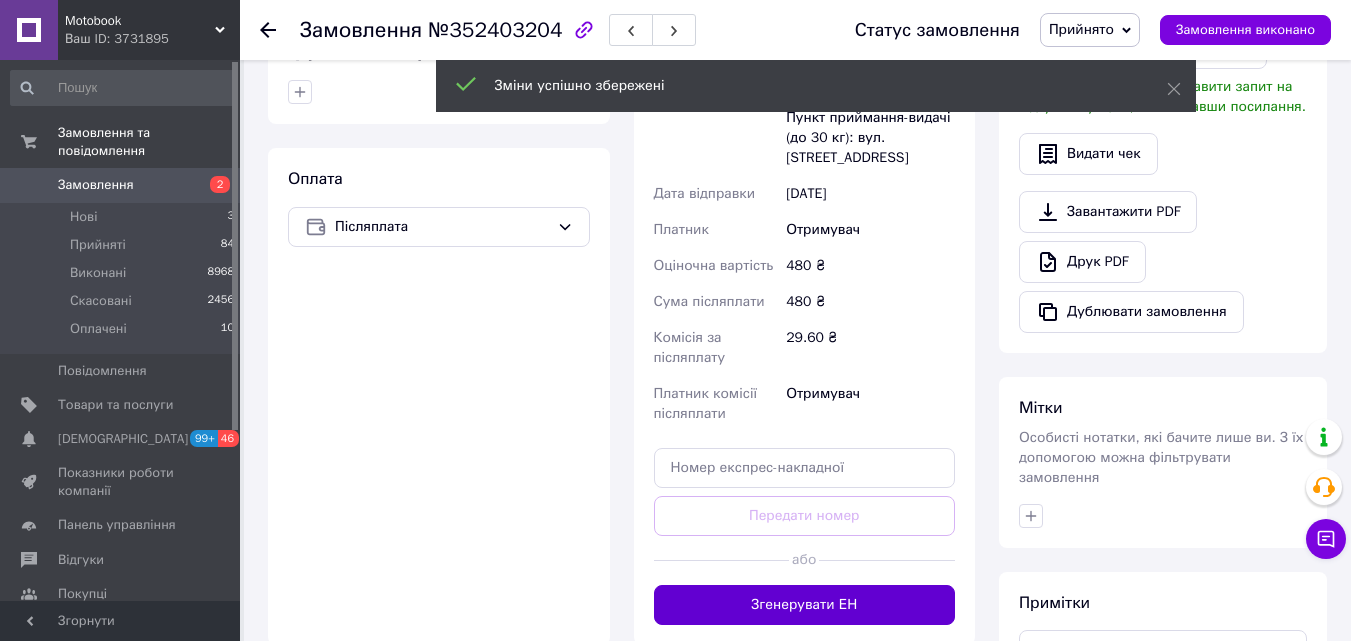 drag, startPoint x: 834, startPoint y: 558, endPoint x: 835, endPoint y: 576, distance: 18.027756 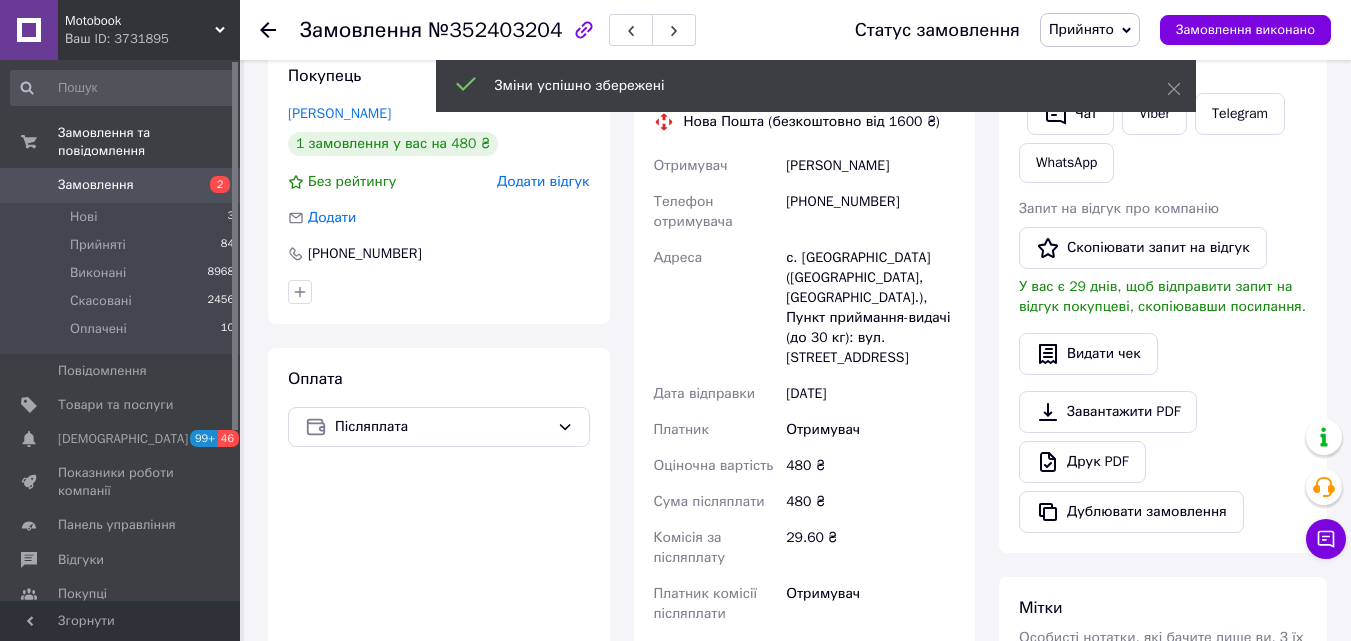 scroll, scrollTop: 294, scrollLeft: 0, axis: vertical 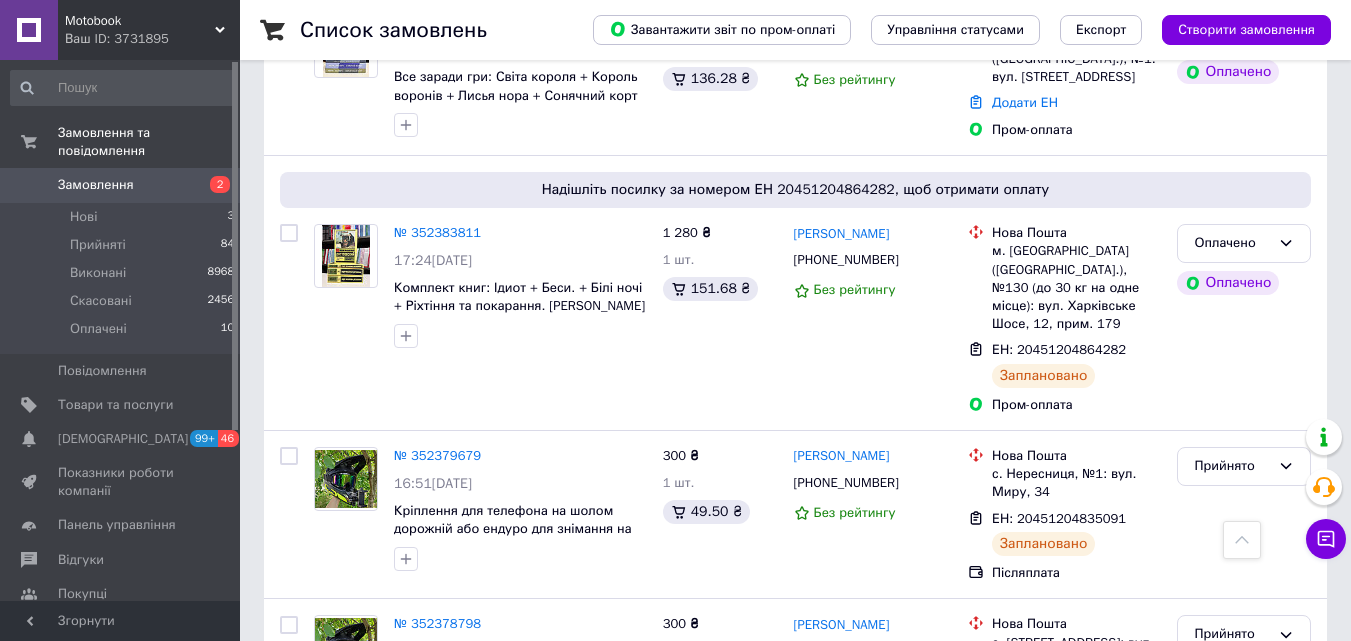 click on "3" at bounding box center [494, 812] 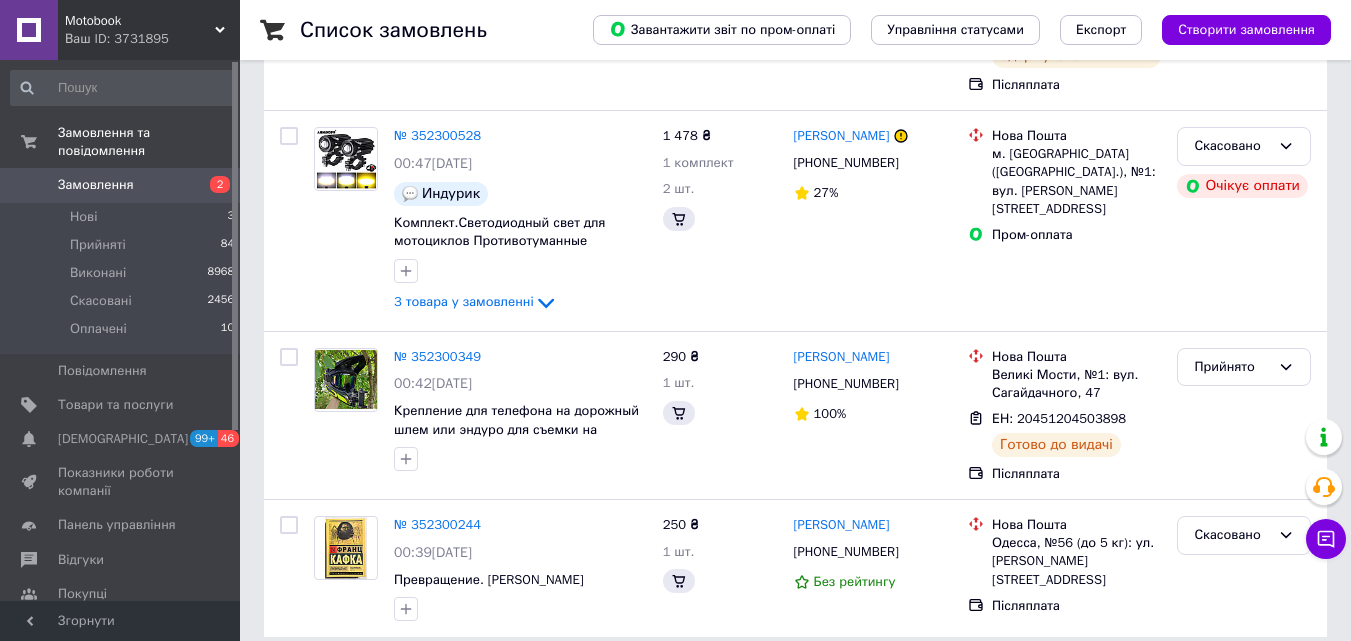 scroll, scrollTop: 0, scrollLeft: 0, axis: both 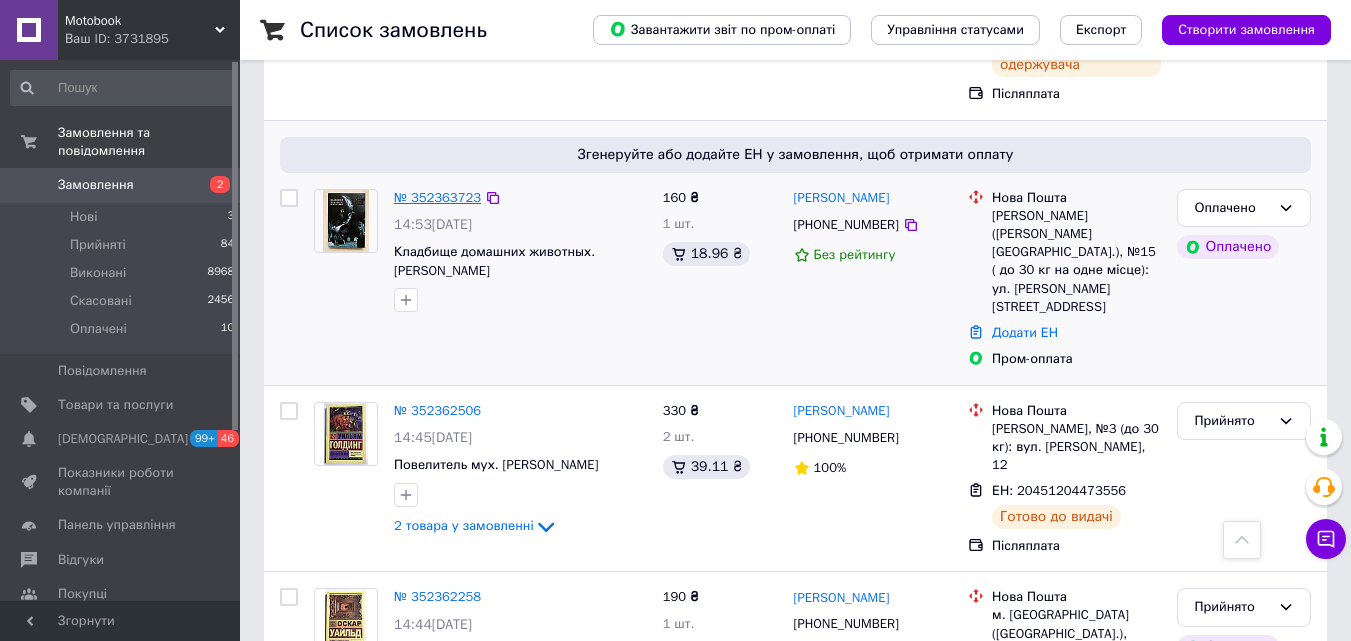 click on "№ 352363723" at bounding box center [437, 197] 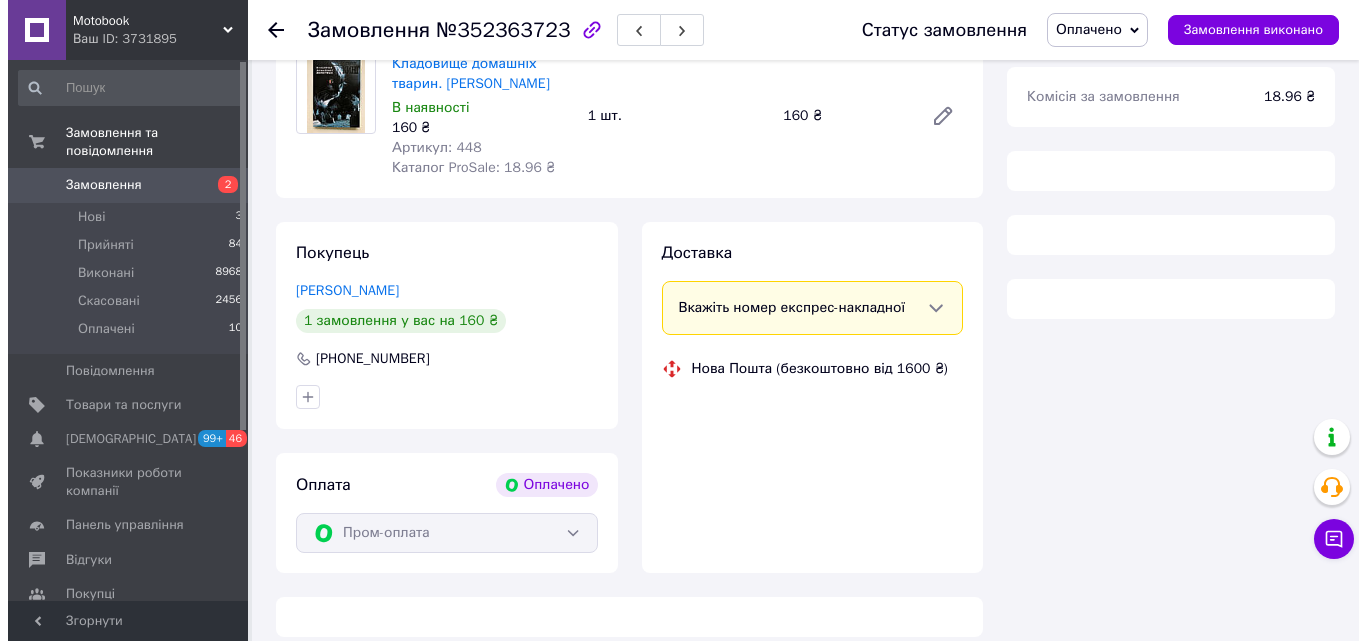 scroll, scrollTop: 900, scrollLeft: 0, axis: vertical 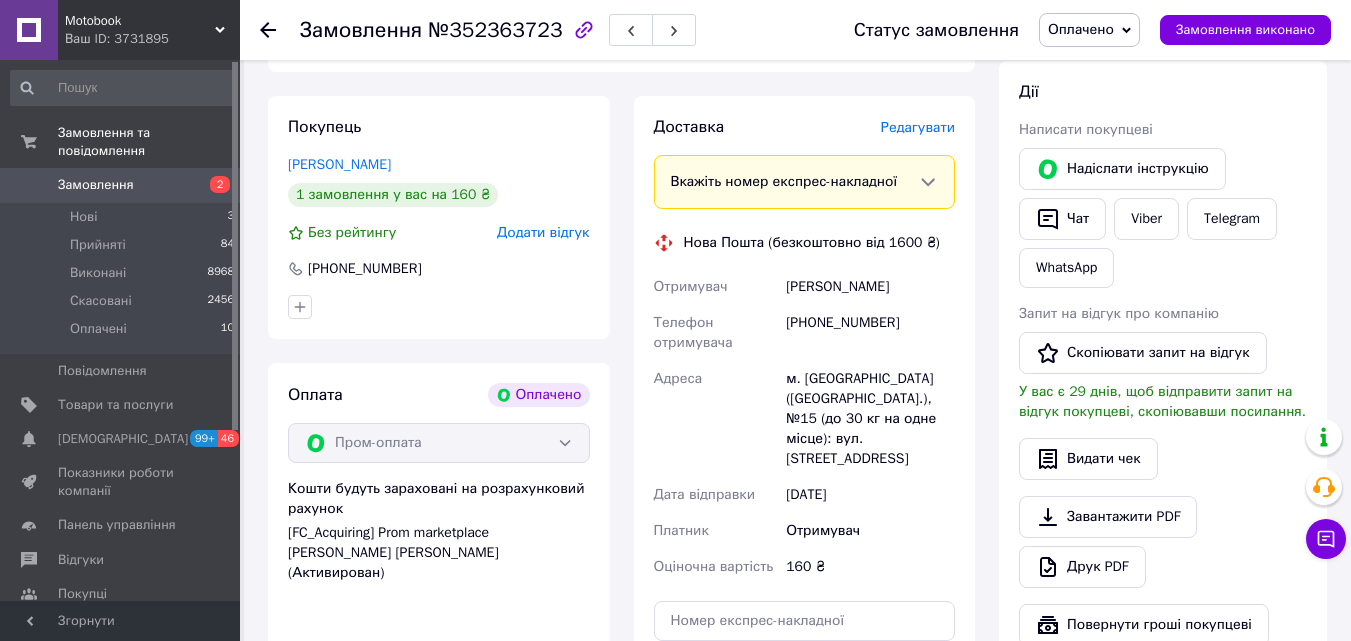 click on "Редагувати" at bounding box center (918, 127) 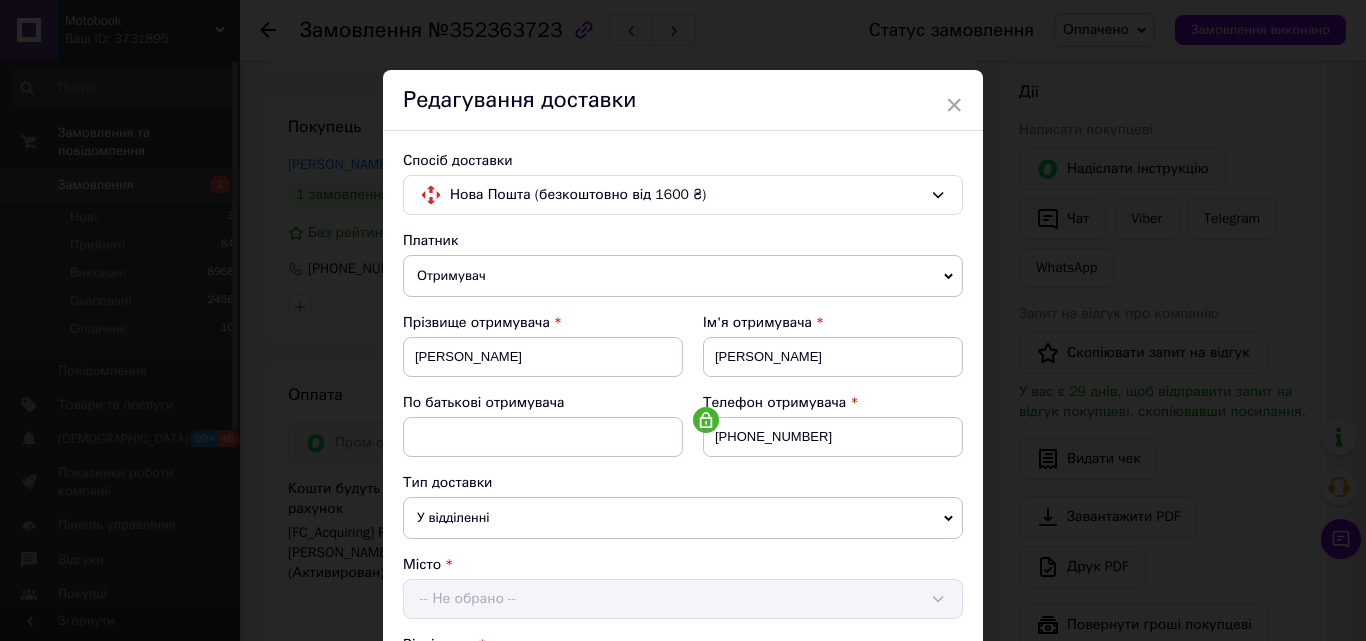 scroll, scrollTop: 500, scrollLeft: 0, axis: vertical 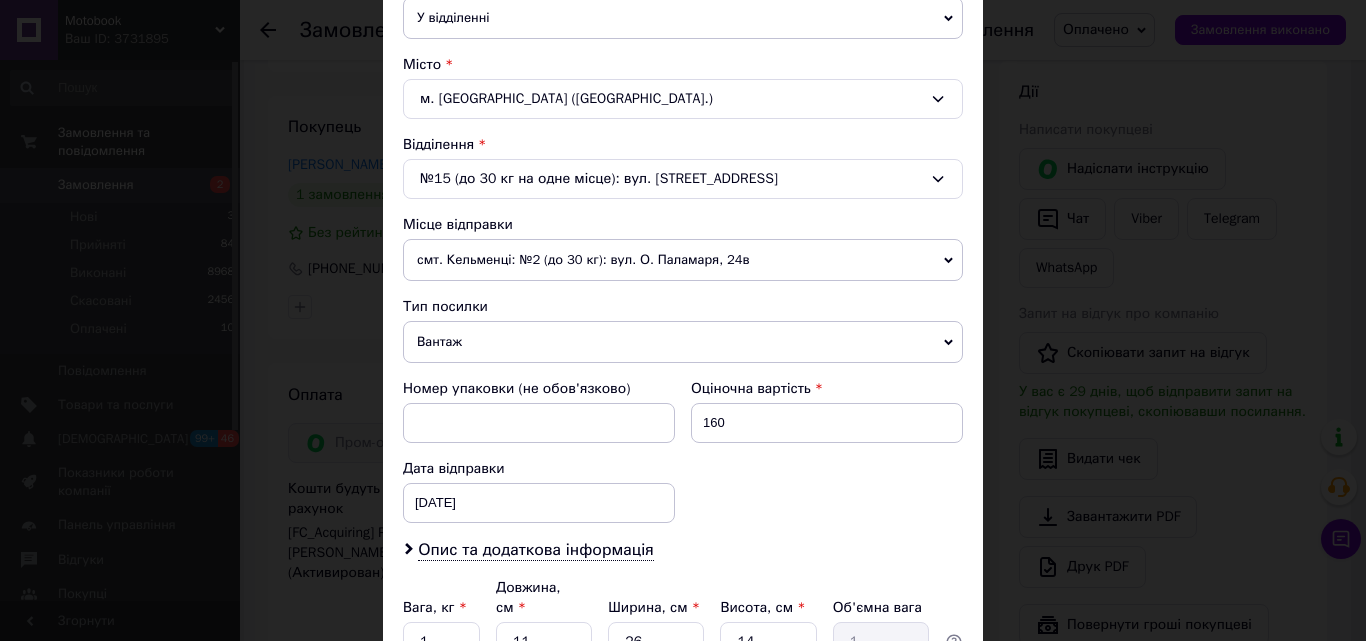 drag, startPoint x: 456, startPoint y: 327, endPoint x: 450, endPoint y: 347, distance: 20.880613 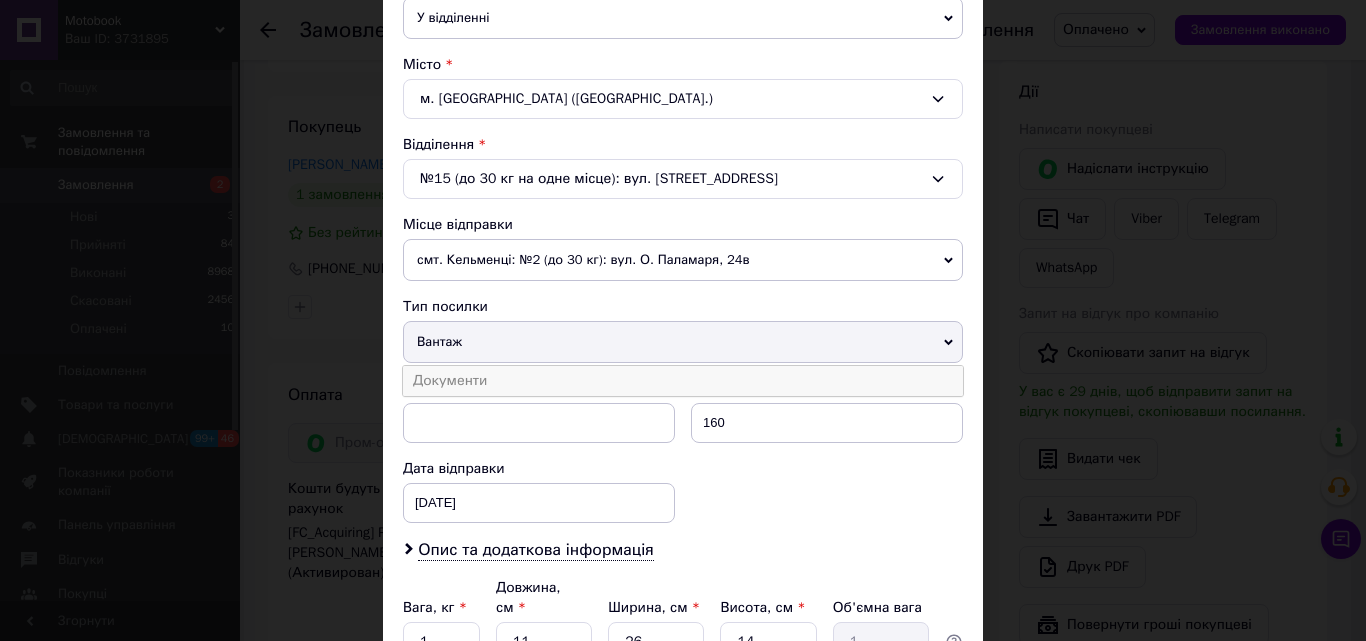click on "Документи" at bounding box center (683, 381) 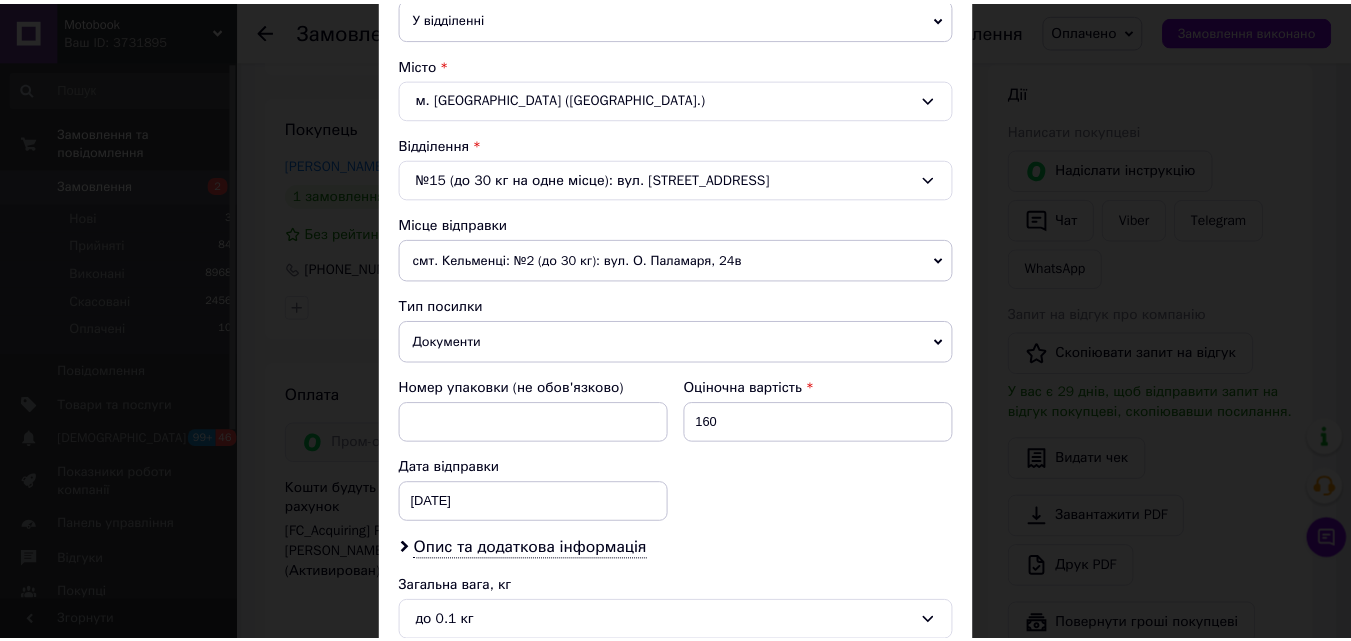 scroll, scrollTop: 707, scrollLeft: 0, axis: vertical 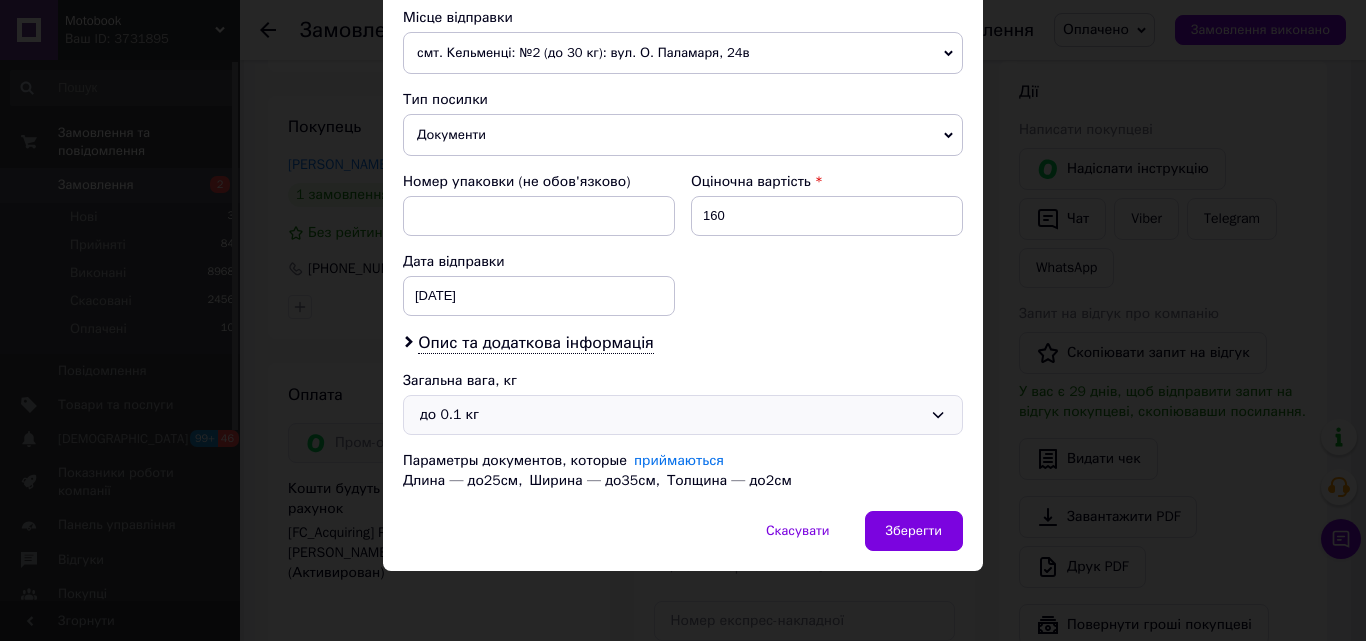 click on "до 0.1 кг" at bounding box center [671, 415] 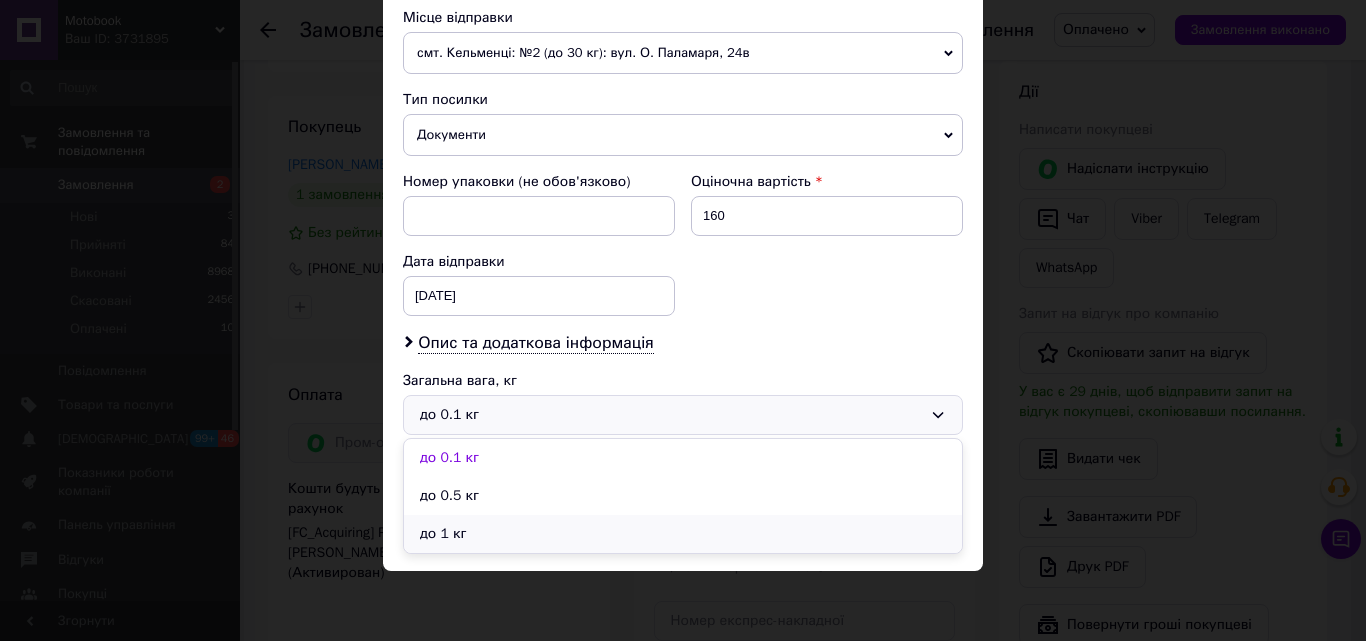 click on "до 1 кг" at bounding box center (683, 534) 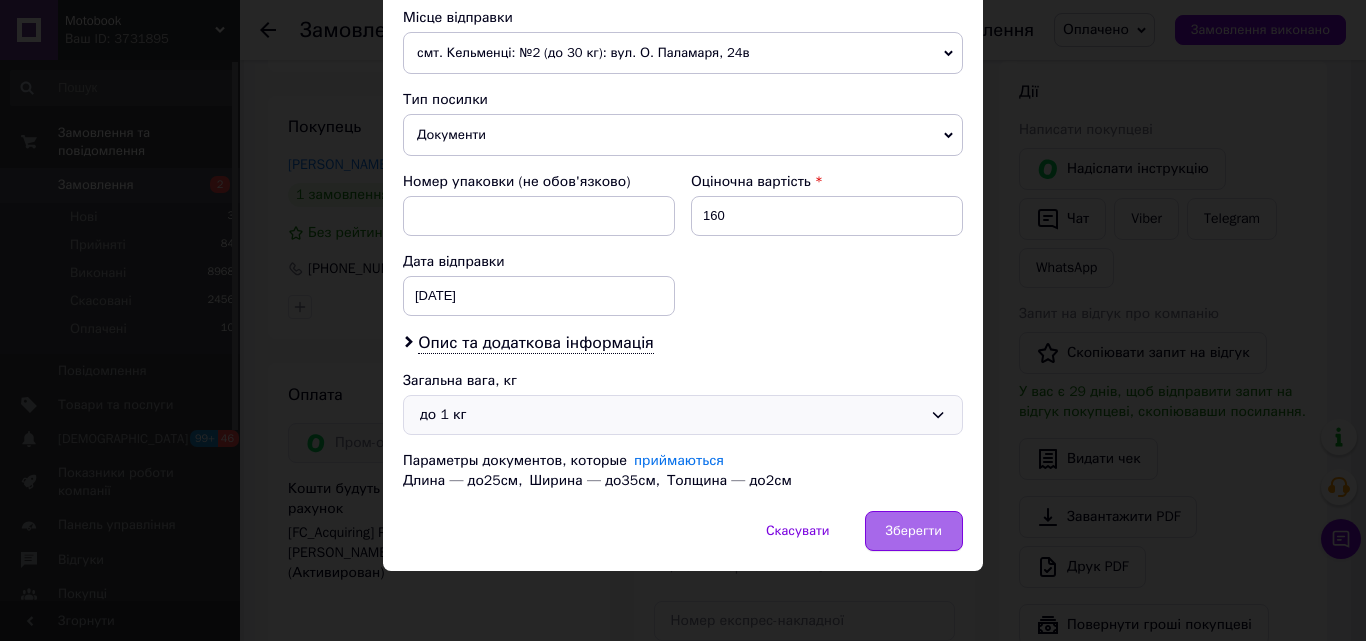 click on "Зберегти" at bounding box center (914, 531) 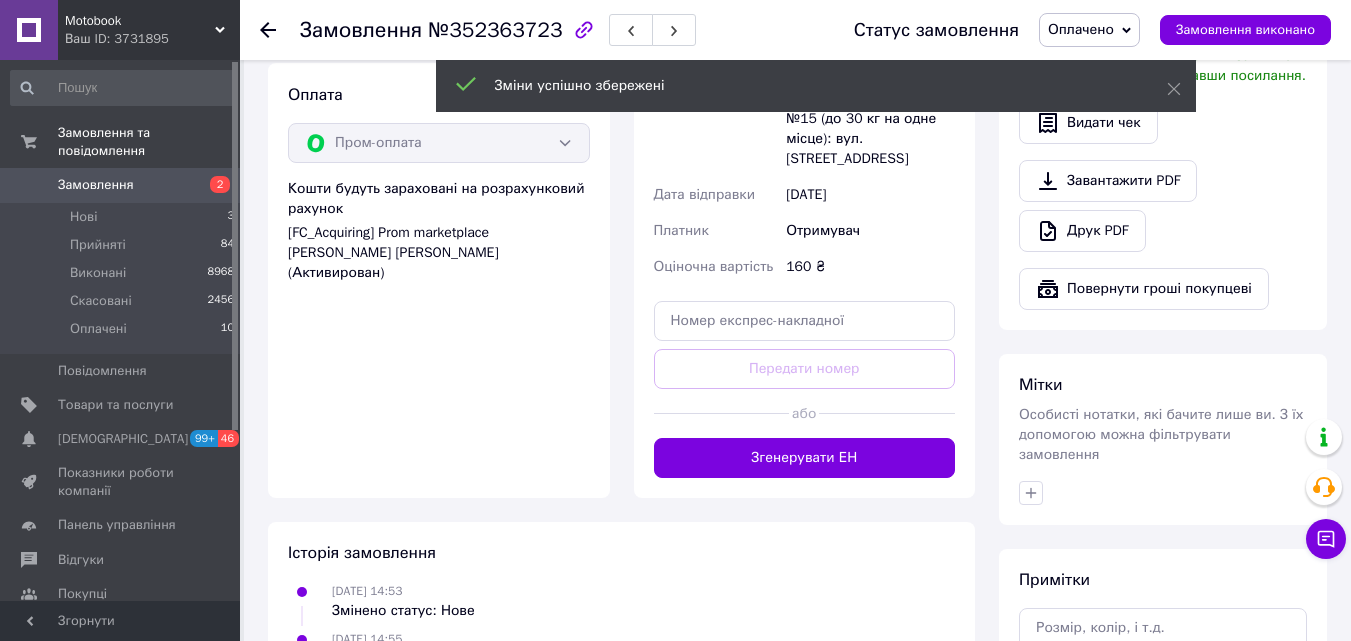 click on "Згенерувати ЕН" at bounding box center (805, 458) 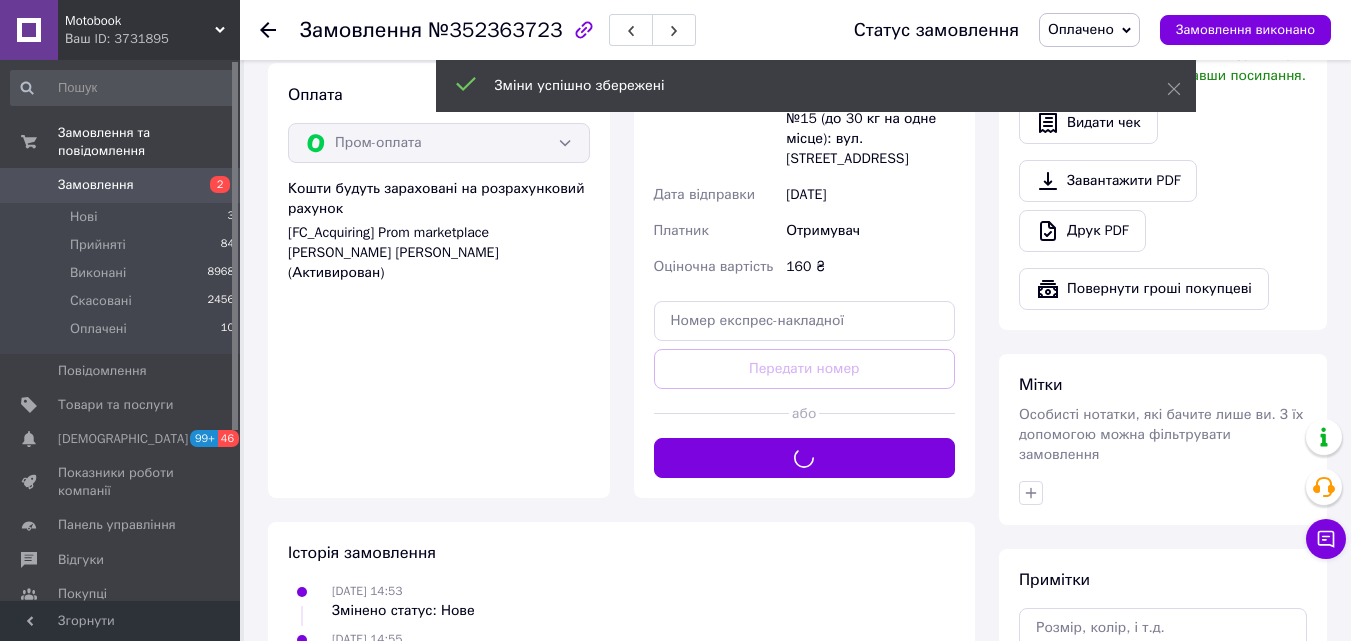 scroll, scrollTop: 900, scrollLeft: 0, axis: vertical 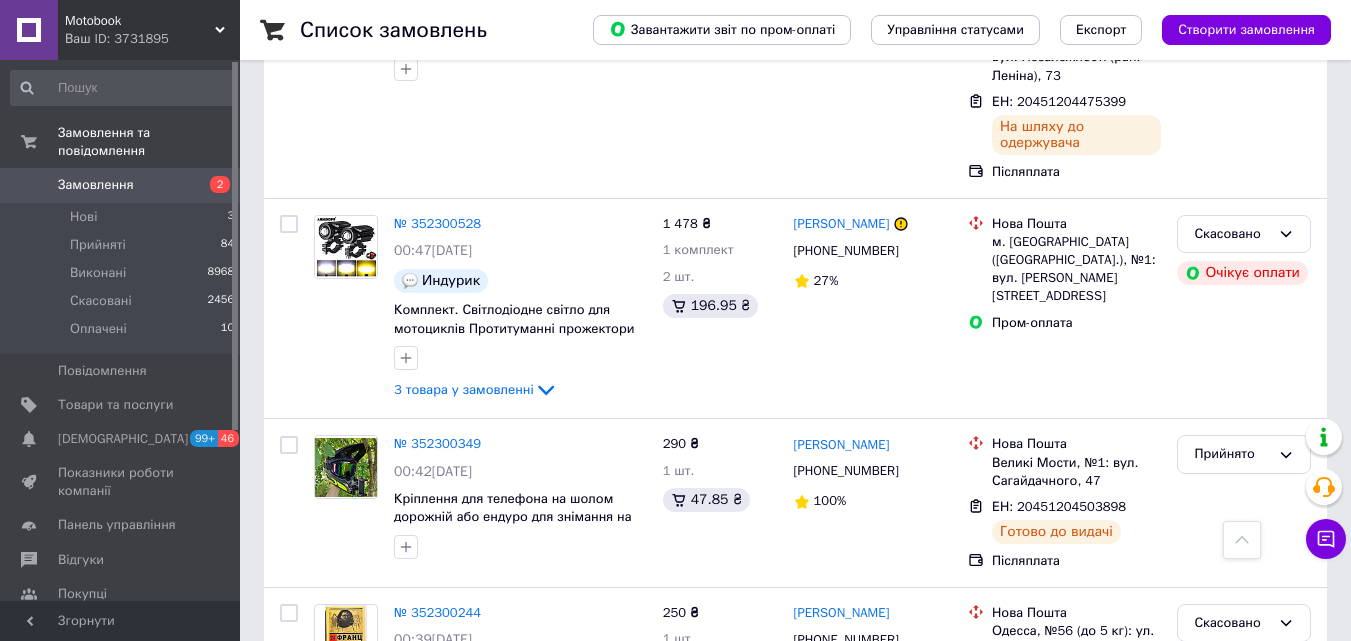 click on "2" at bounding box center (449, 770) 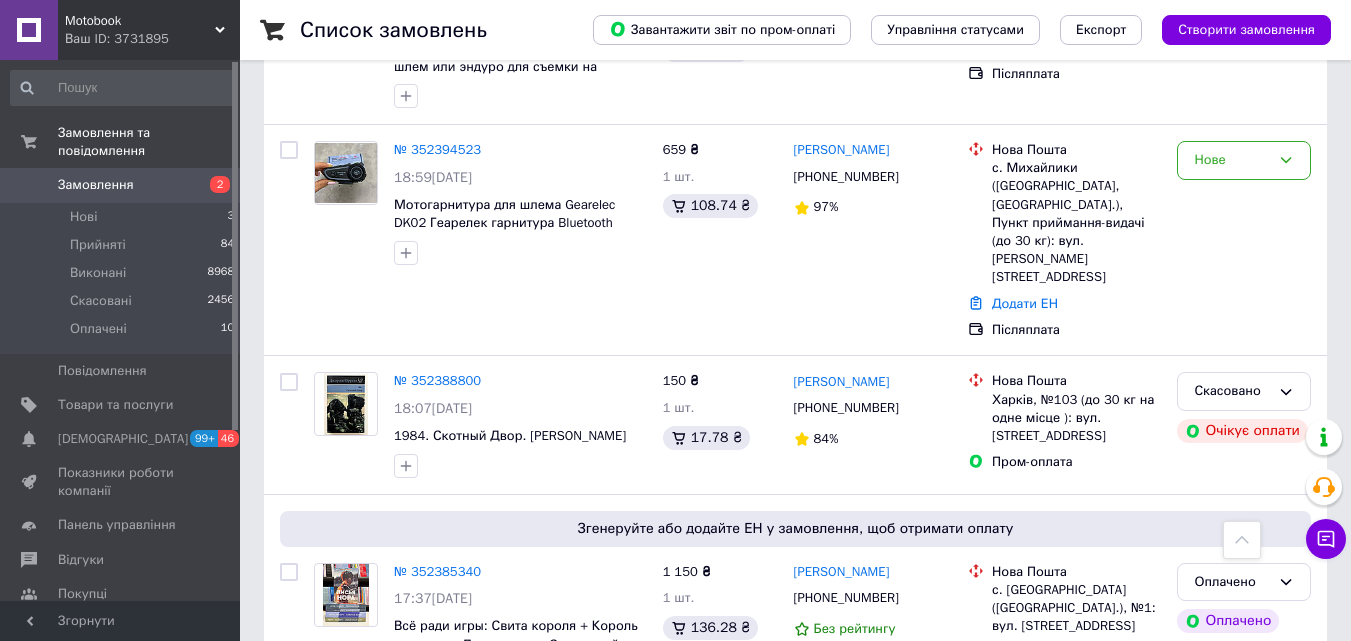 scroll, scrollTop: 3100, scrollLeft: 0, axis: vertical 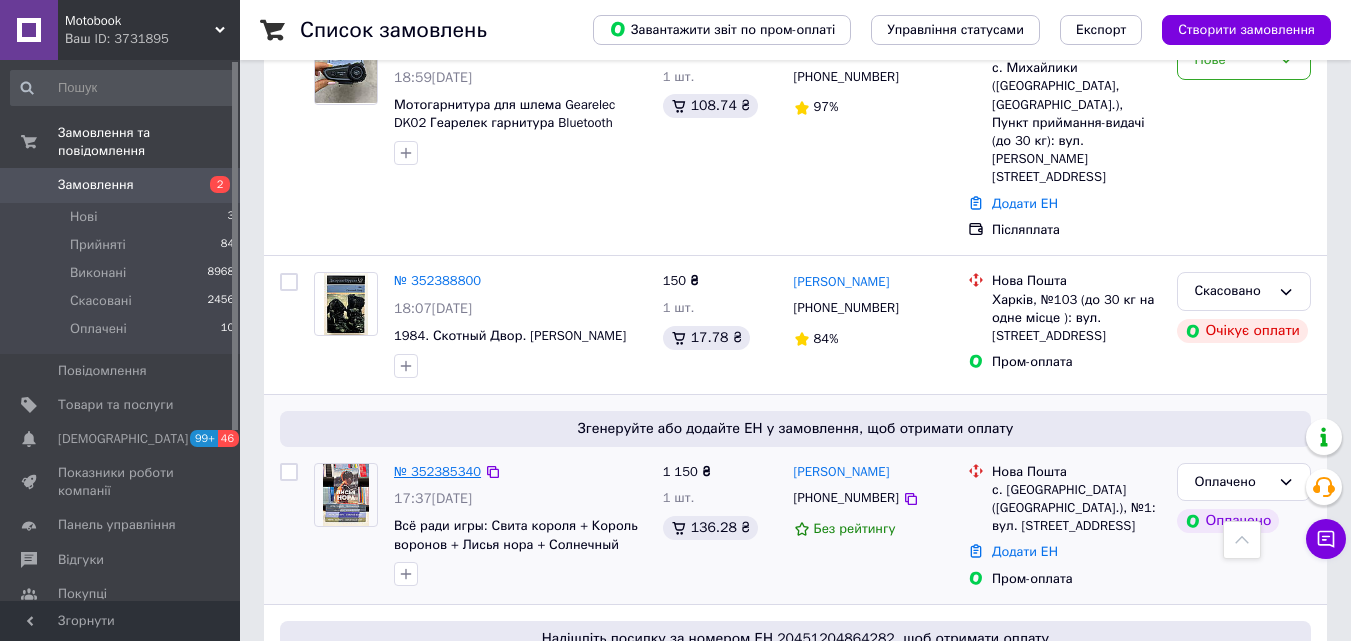 click on "№ 352385340" at bounding box center (437, 471) 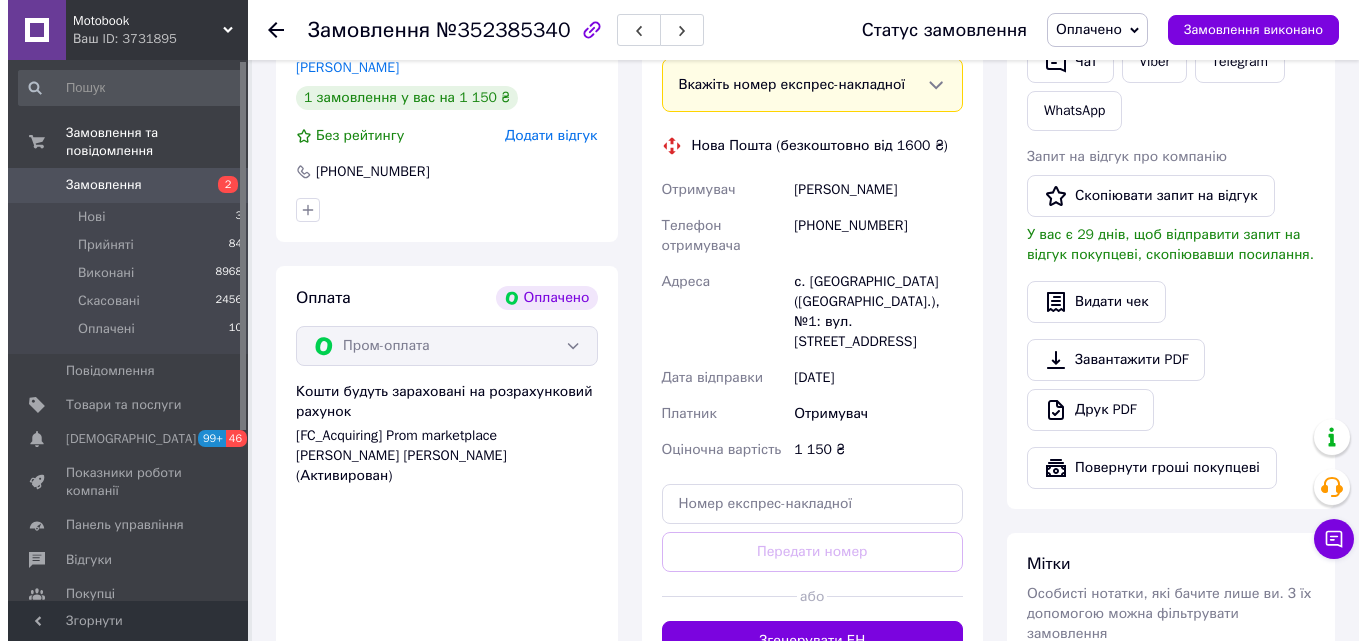 scroll, scrollTop: 657, scrollLeft: 0, axis: vertical 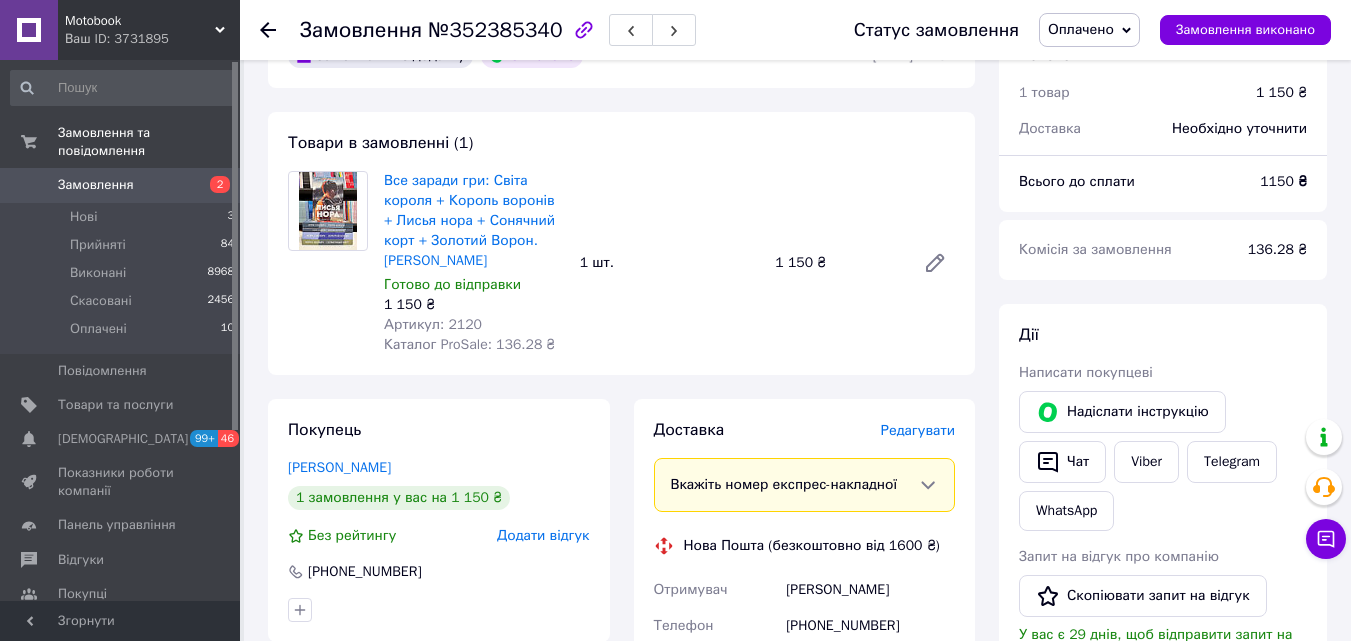 click on "Доставка [PERSON_NAME] Вкажіть номер експрес-накладної Обов'язково введіть номер експрес-накладної,
якщо створювали її не на цій сторінці. У разі,
якщо номер ЕН не буде доданий, ми не зможемо
виплатити гроші за замовлення Мобільний номер покупця (із замовлення) повинен відповідати номеру отримувача за накладною Нова Пошта (безкоштовно від 1600 ₴) Отримувач [PERSON_NAME] Телефон отримувача [PHONE_NUMBER] Адреса с. [GEOGRAPHIC_DATA] ([GEOGRAPHIC_DATA].), №1: вул. [STREET_ADDRESS] Дата відправки [DATE] Платник Отримувач Оціночна вартість 1 150 ₴ Передати номер або Платник 1150 <" at bounding box center (805, 740) 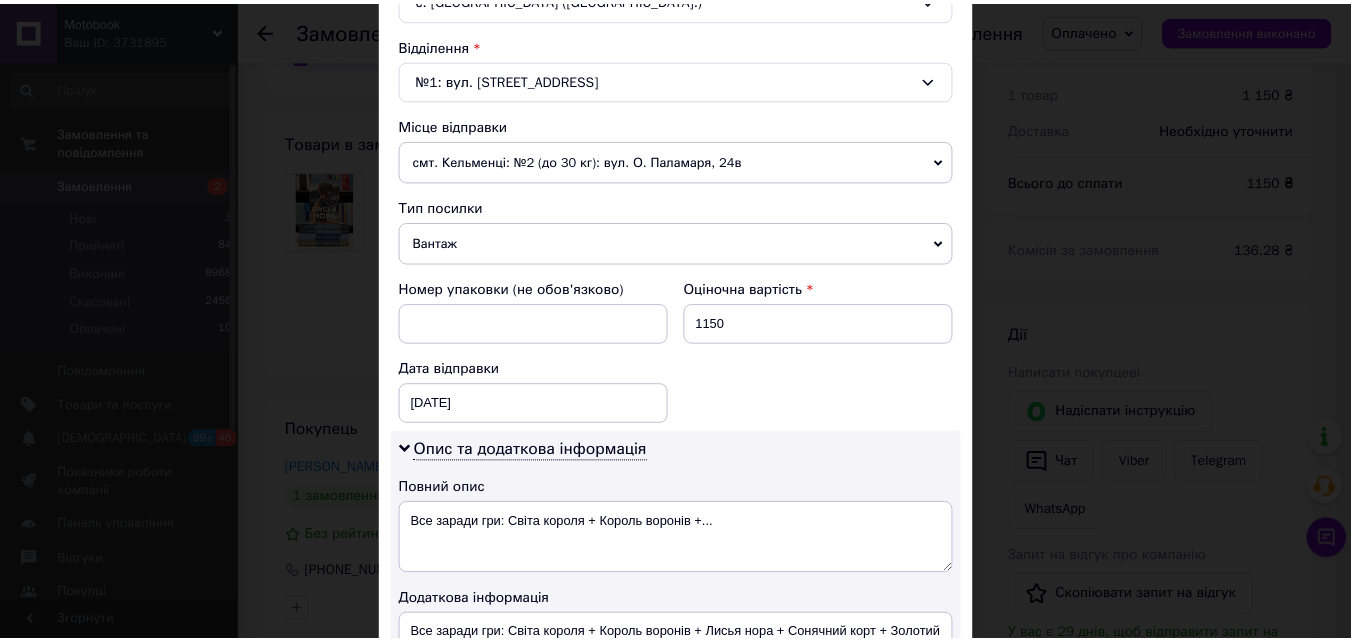 scroll, scrollTop: 900, scrollLeft: 0, axis: vertical 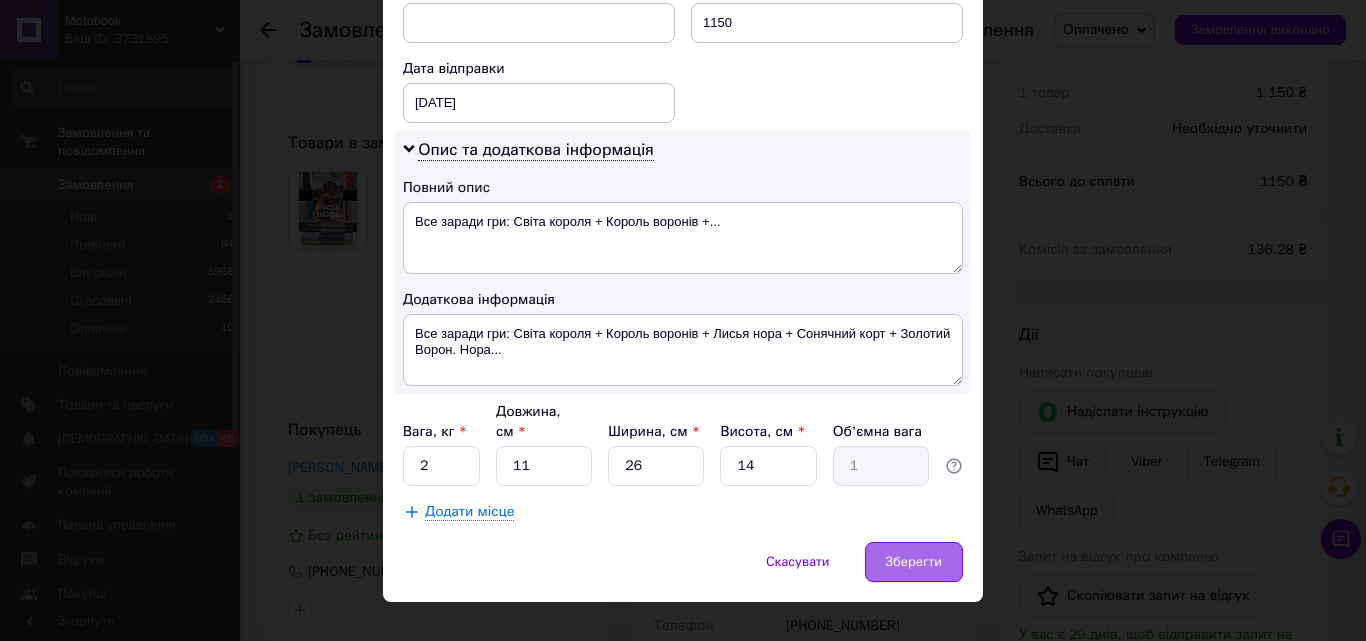 click on "Зберегти" at bounding box center (914, 562) 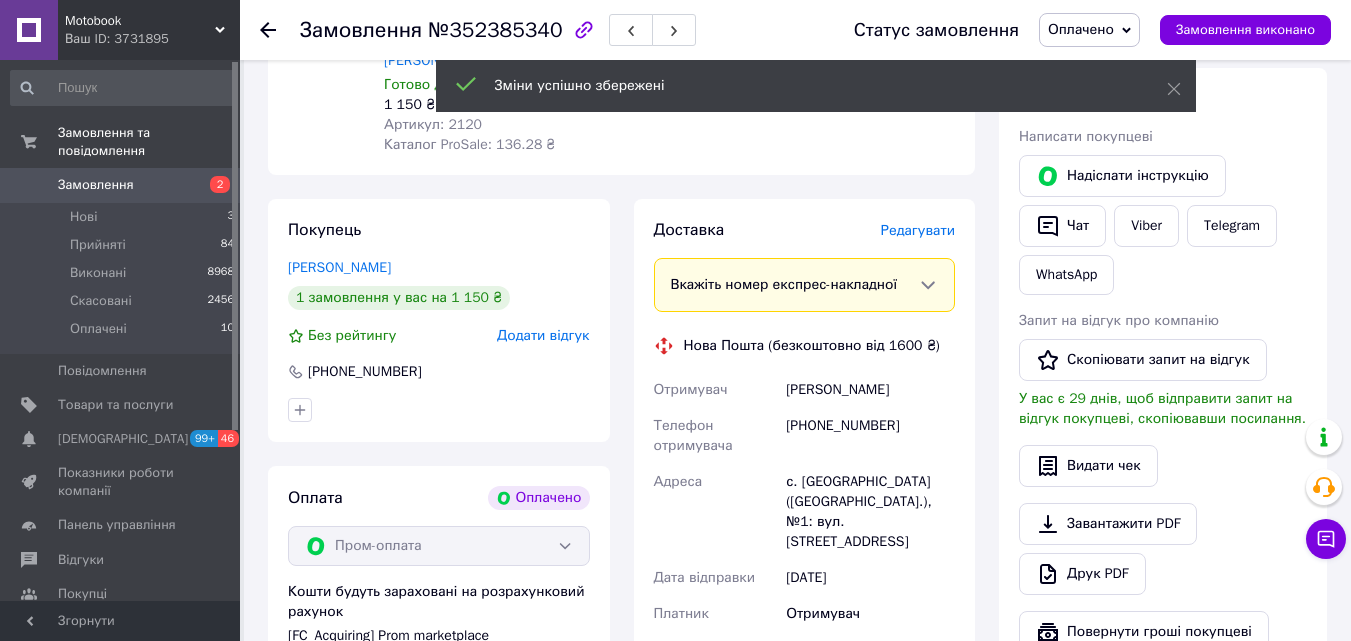 scroll, scrollTop: 1057, scrollLeft: 0, axis: vertical 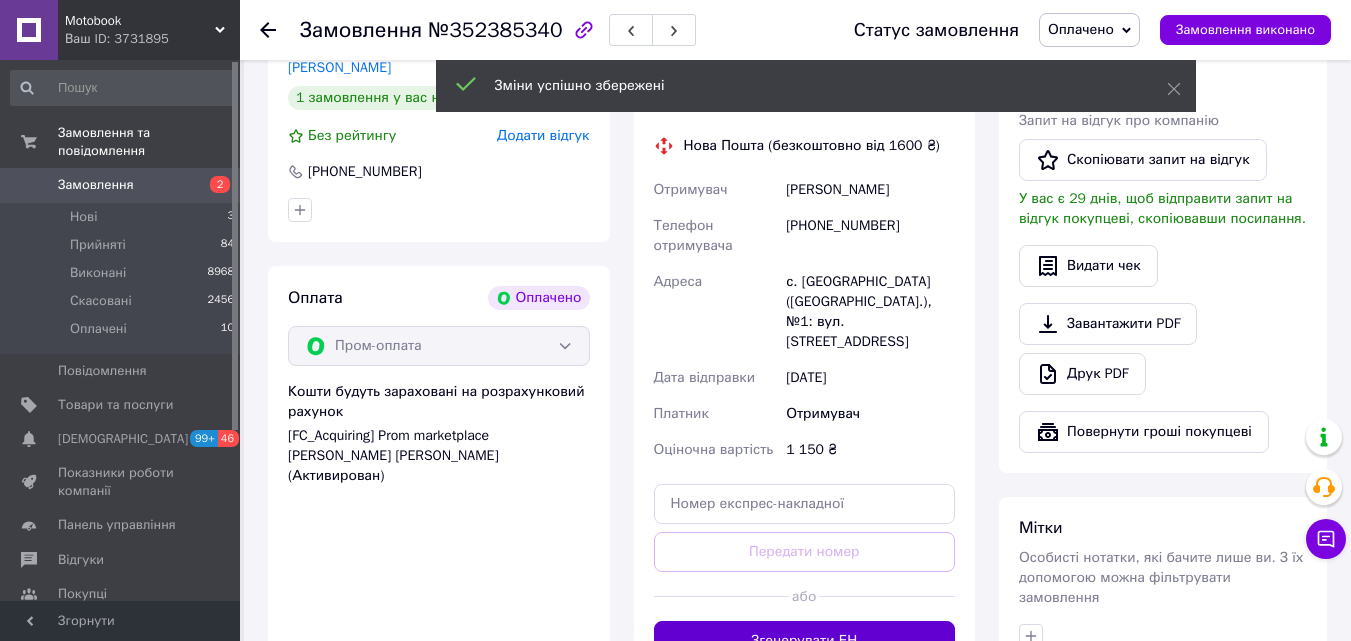click on "Згенерувати ЕН" at bounding box center [805, 641] 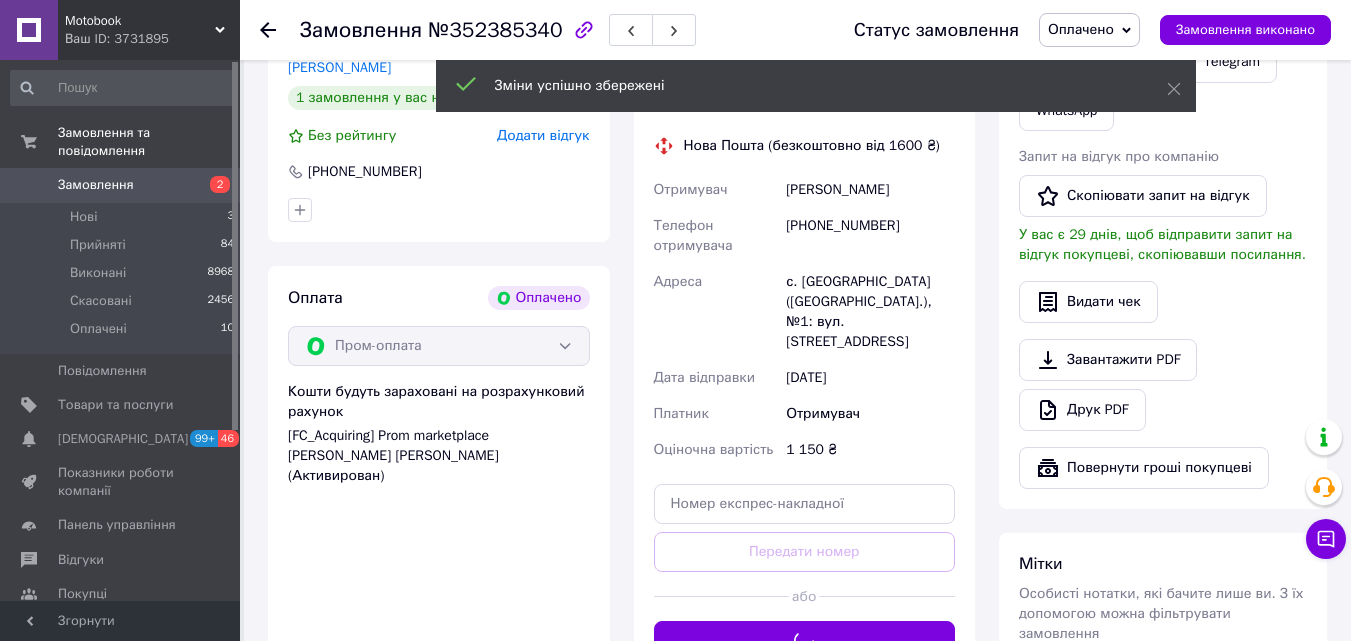 scroll, scrollTop: 857, scrollLeft: 0, axis: vertical 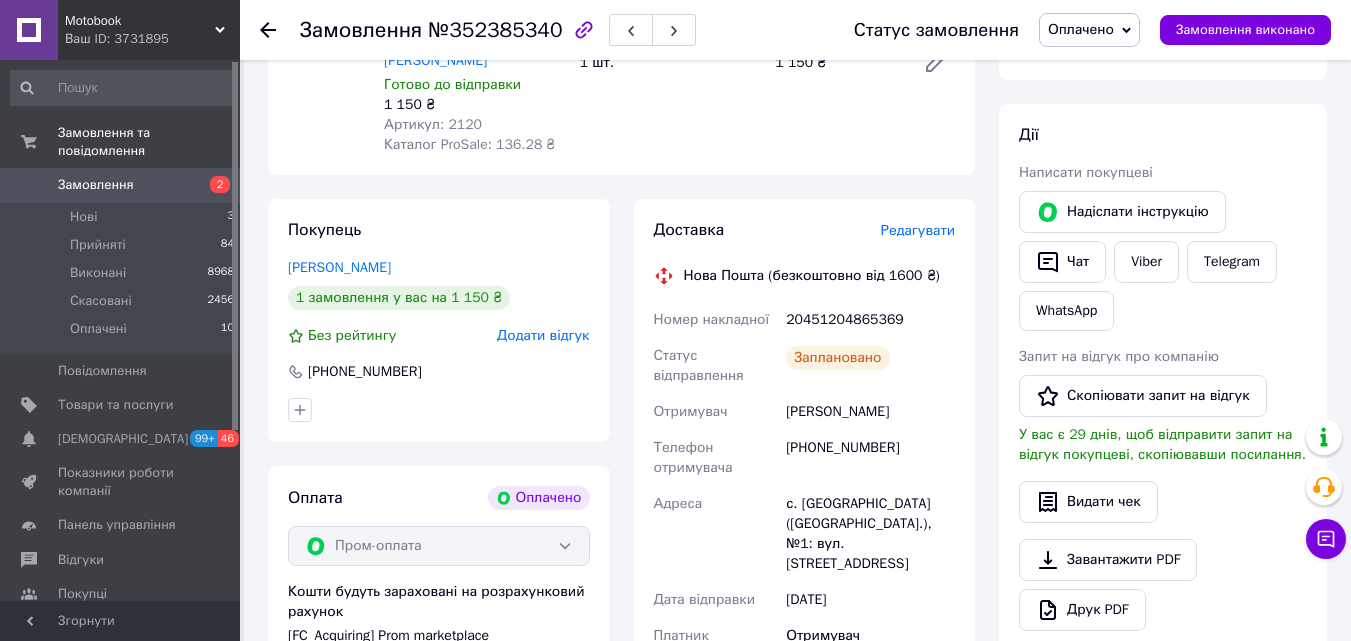 click on "Замовлення 2" at bounding box center (123, 185) 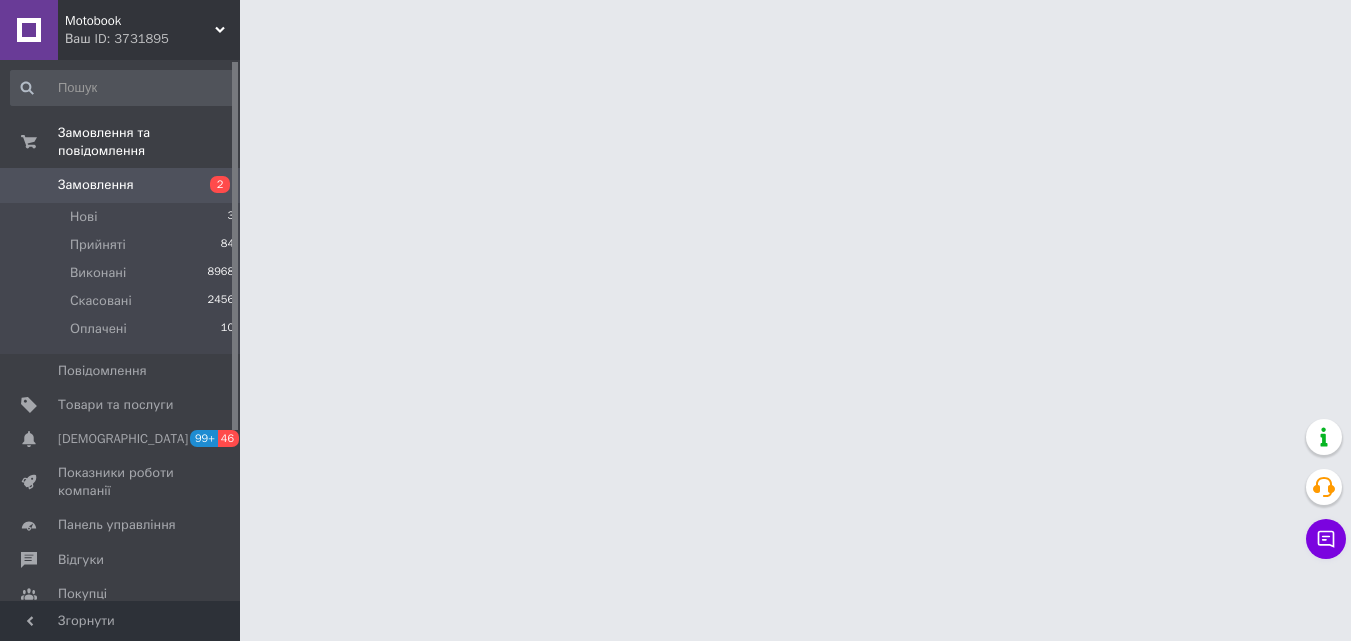 scroll, scrollTop: 0, scrollLeft: 0, axis: both 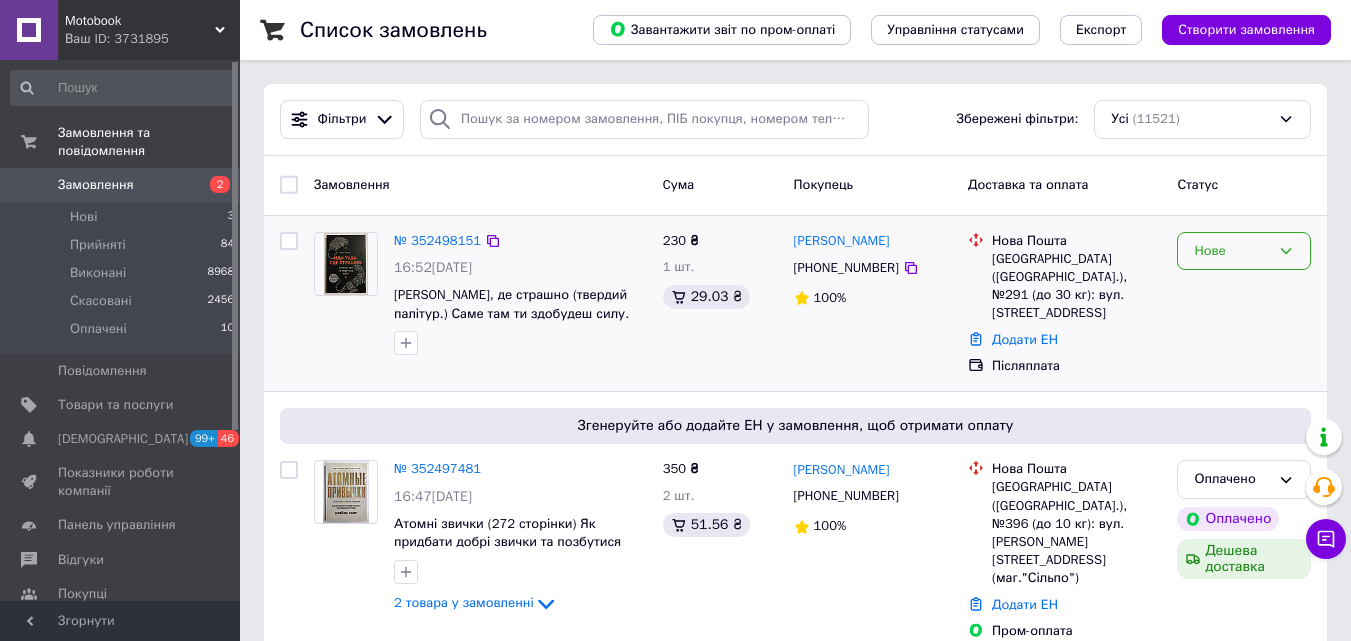click on "Нове" at bounding box center (1244, 251) 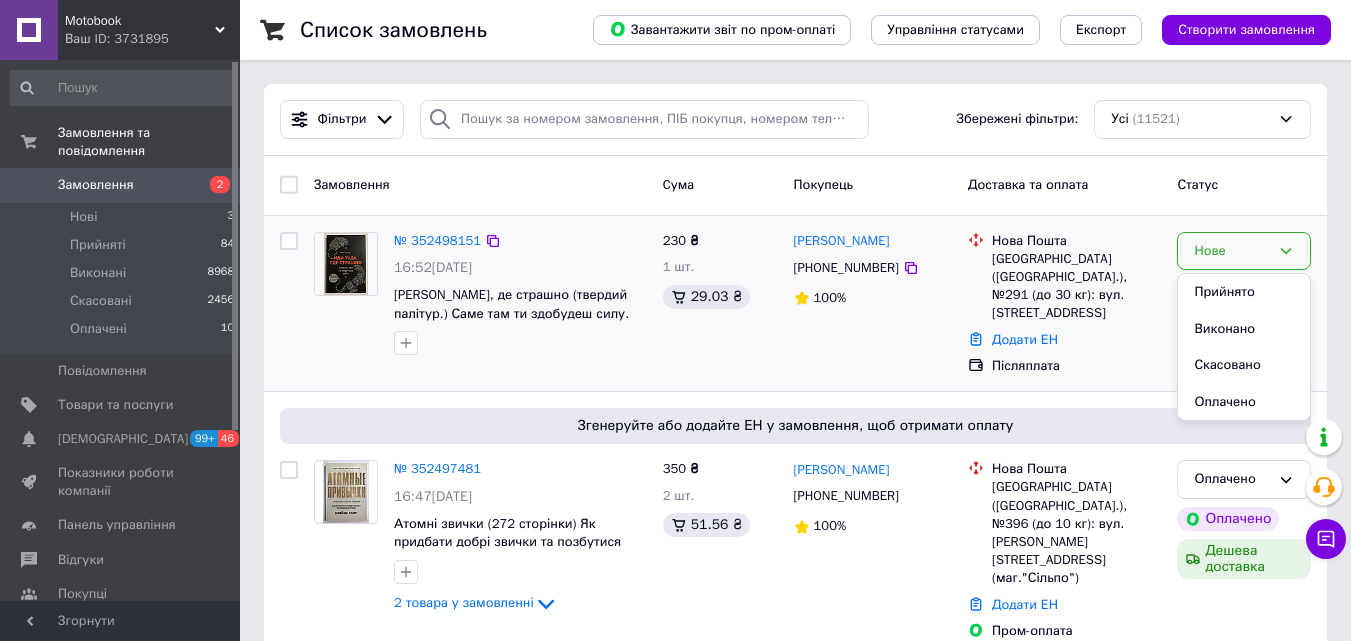 click on "Прийнято" at bounding box center (1244, 292) 